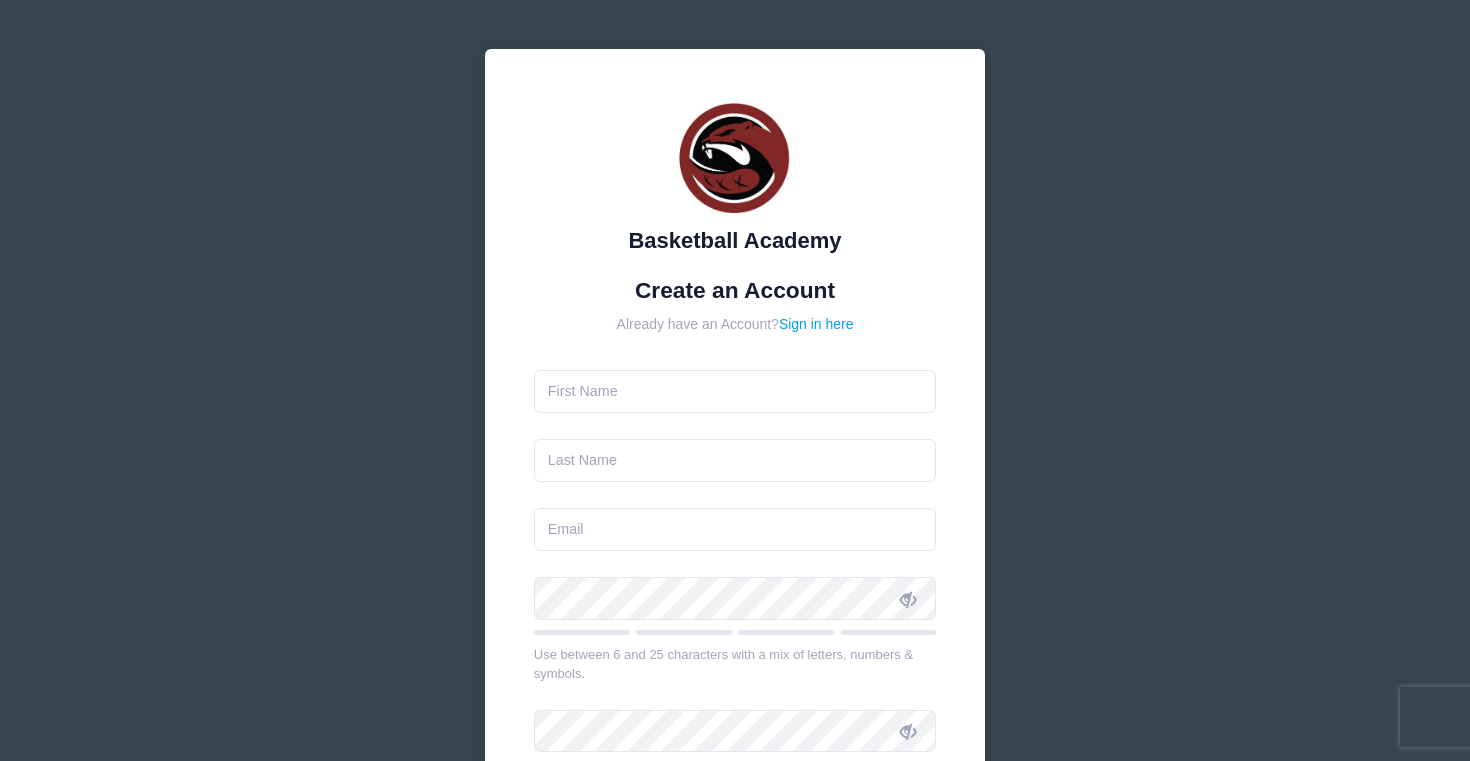 scroll, scrollTop: 0, scrollLeft: 0, axis: both 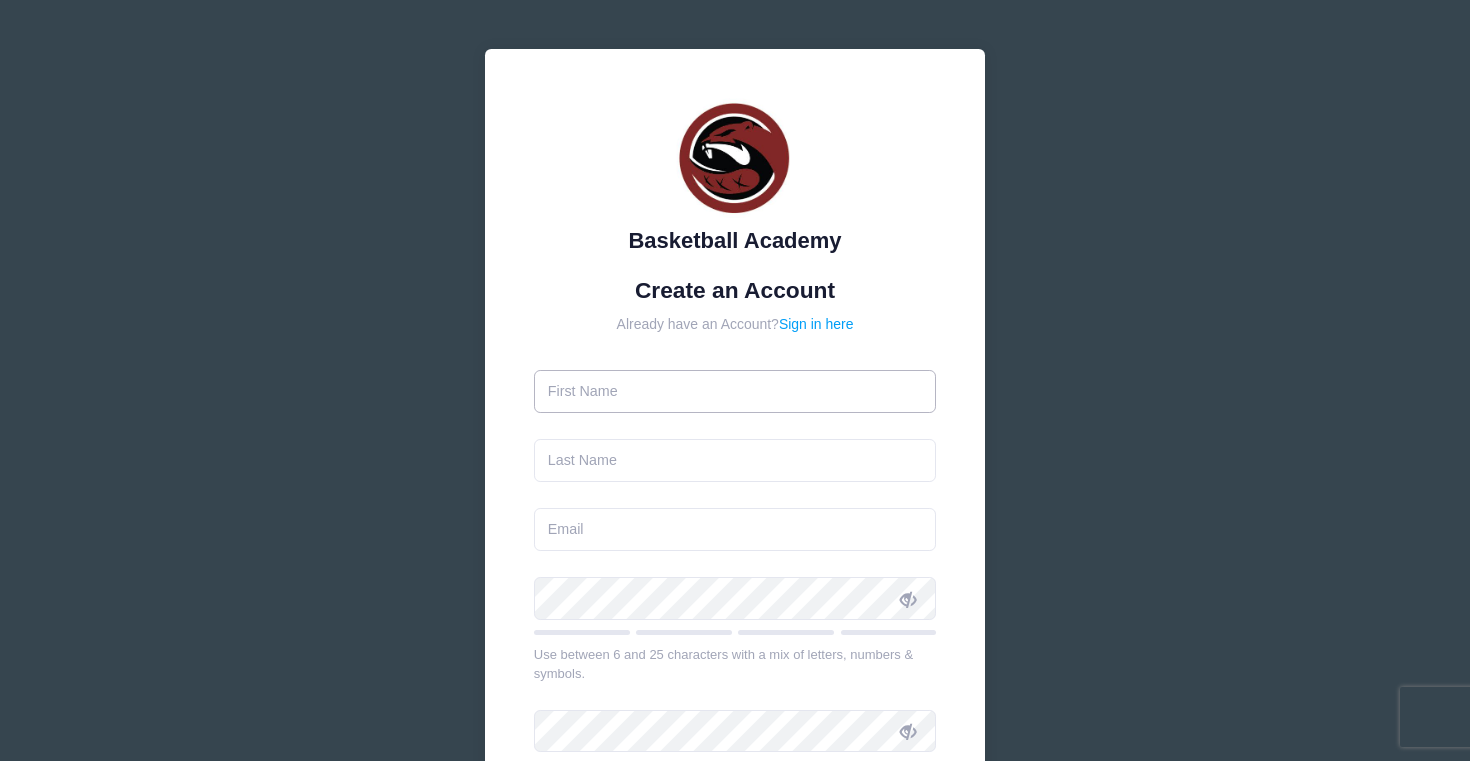 click at bounding box center (735, 391) 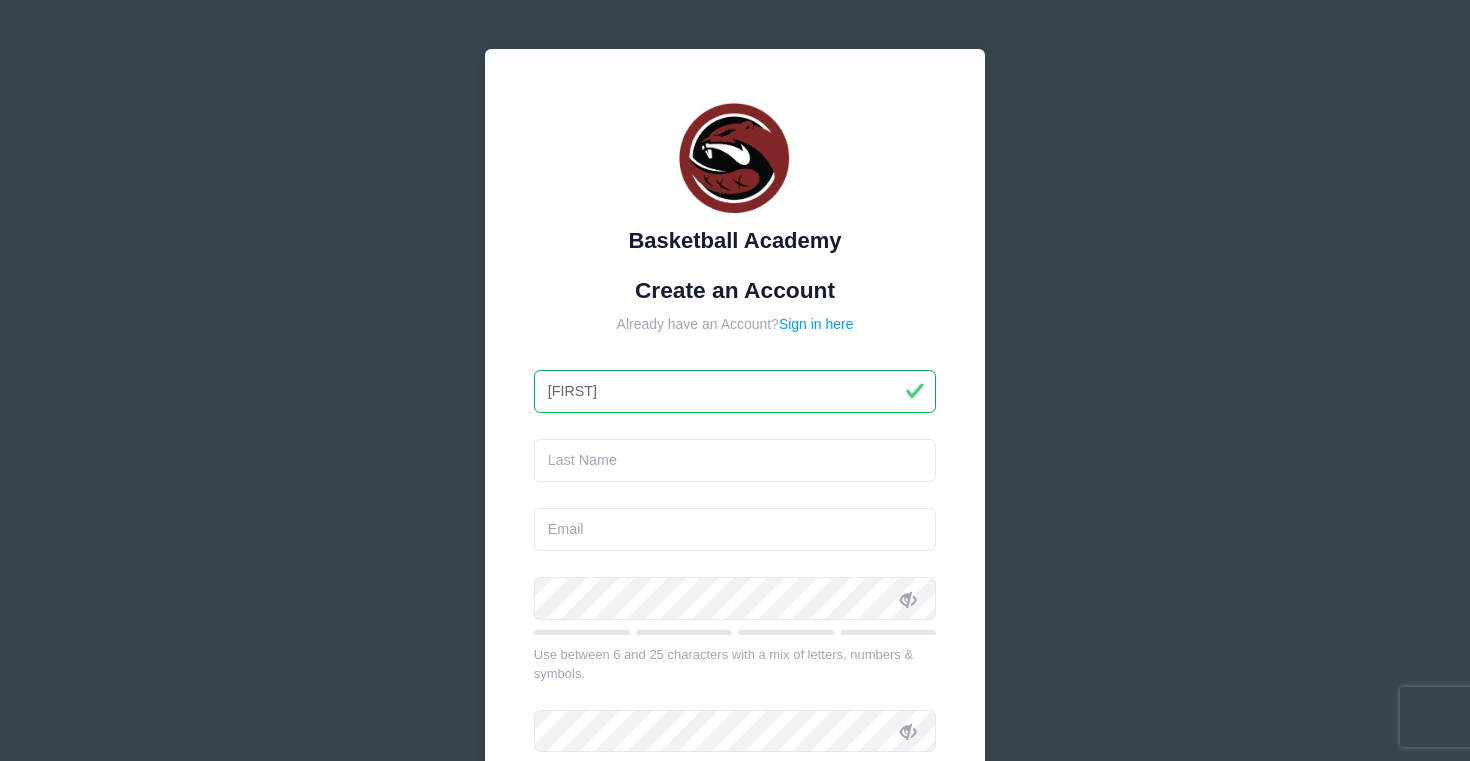 type on "[FIRST]" 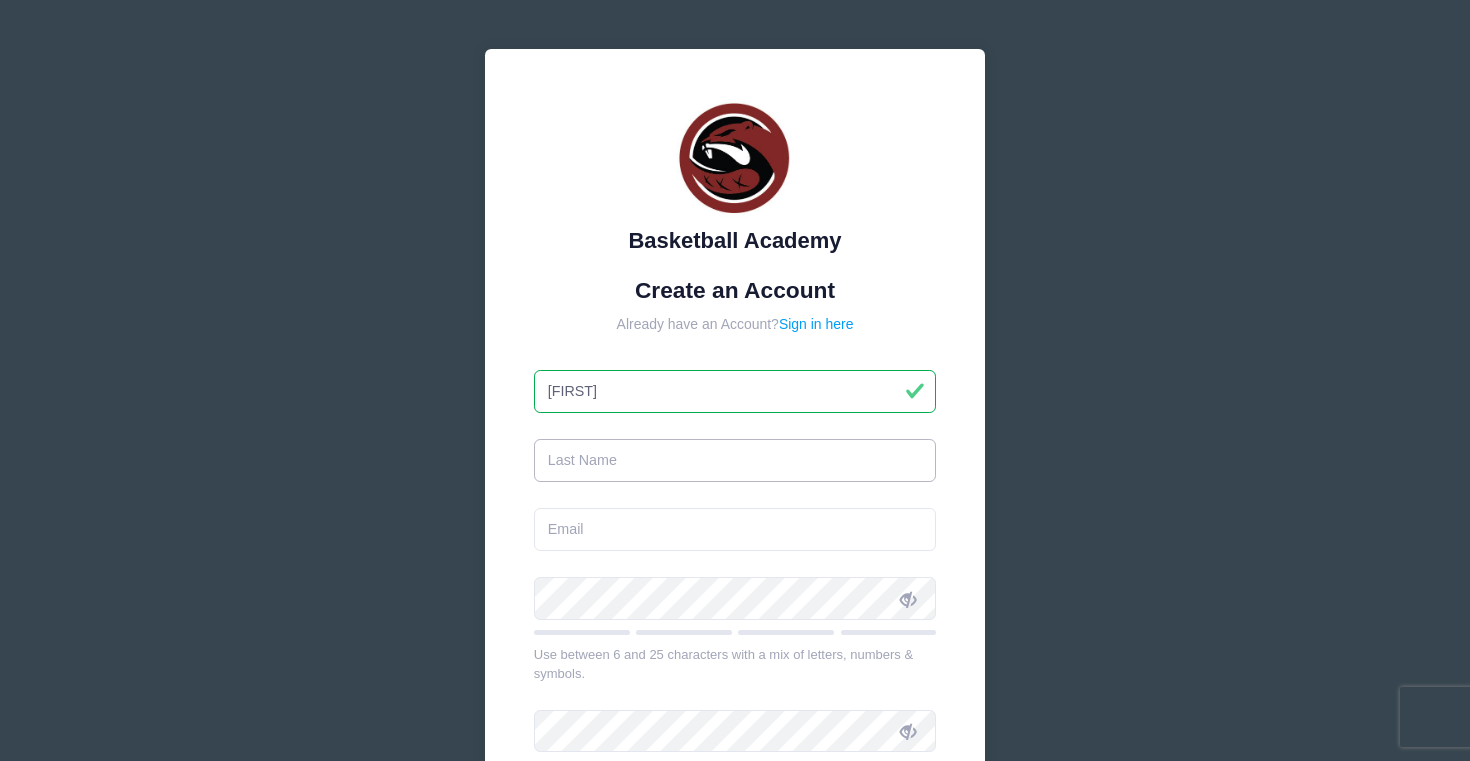 click at bounding box center (735, 460) 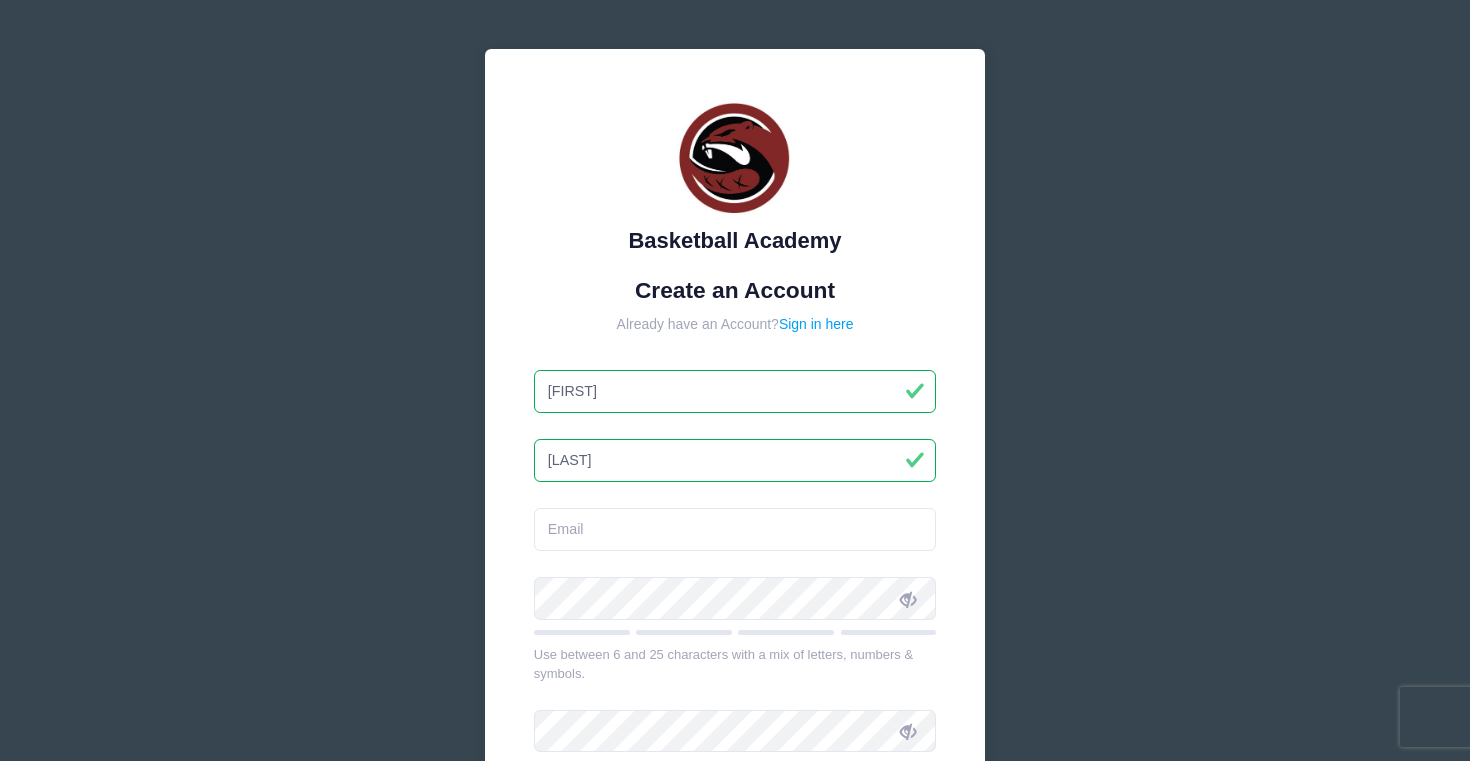 type on "[LAST]" 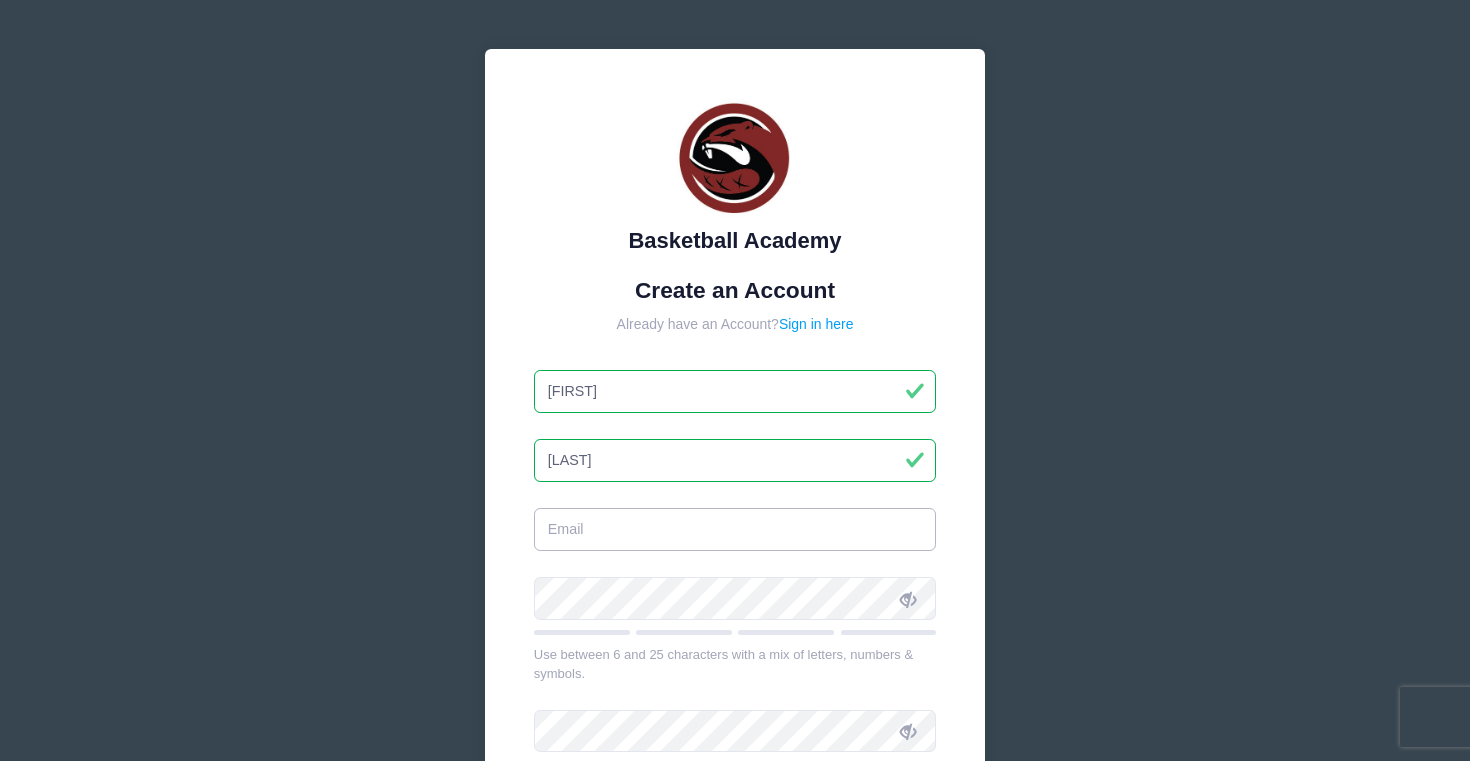 click at bounding box center [735, 529] 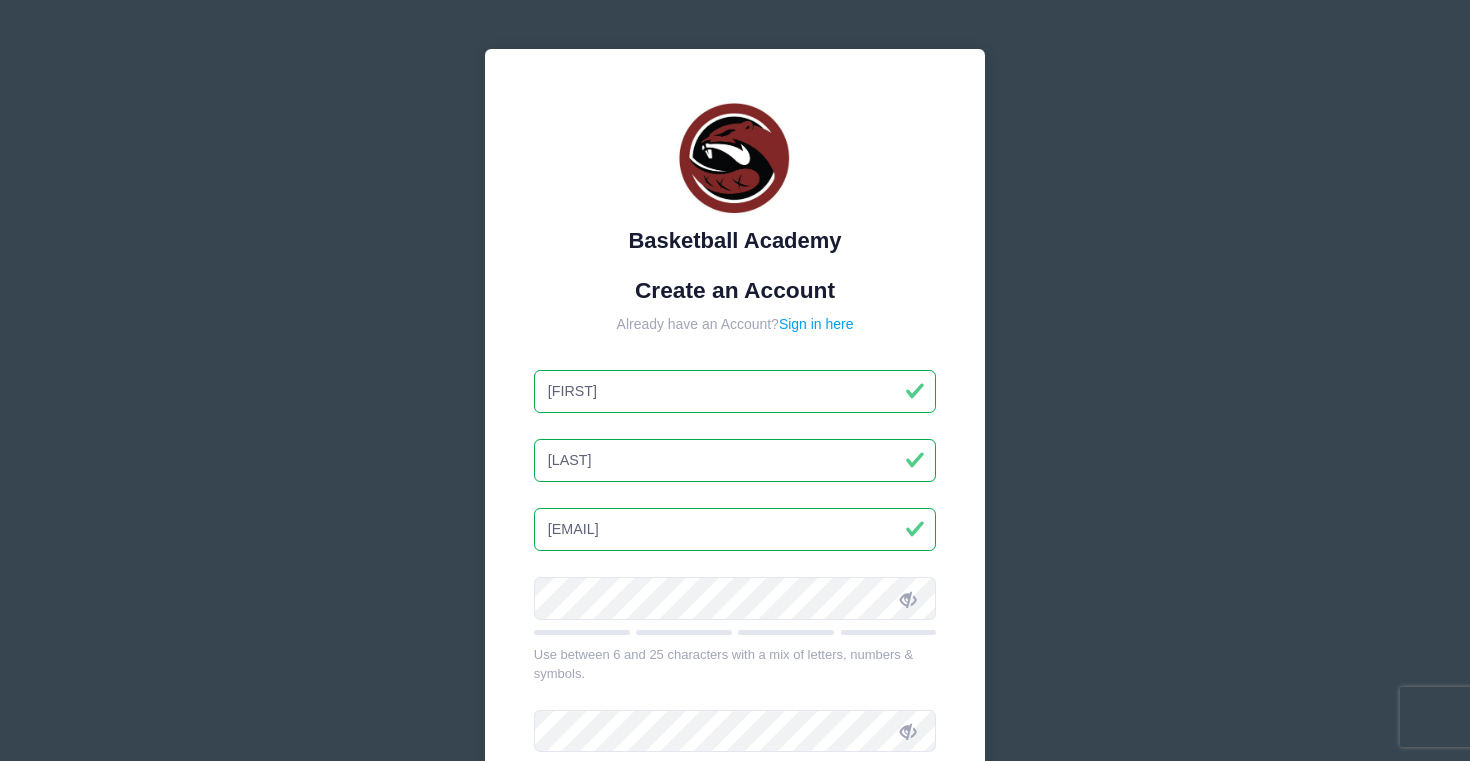 type on "[EMAIL]" 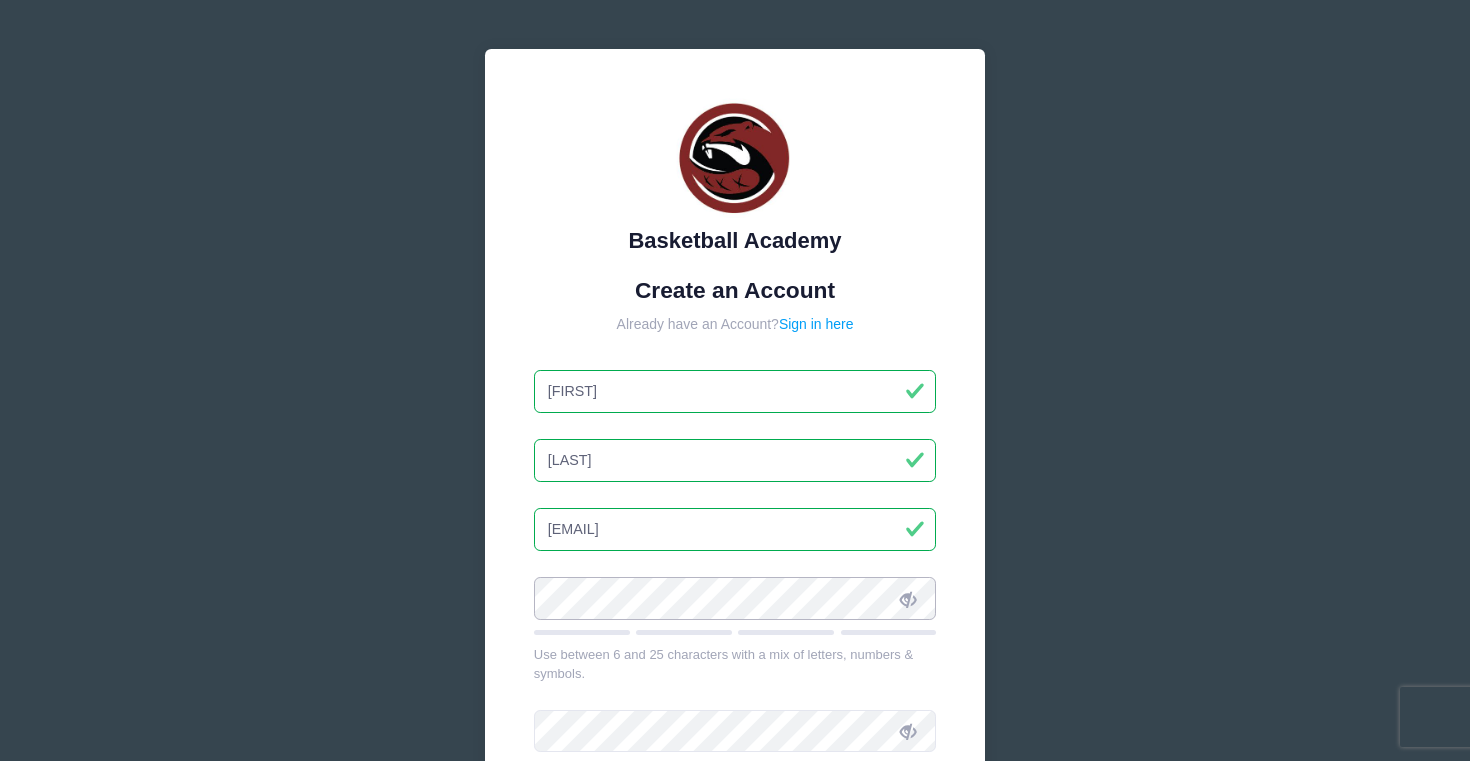 click on "Basketball Academy
Create an Account
Already have an Account?
Sign in here
[FIRST]
[LAST]" at bounding box center (735, 544) 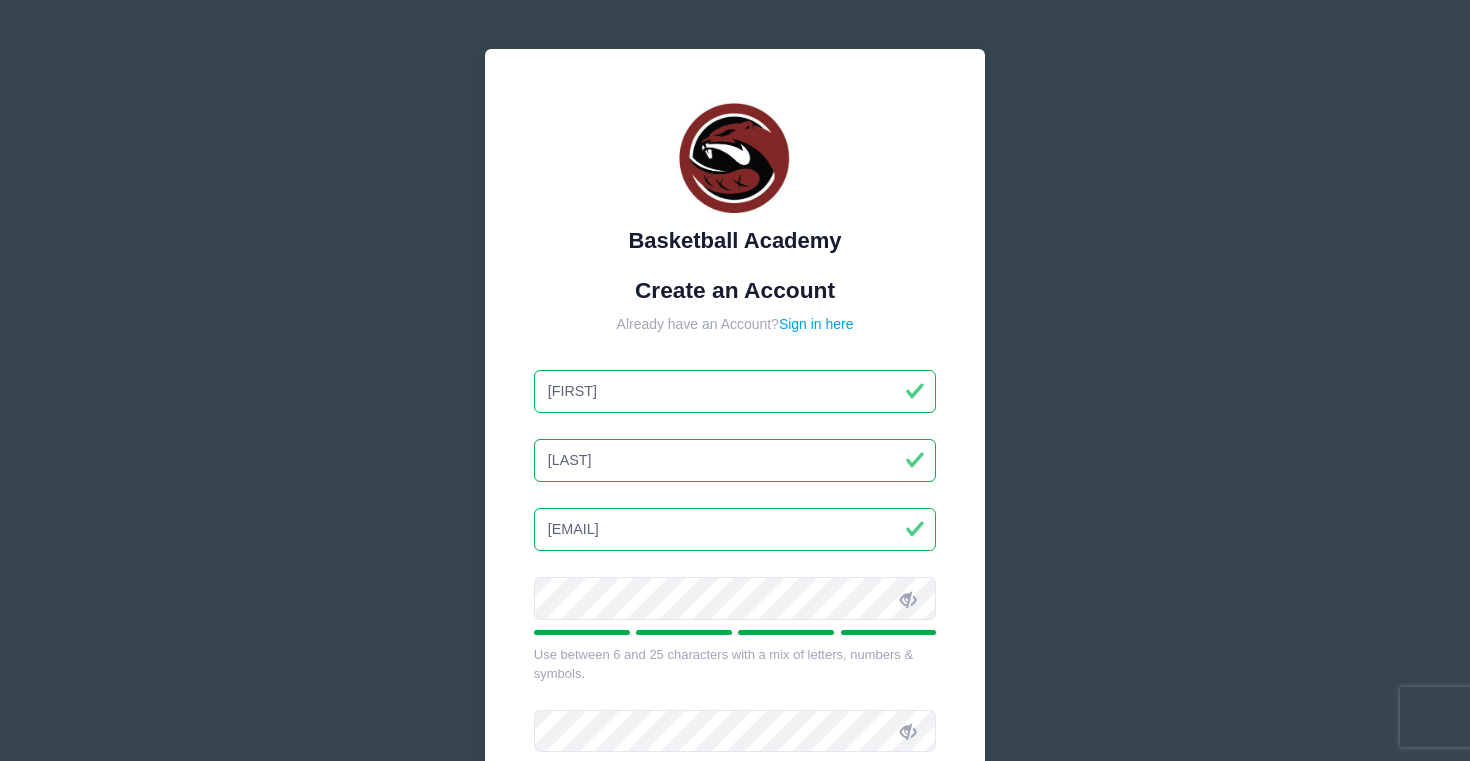 click at bounding box center [908, 598] 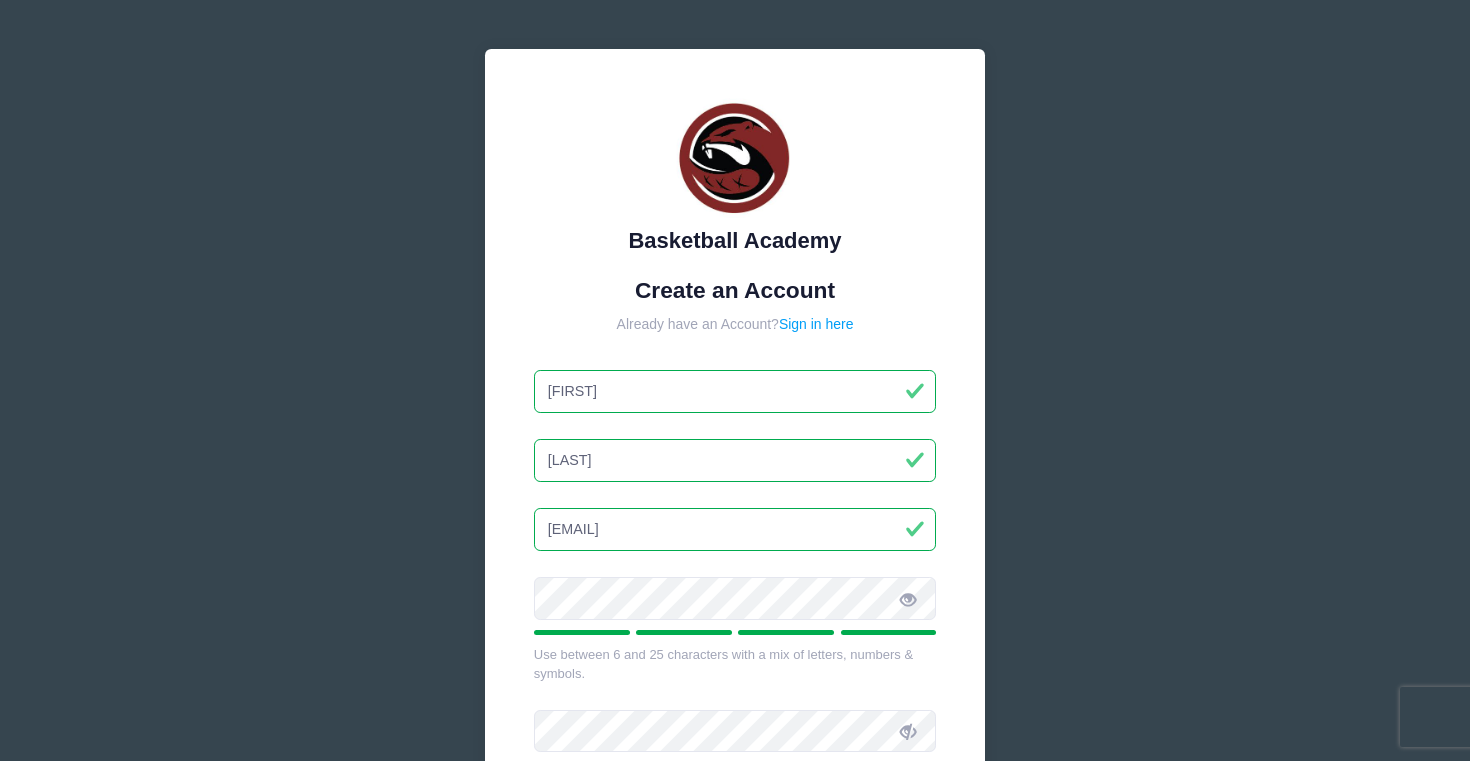click at bounding box center (908, 598) 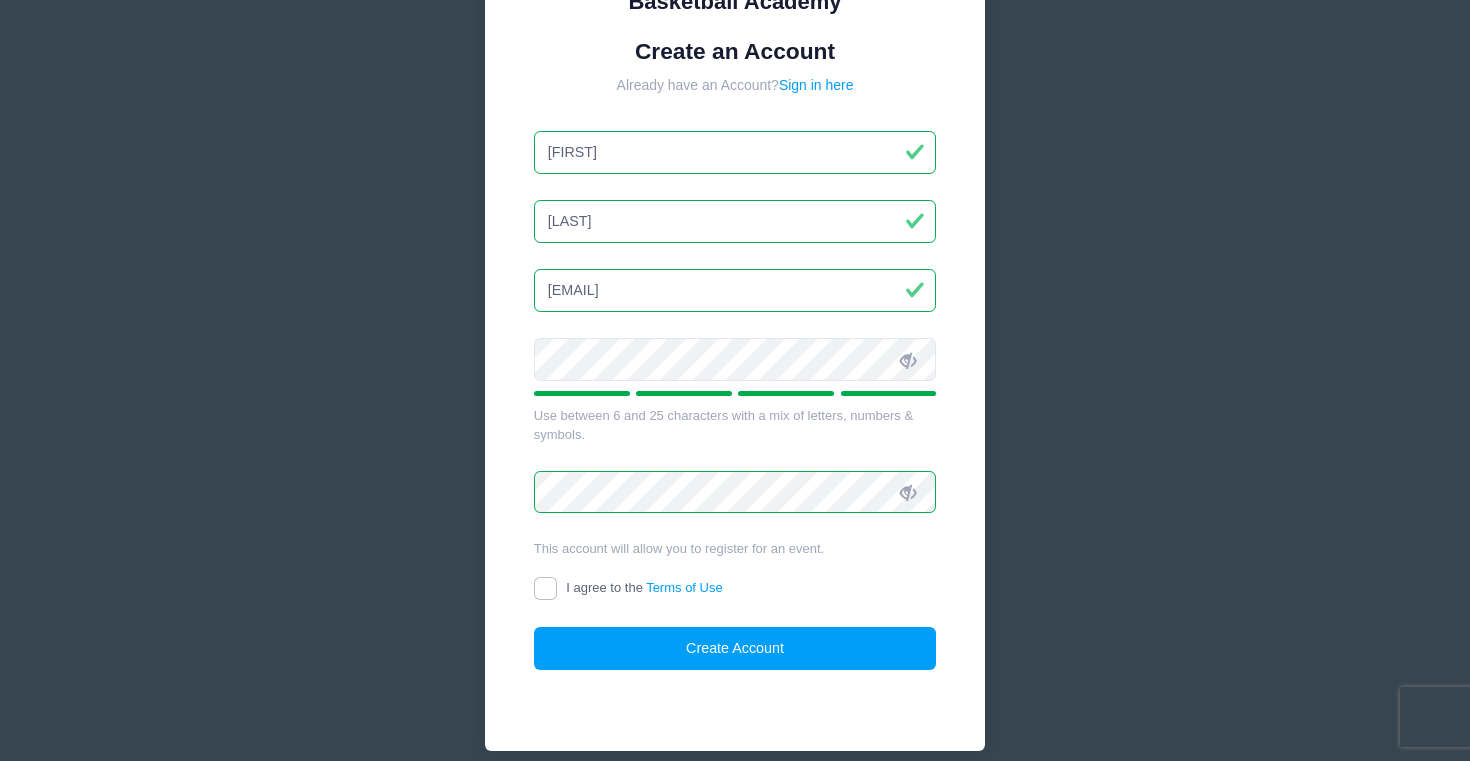 scroll, scrollTop: 259, scrollLeft: 0, axis: vertical 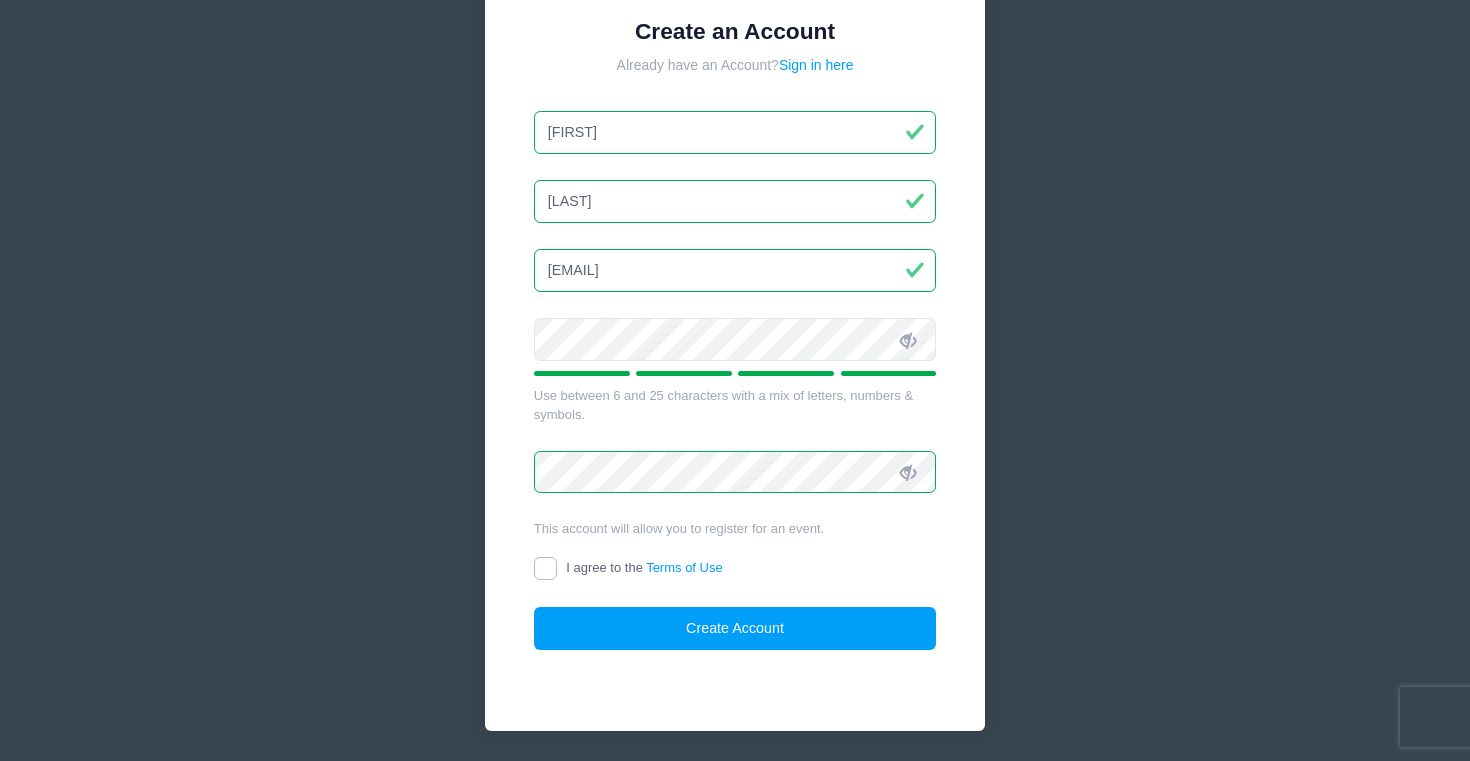click on "I agree to the
Terms of Use" at bounding box center [545, 568] 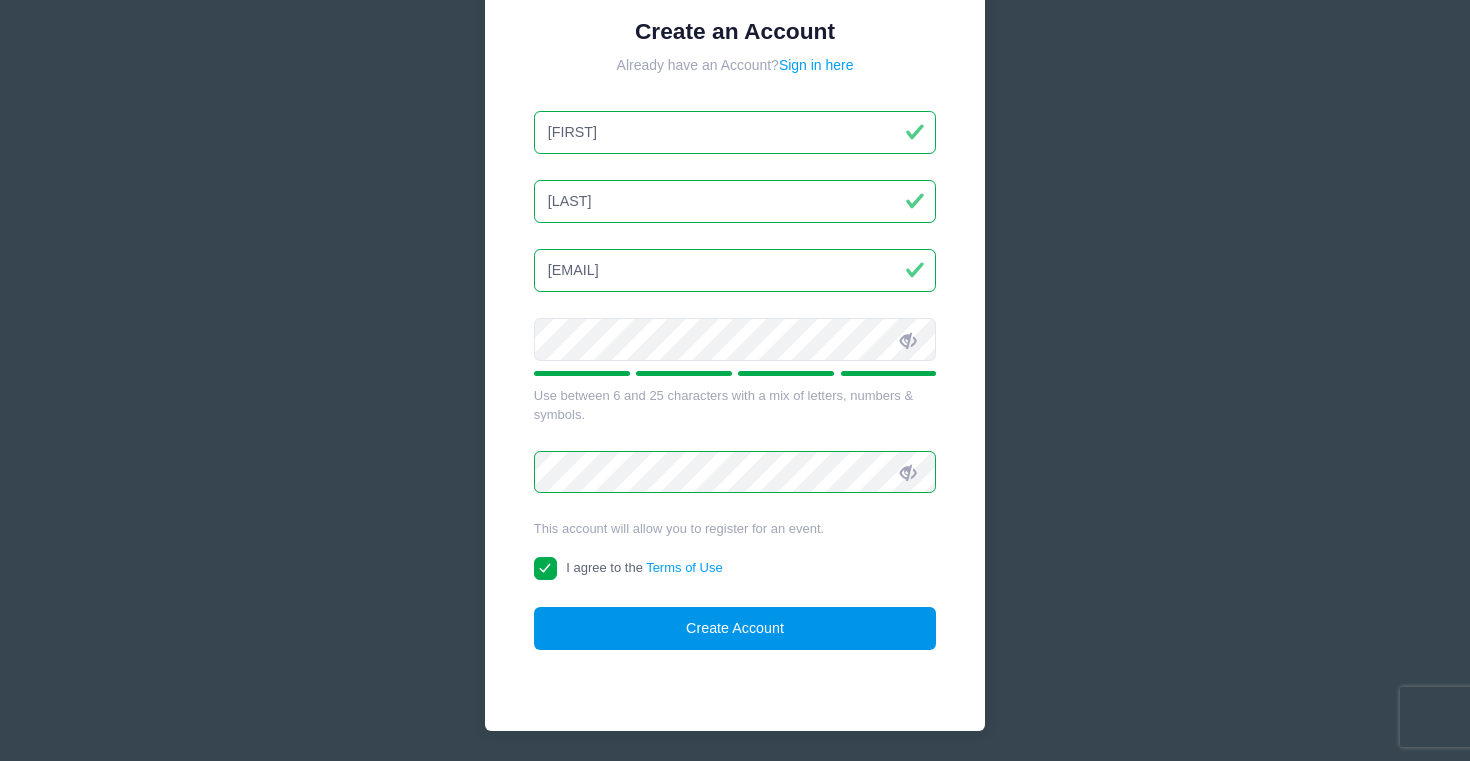 click on "Create Account" at bounding box center (735, 628) 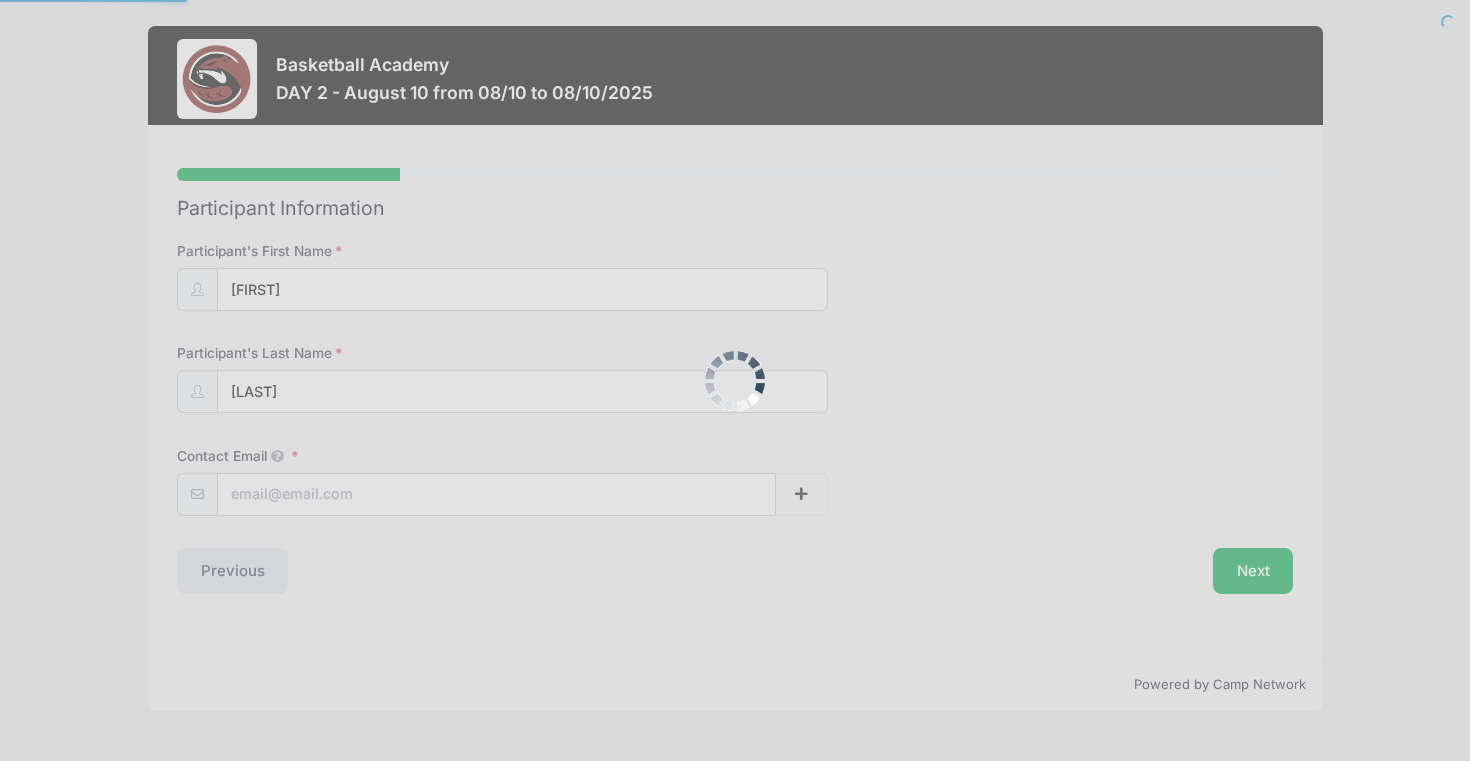 scroll, scrollTop: 0, scrollLeft: 0, axis: both 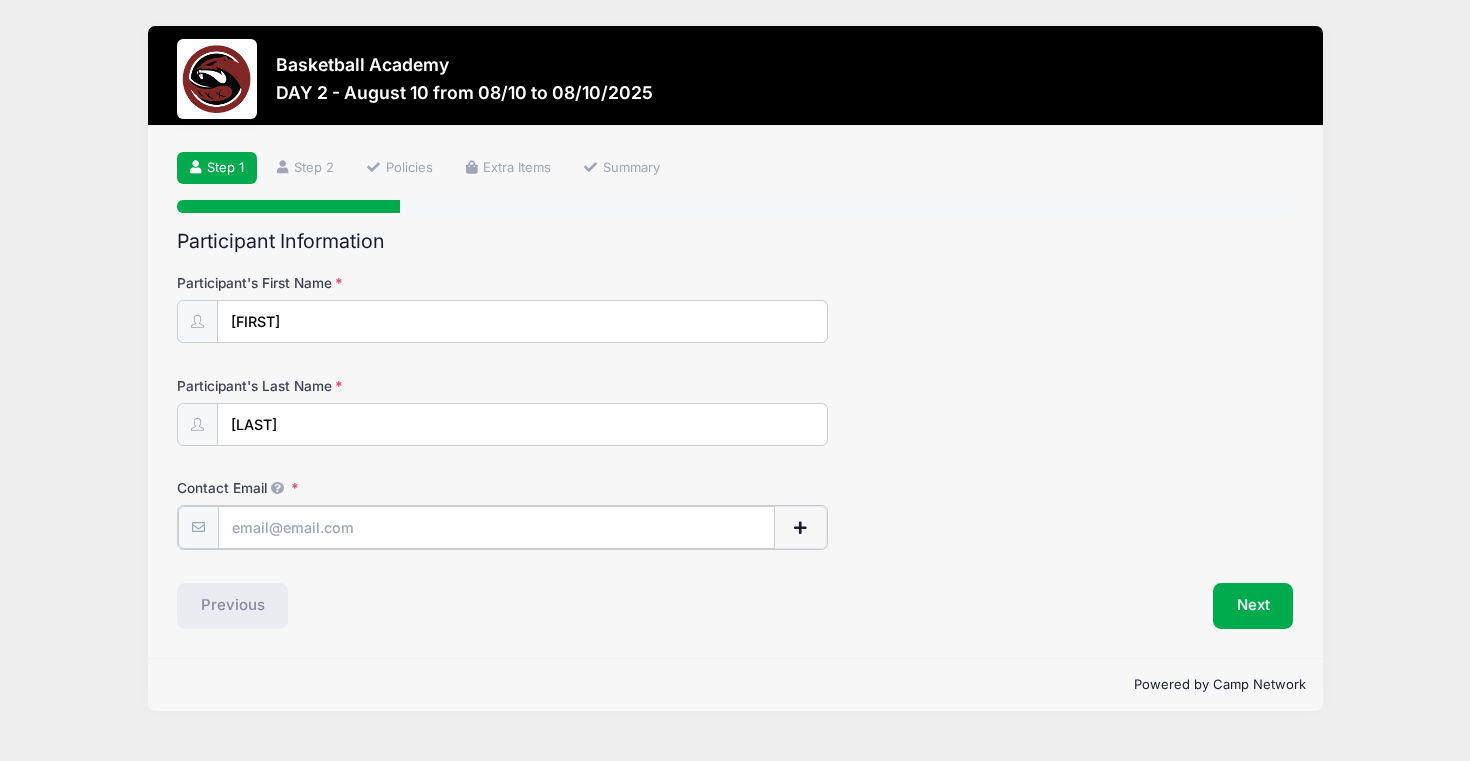 click on "Contact Email" at bounding box center [496, 527] 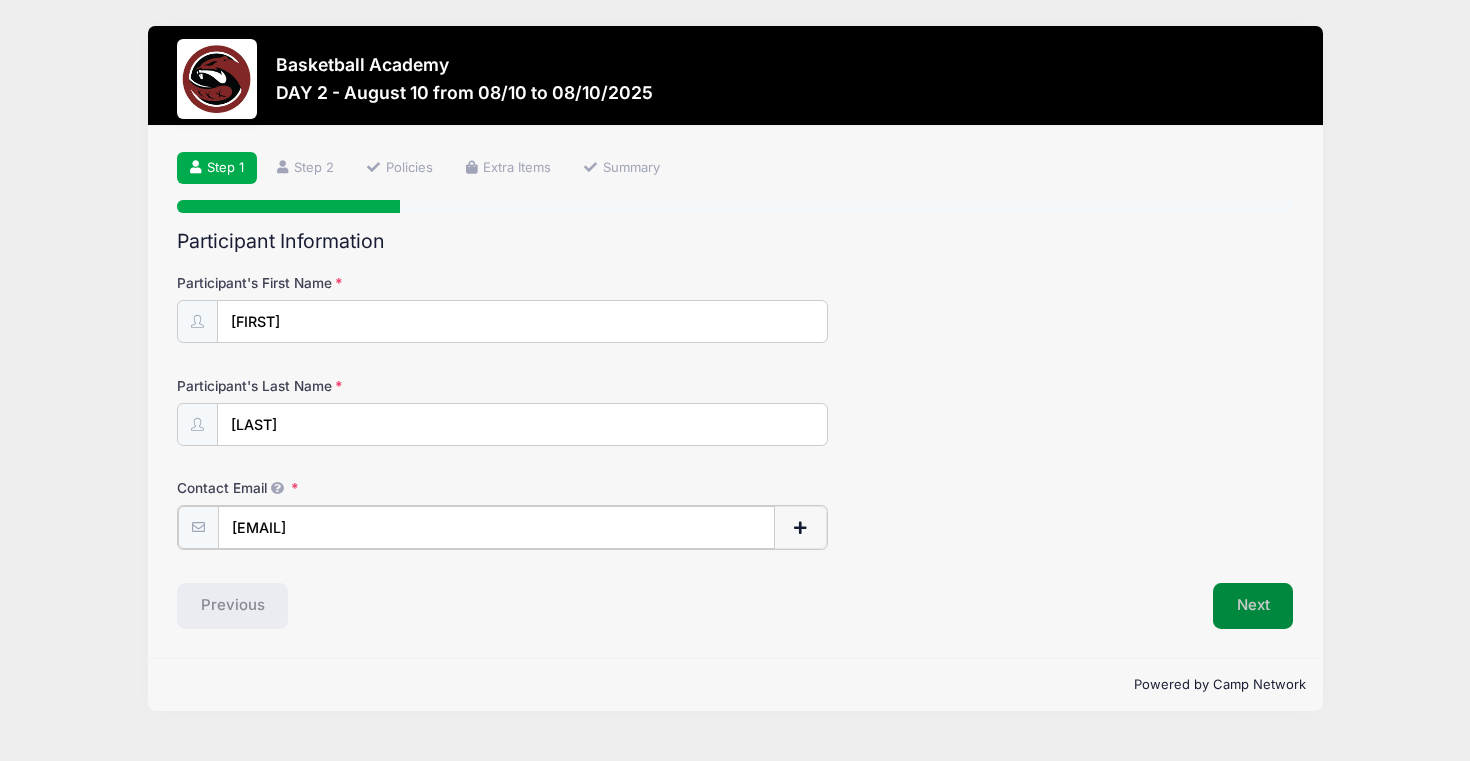 type on "[EMAIL]" 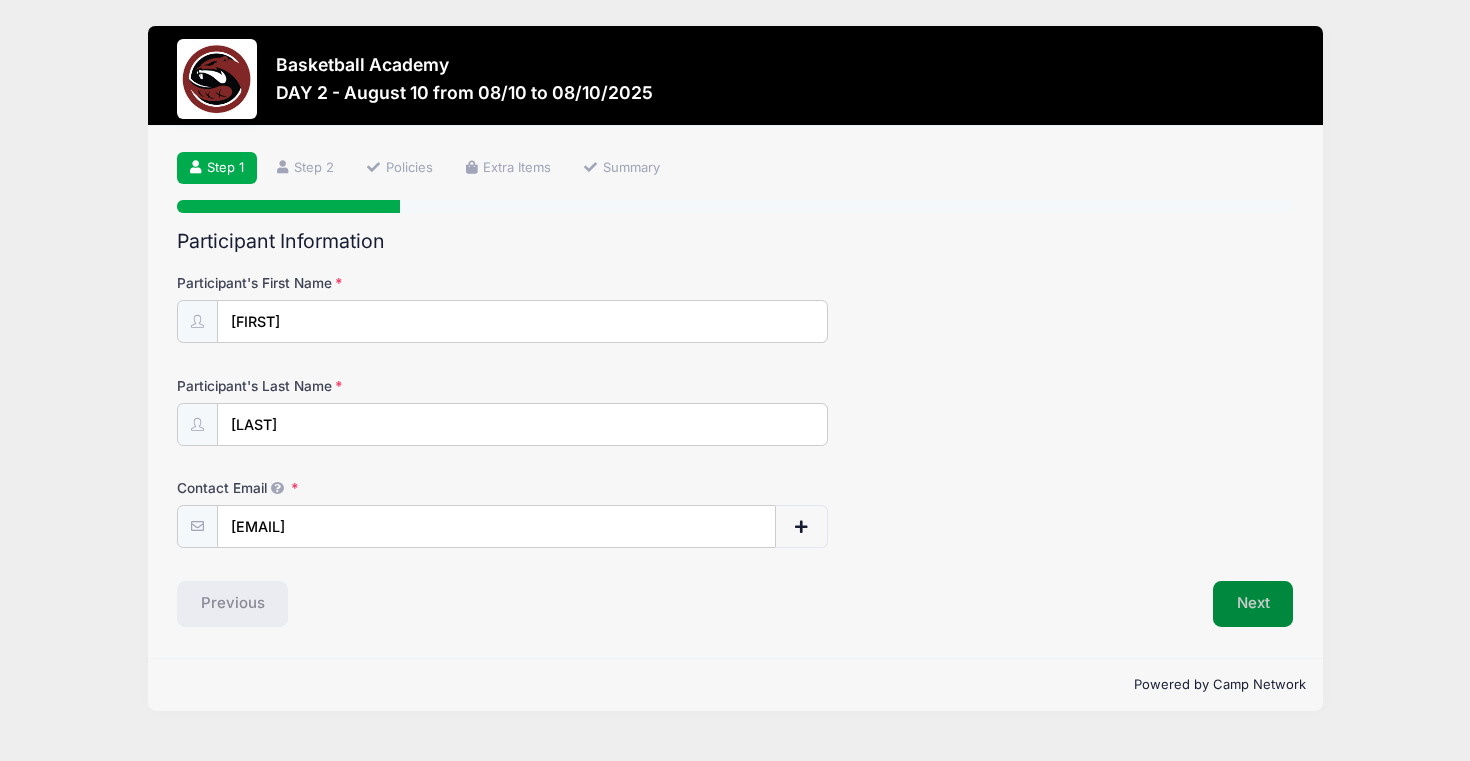 click on "Next" at bounding box center (1253, 604) 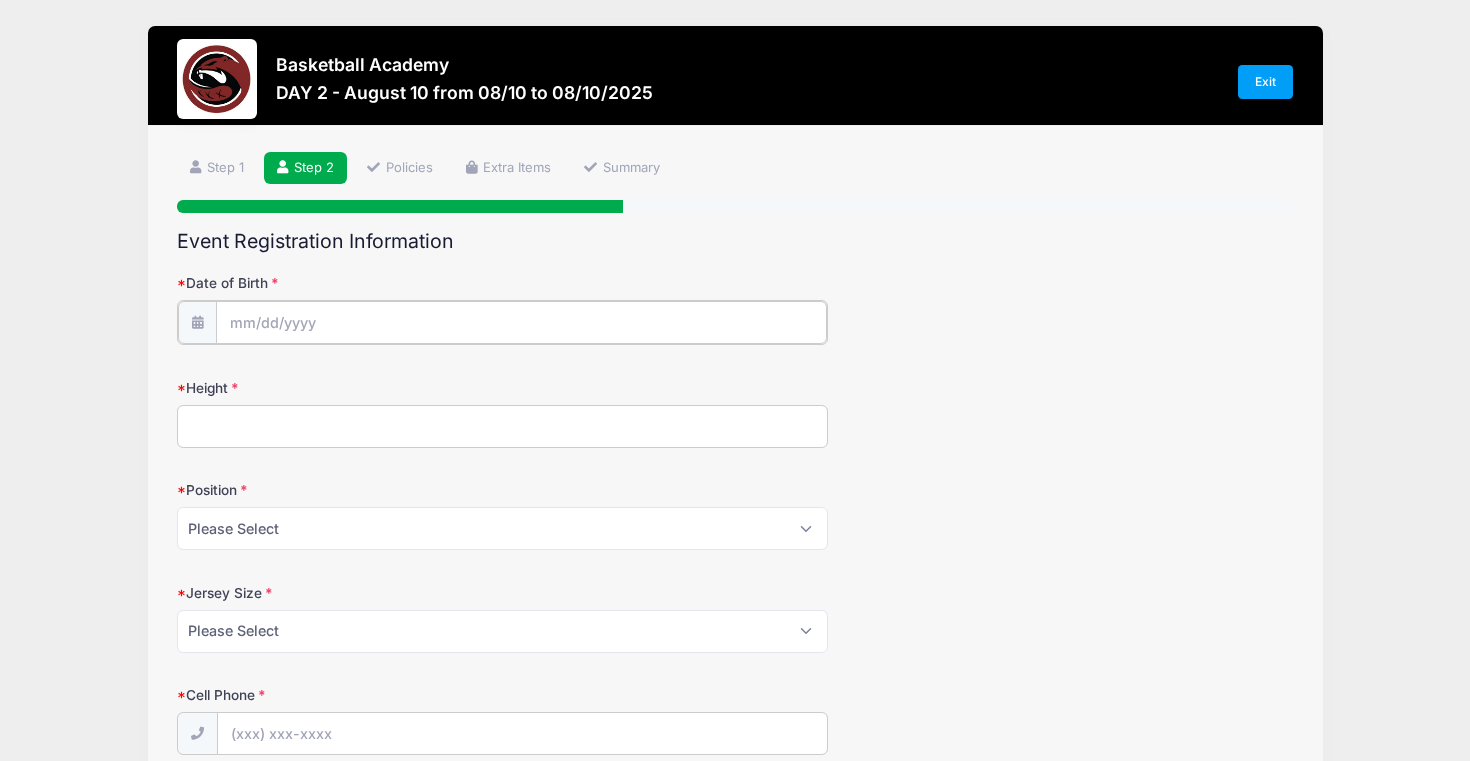 click on "Date of Birth" at bounding box center (521, 322) 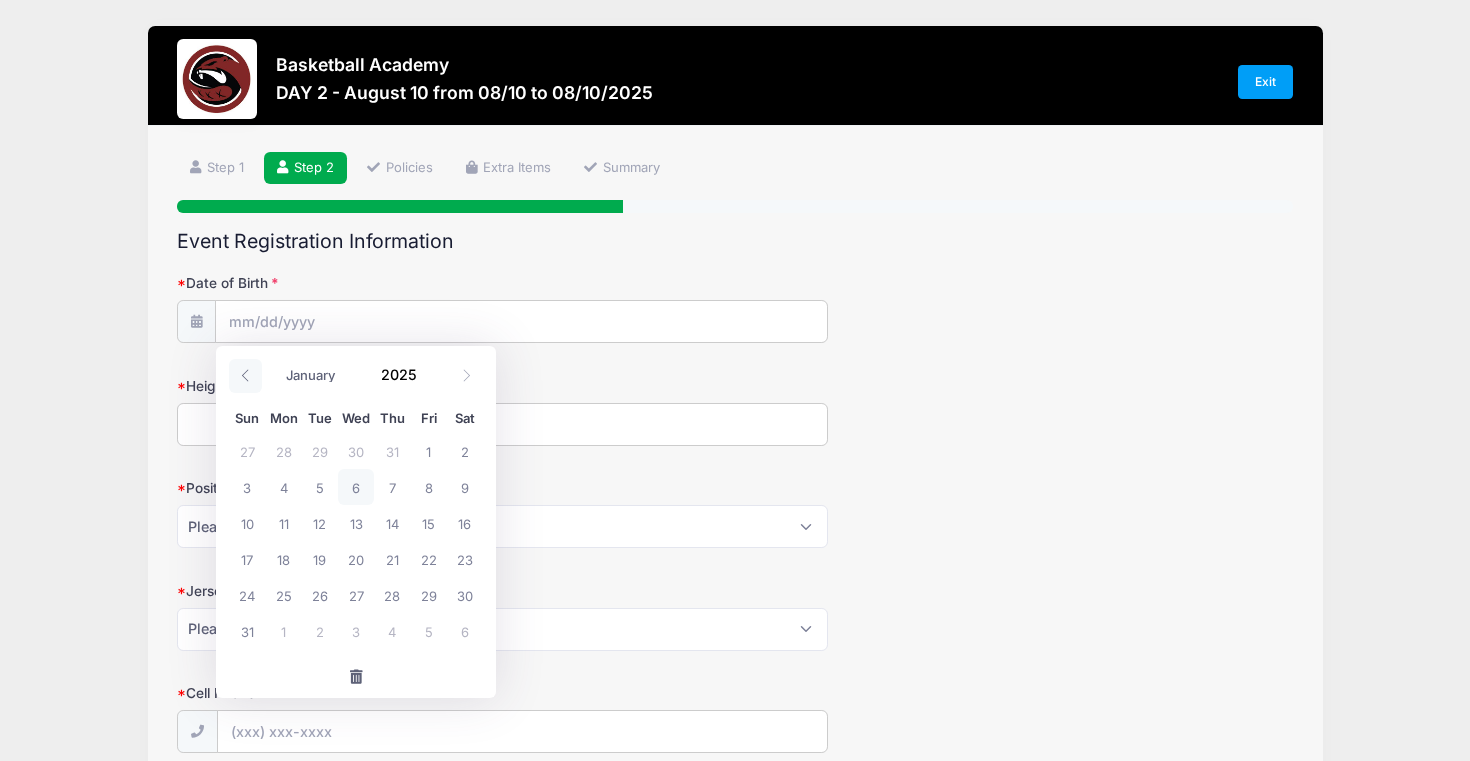 click 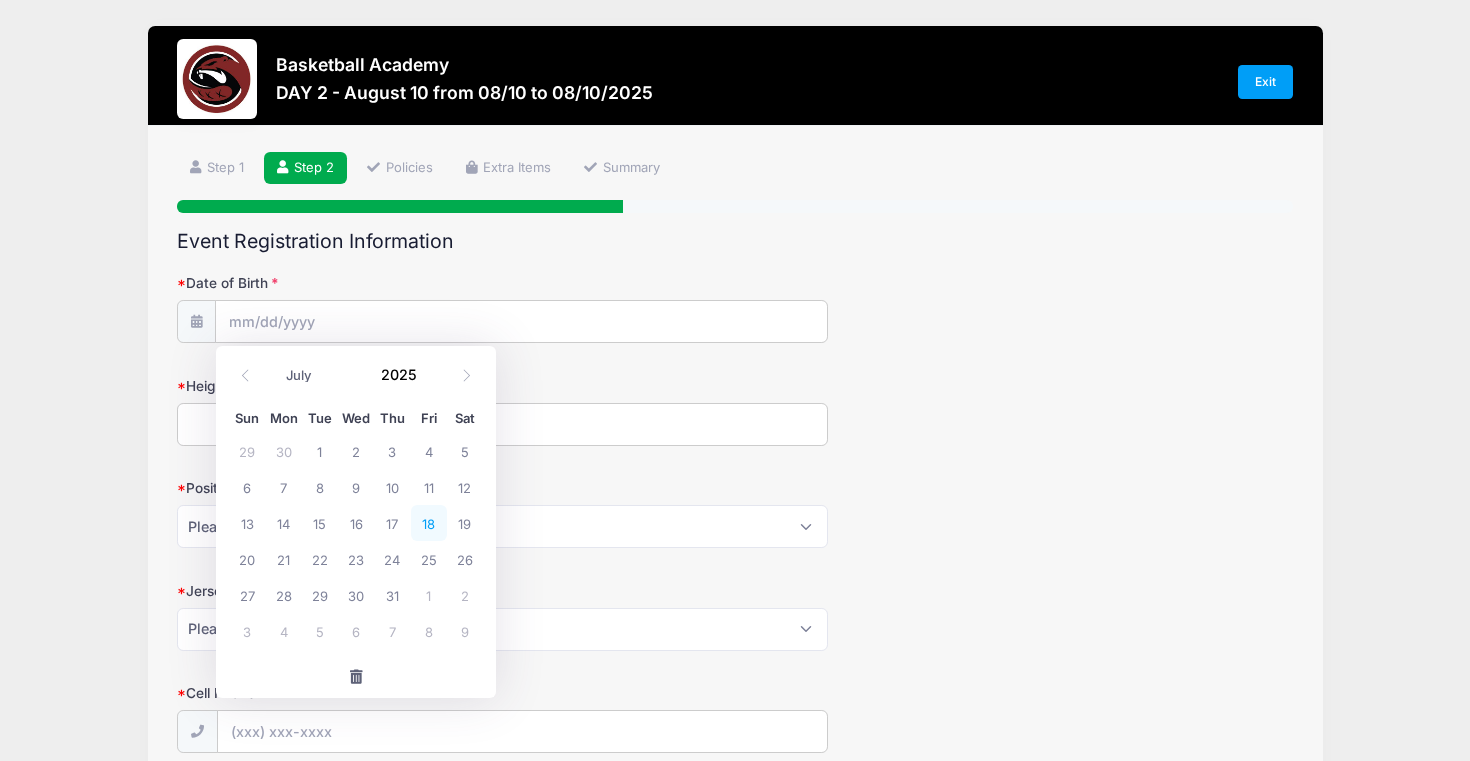 click on "18" at bounding box center [429, 523] 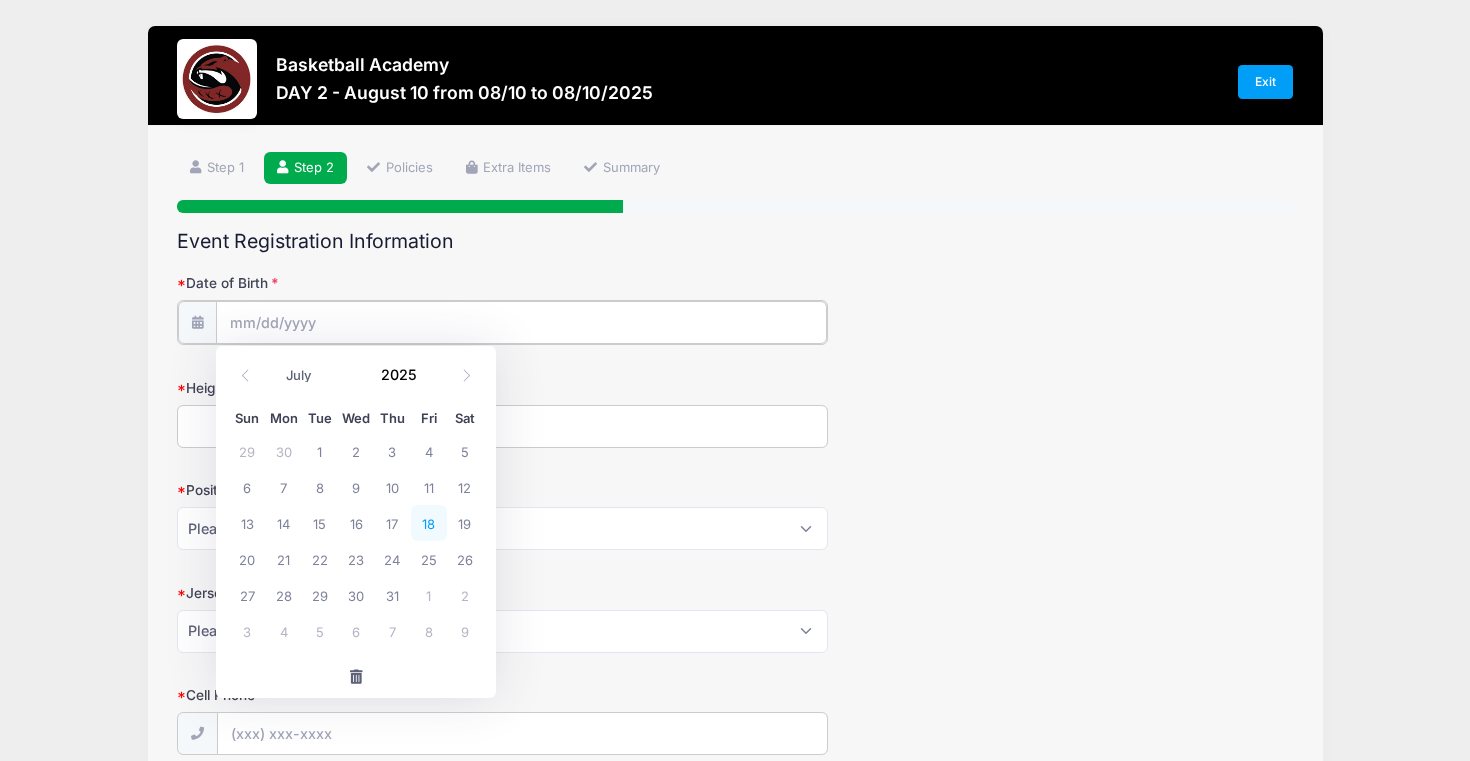 type on "07/18/2025" 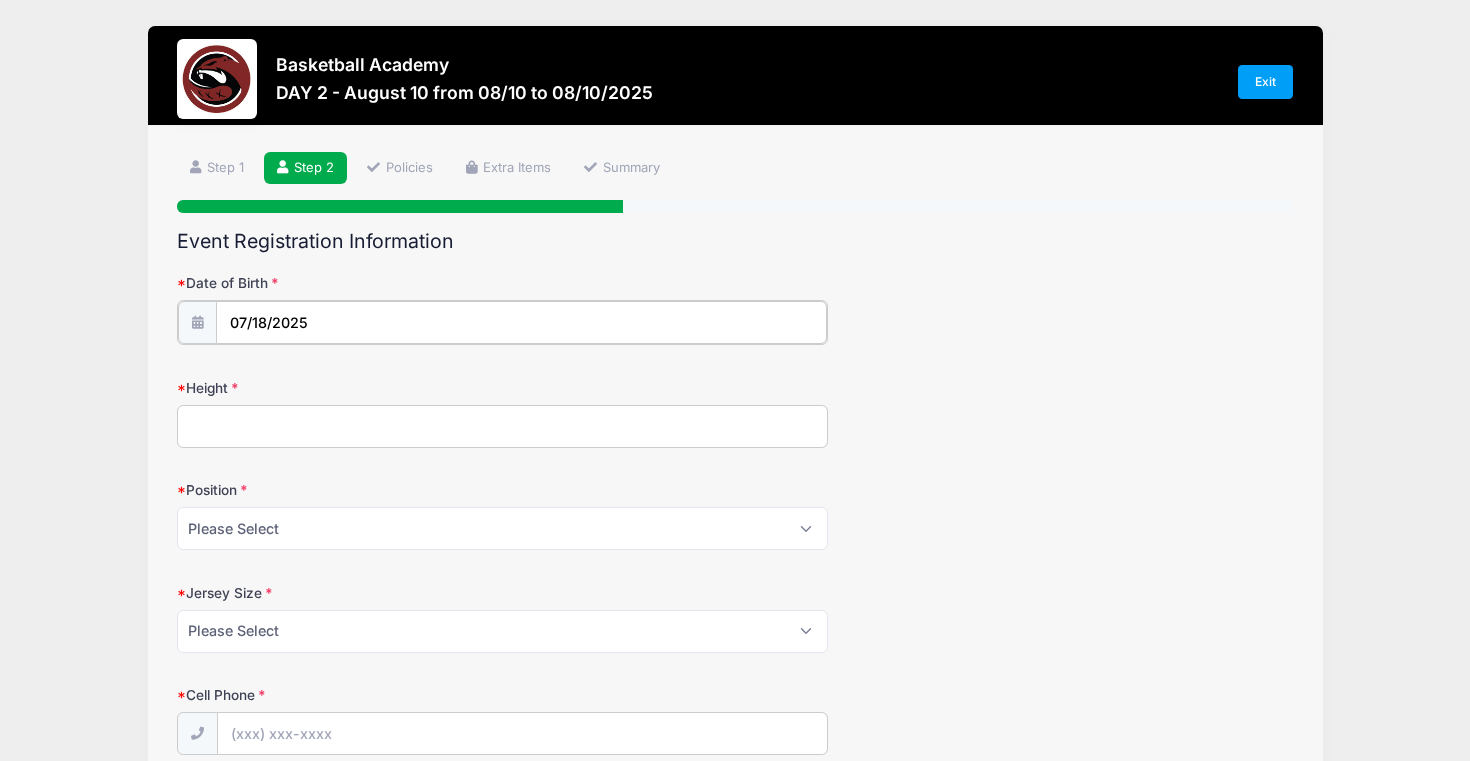 click on "07/18/2025" at bounding box center (521, 322) 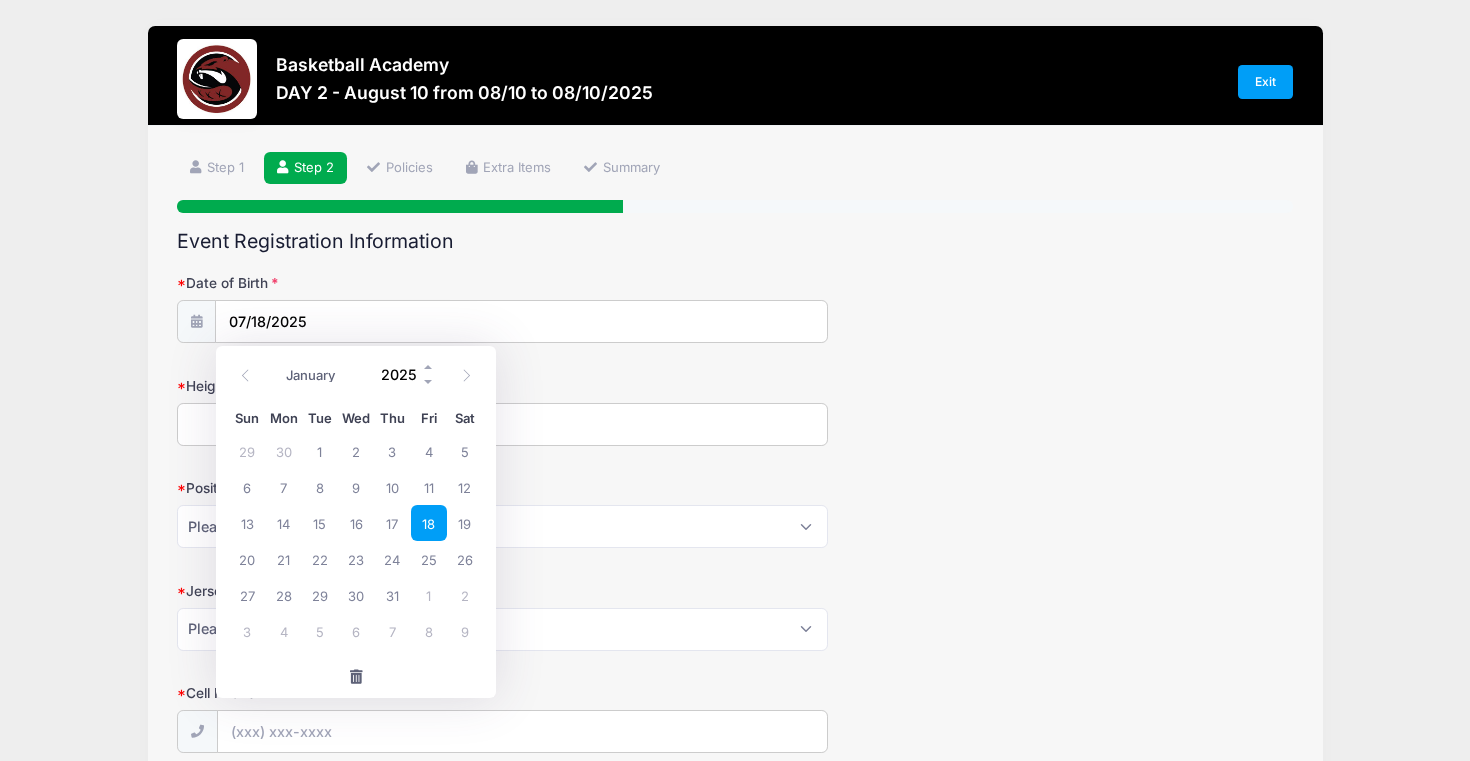 click on "2025" at bounding box center (403, 375) 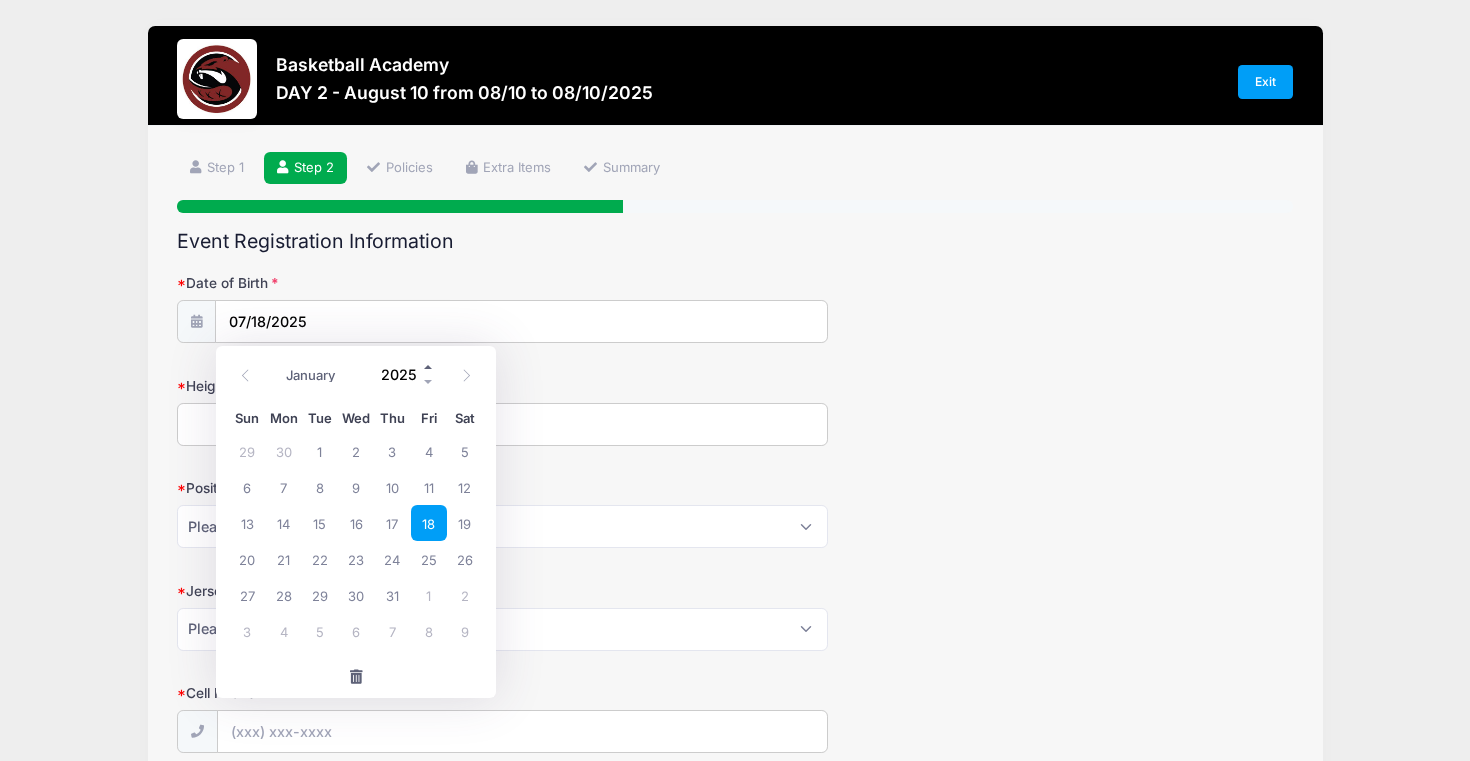 click at bounding box center [429, 367] 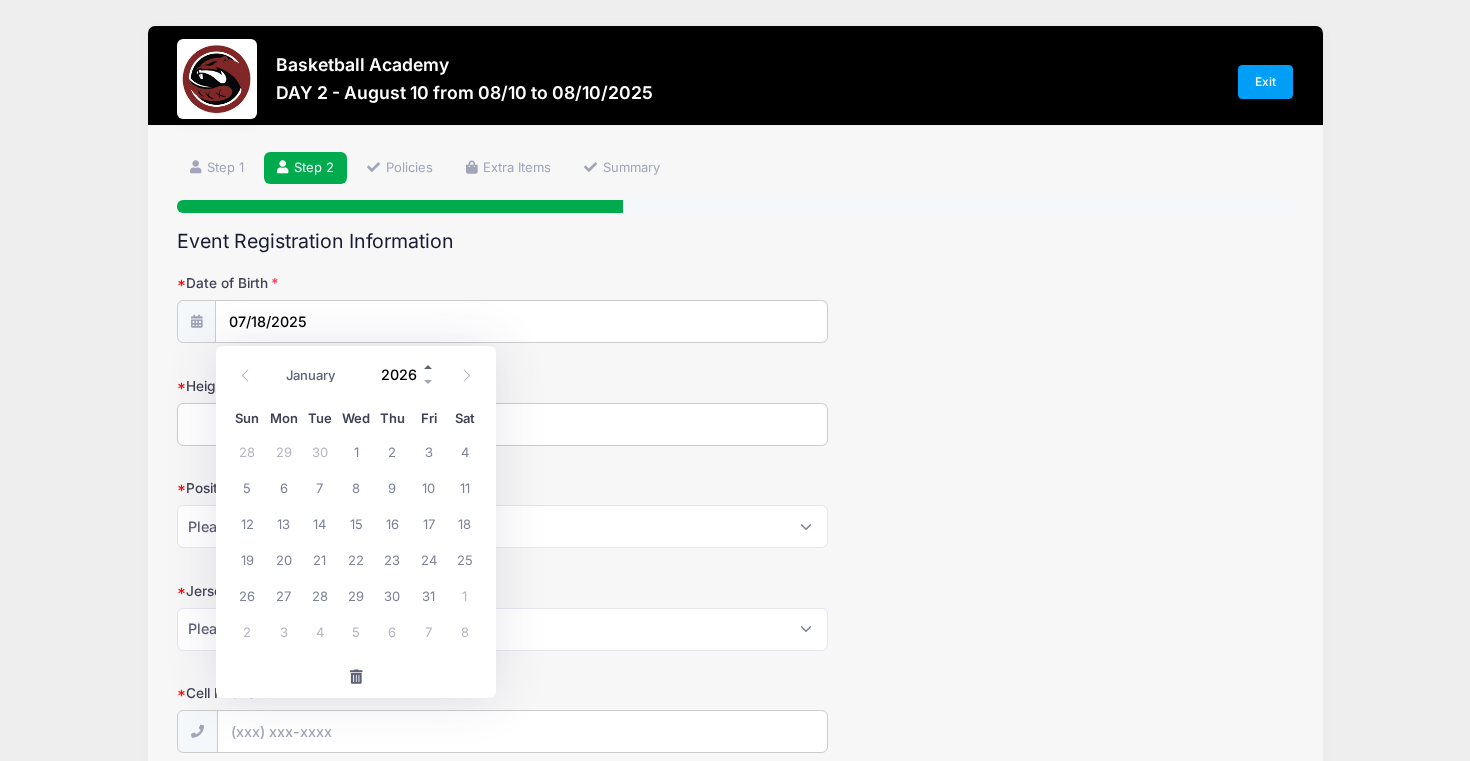 click at bounding box center (429, 367) 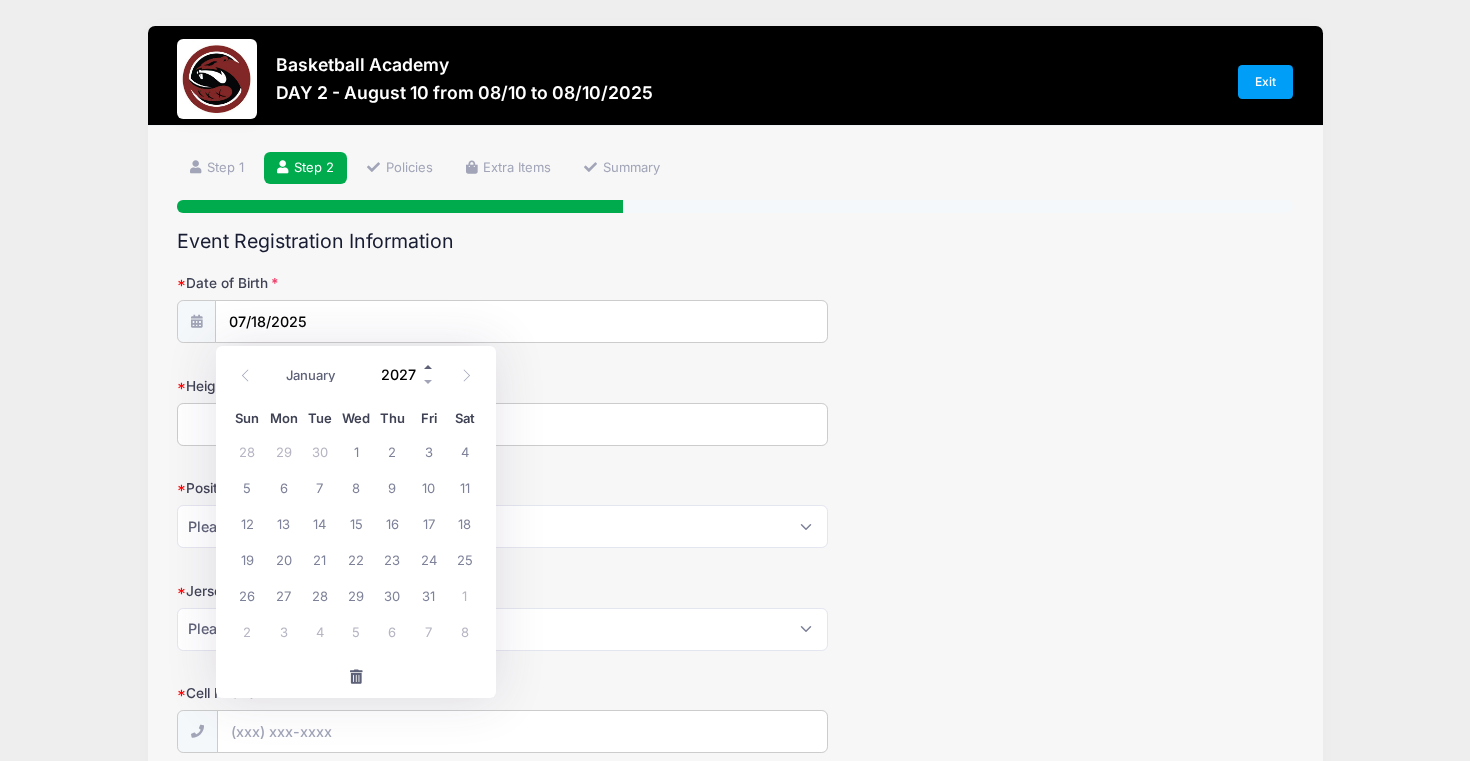 click at bounding box center [429, 367] 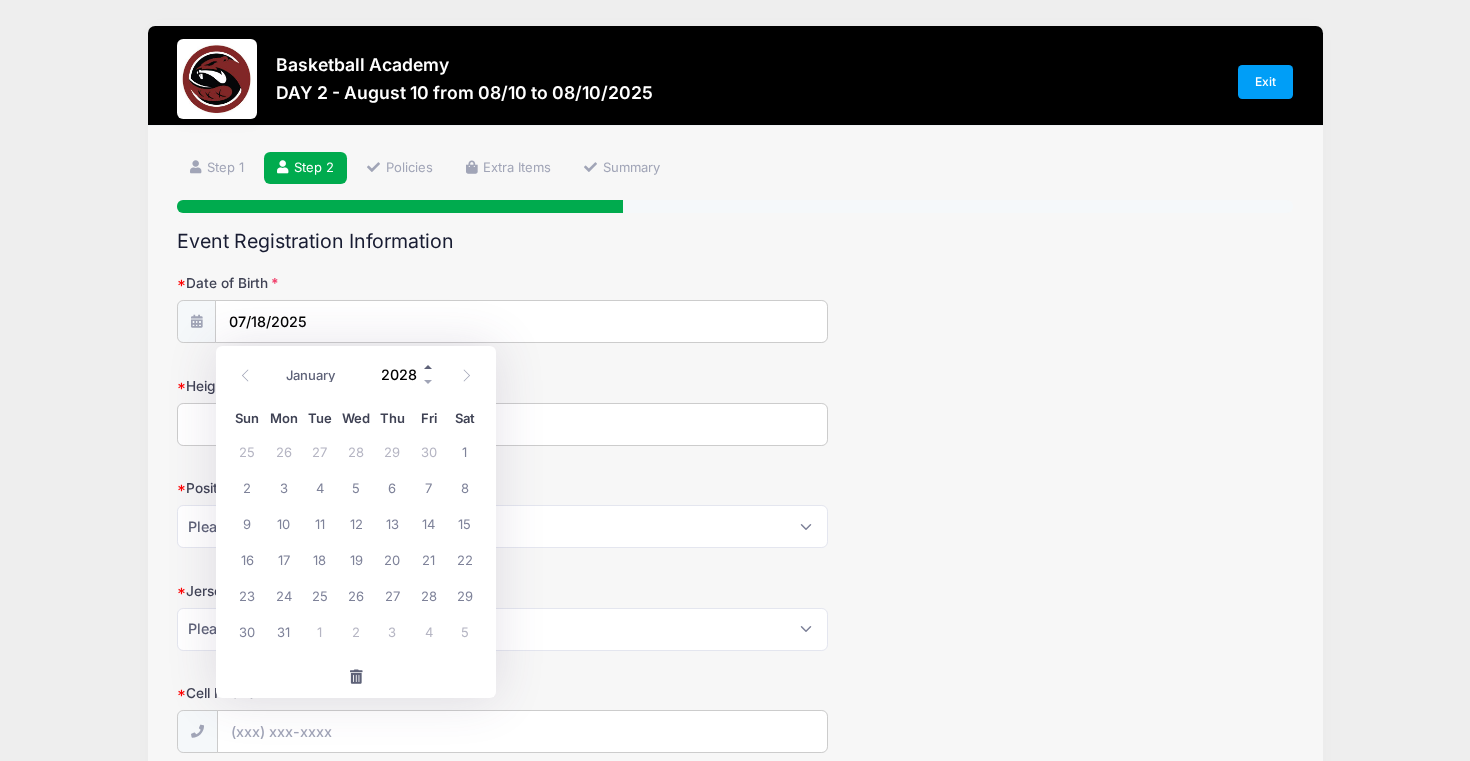 click at bounding box center (429, 367) 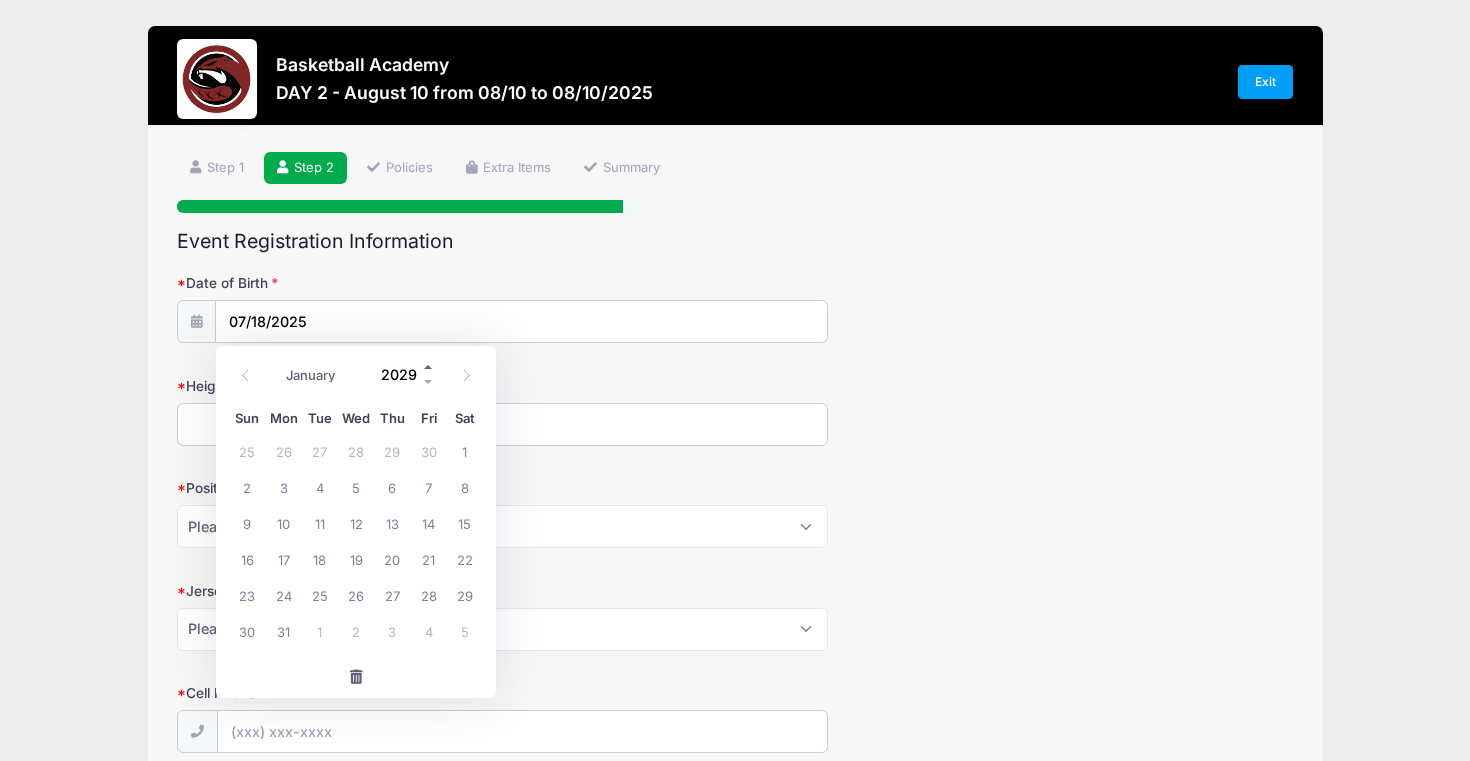 click at bounding box center (429, 367) 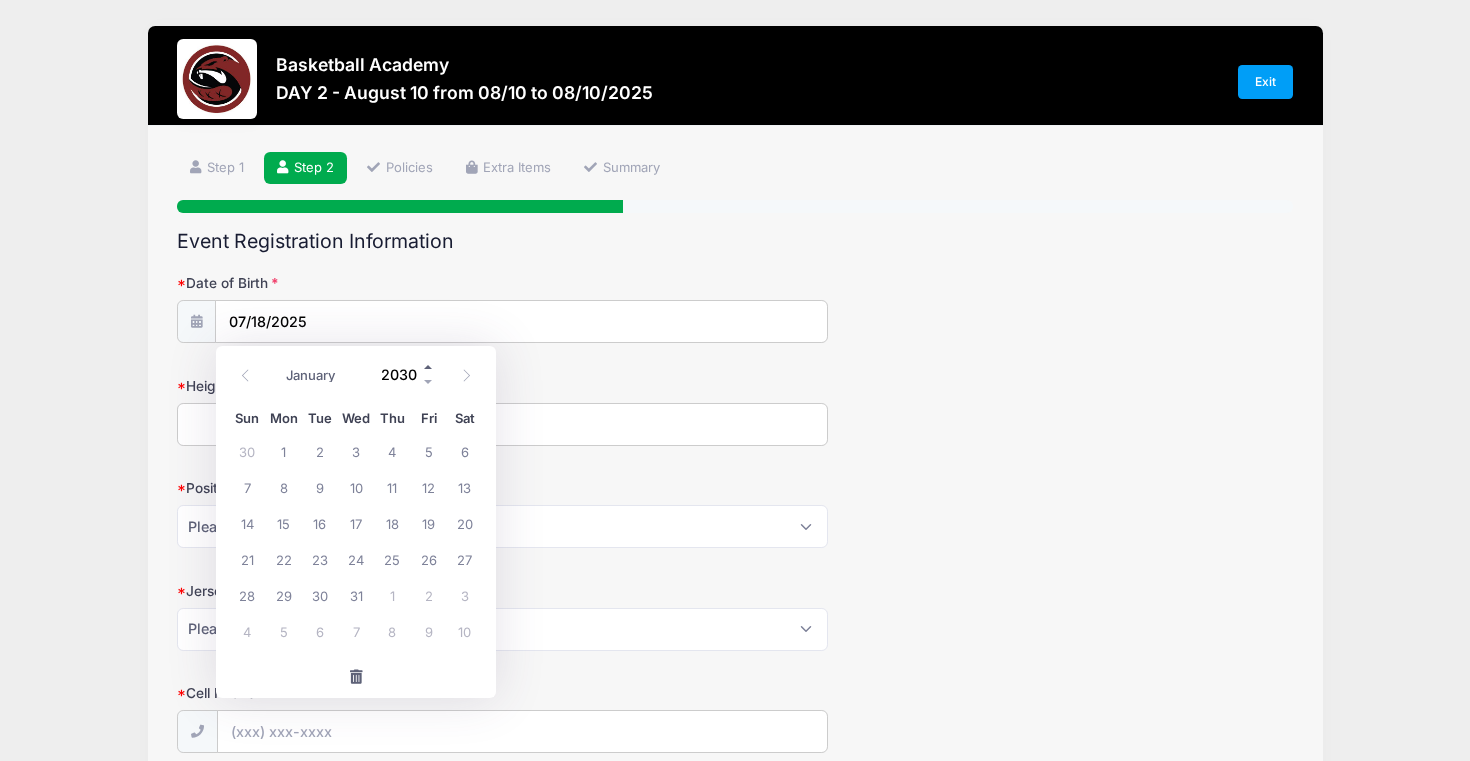 click at bounding box center (429, 367) 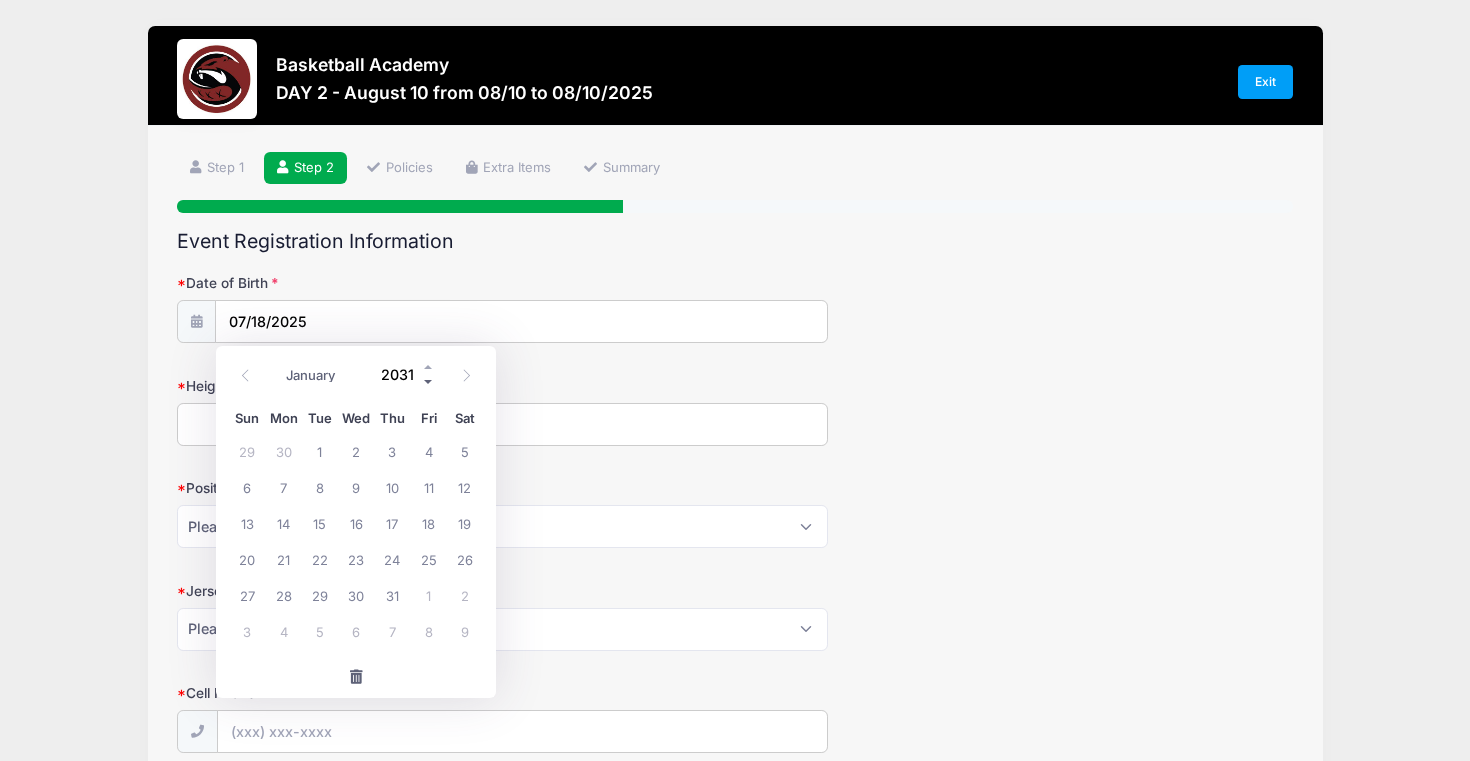 click at bounding box center (429, 382) 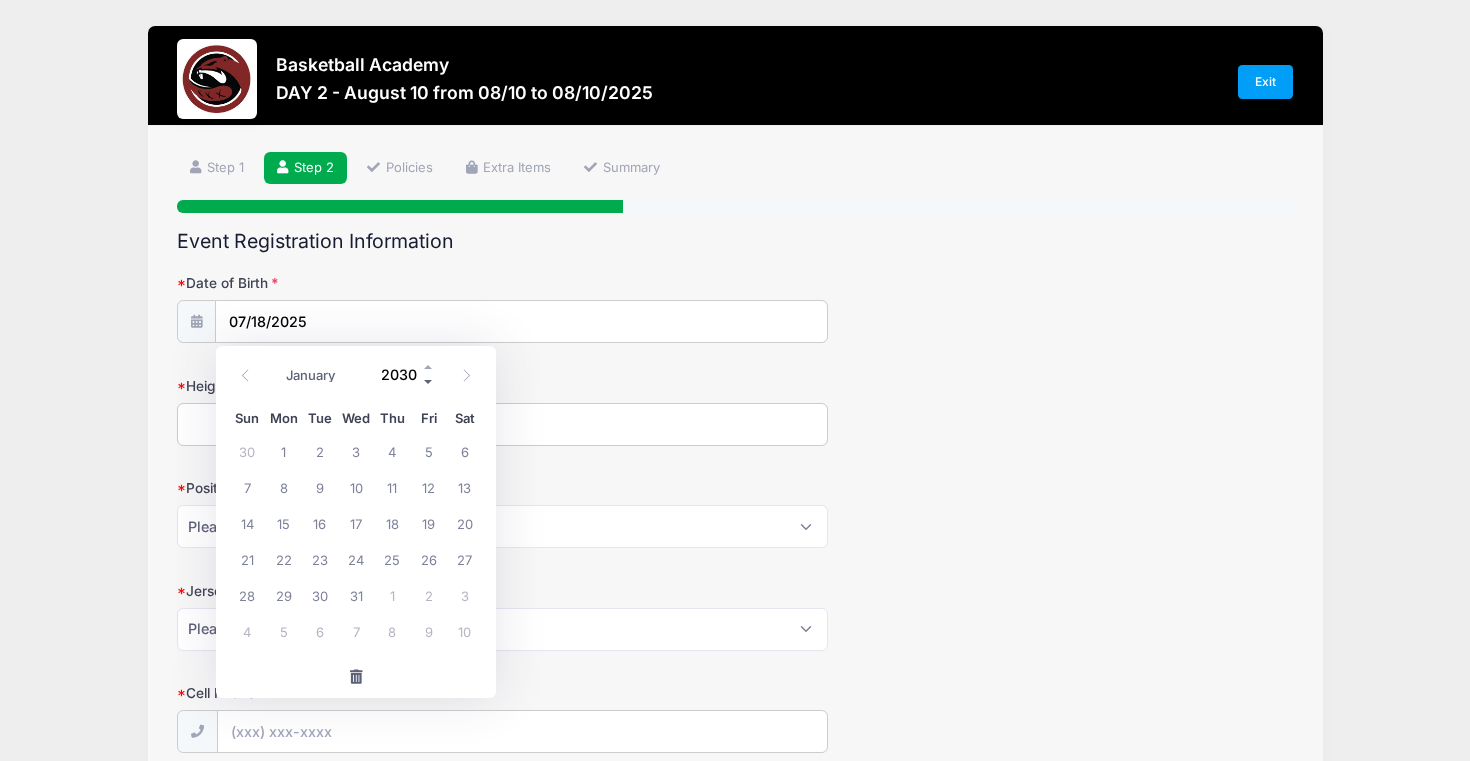 click at bounding box center (429, 382) 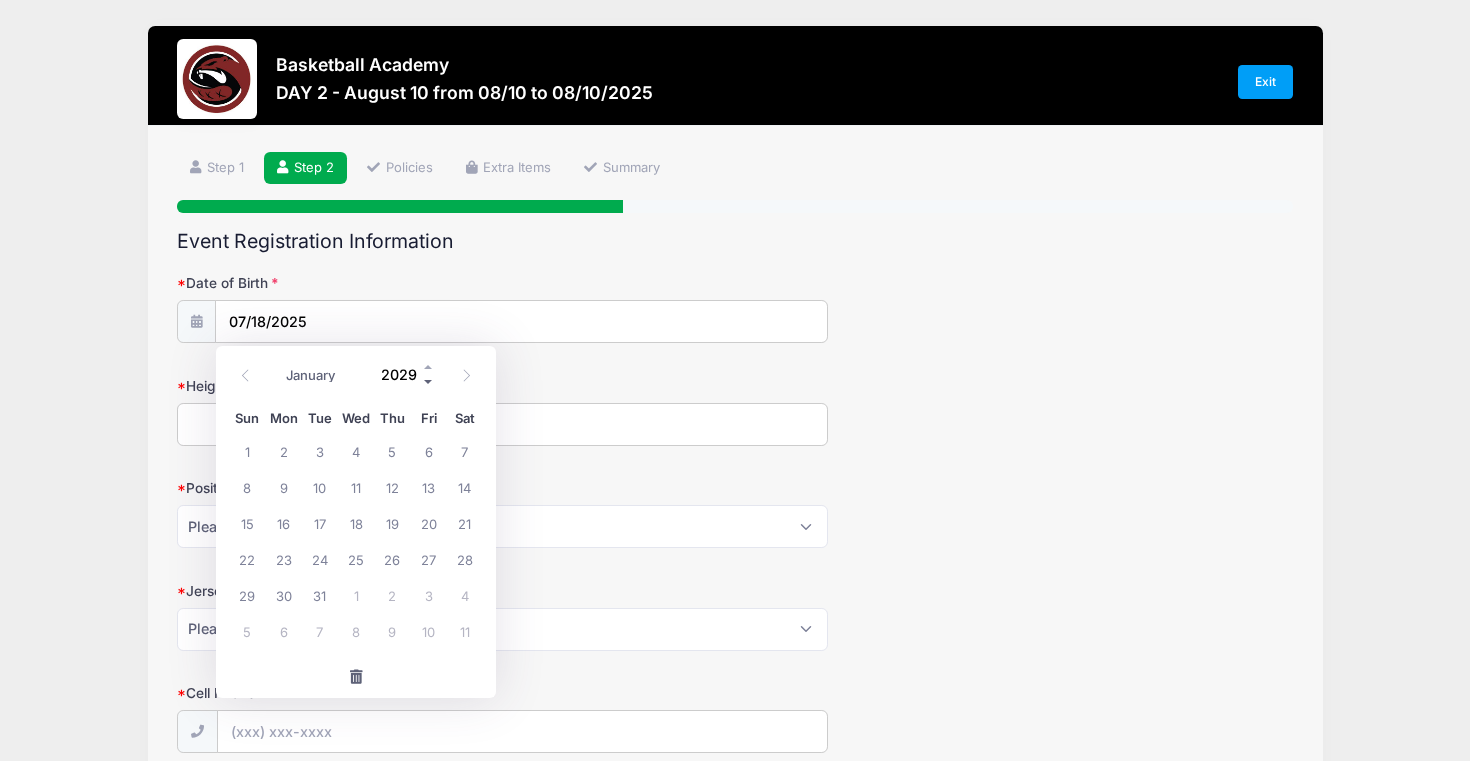 click at bounding box center [429, 382] 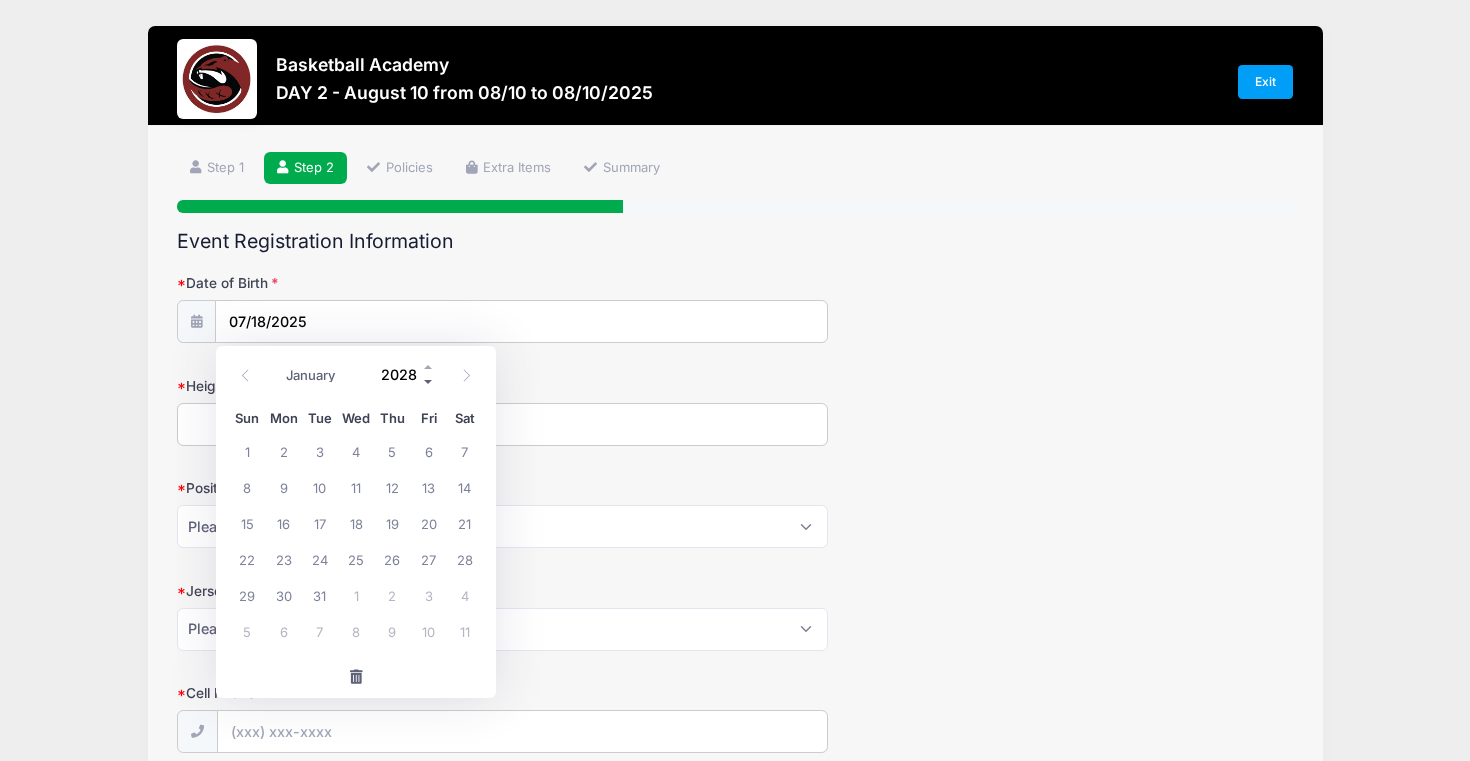 click at bounding box center (429, 382) 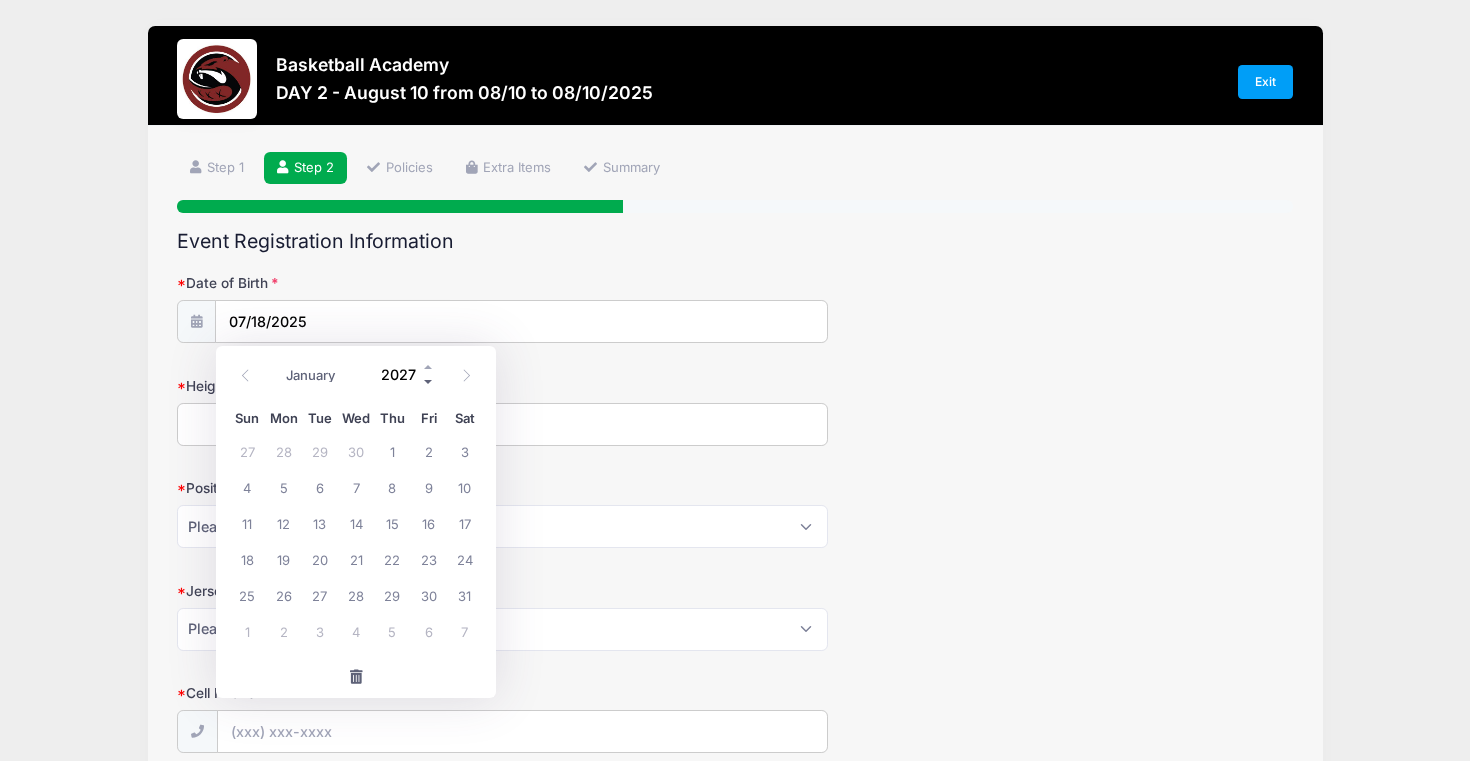 click at bounding box center (429, 382) 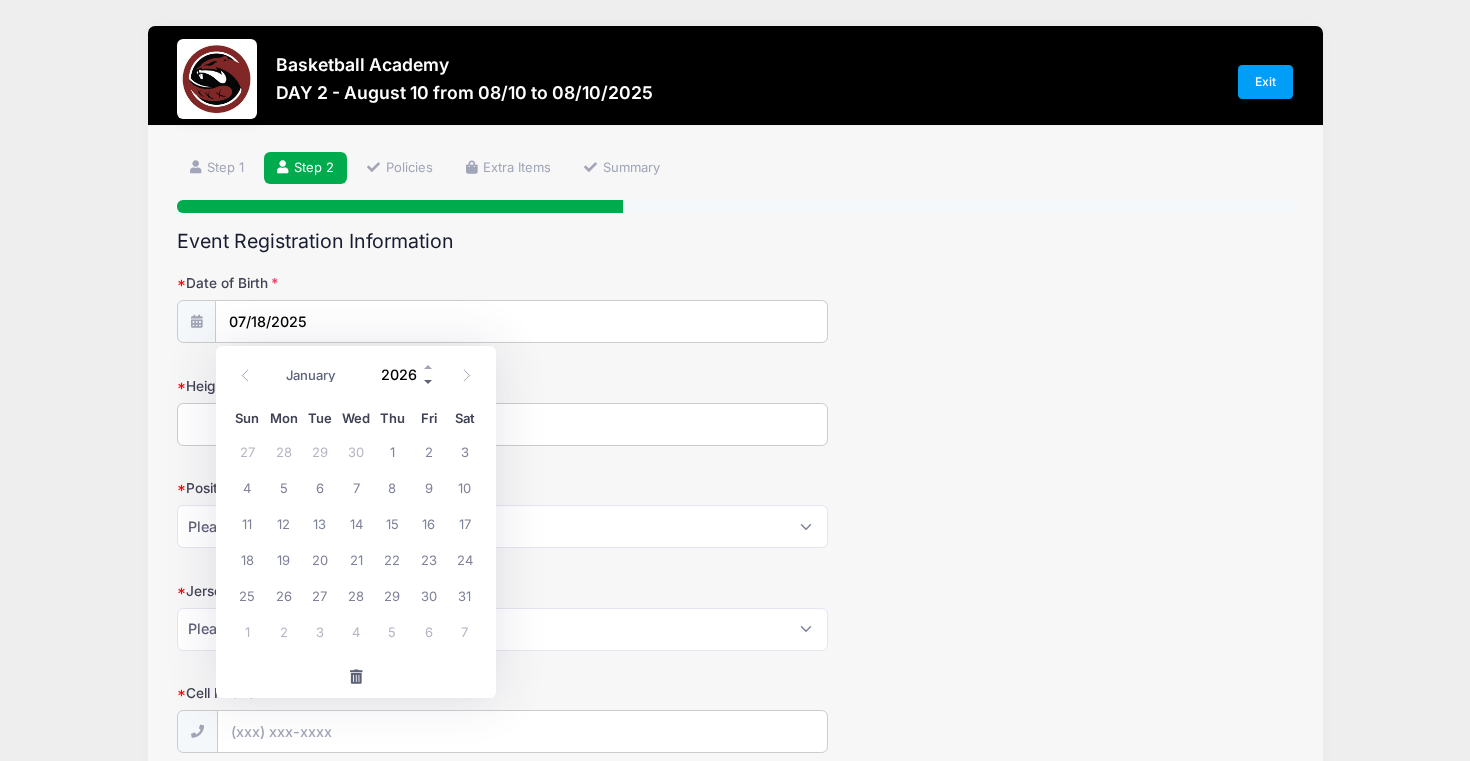 click at bounding box center [429, 382] 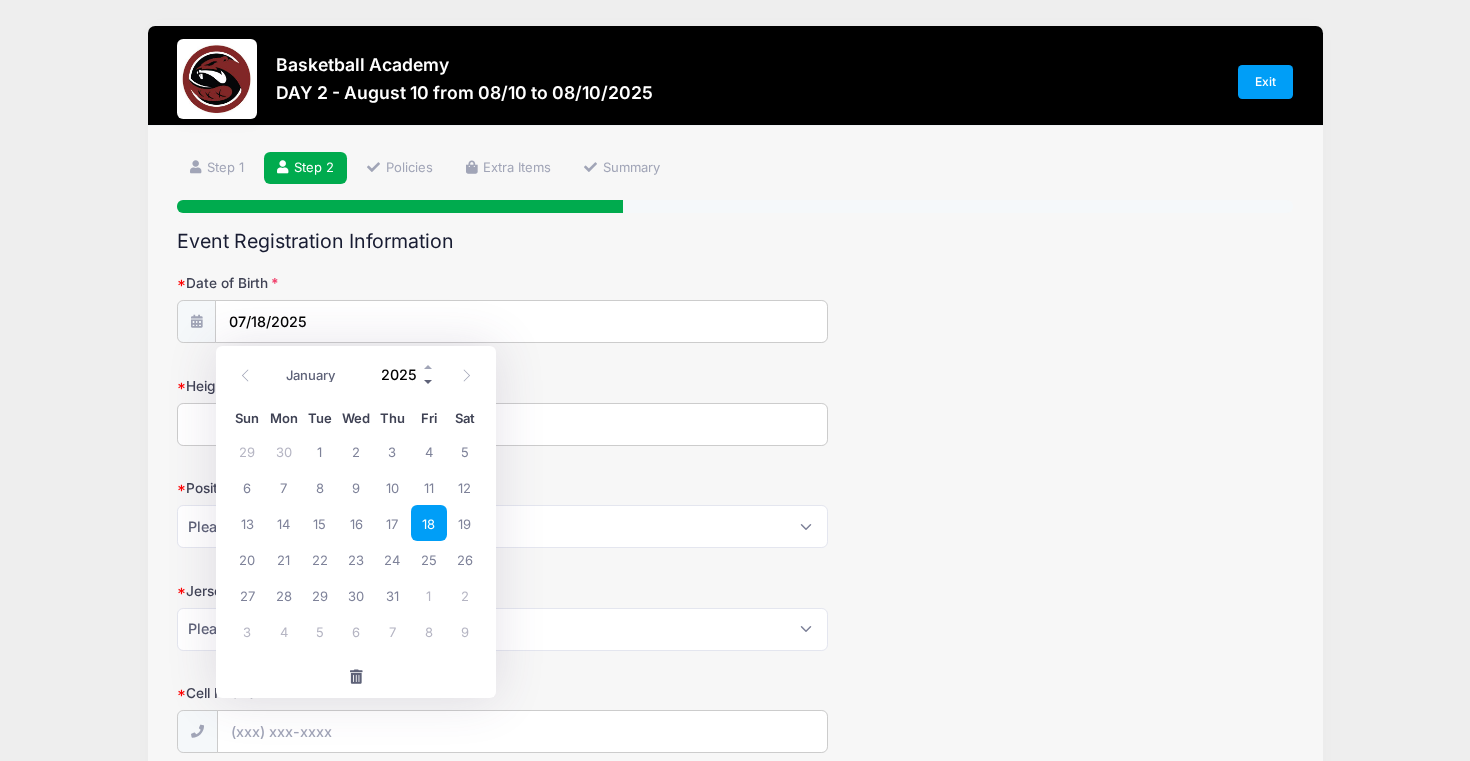 click at bounding box center [429, 382] 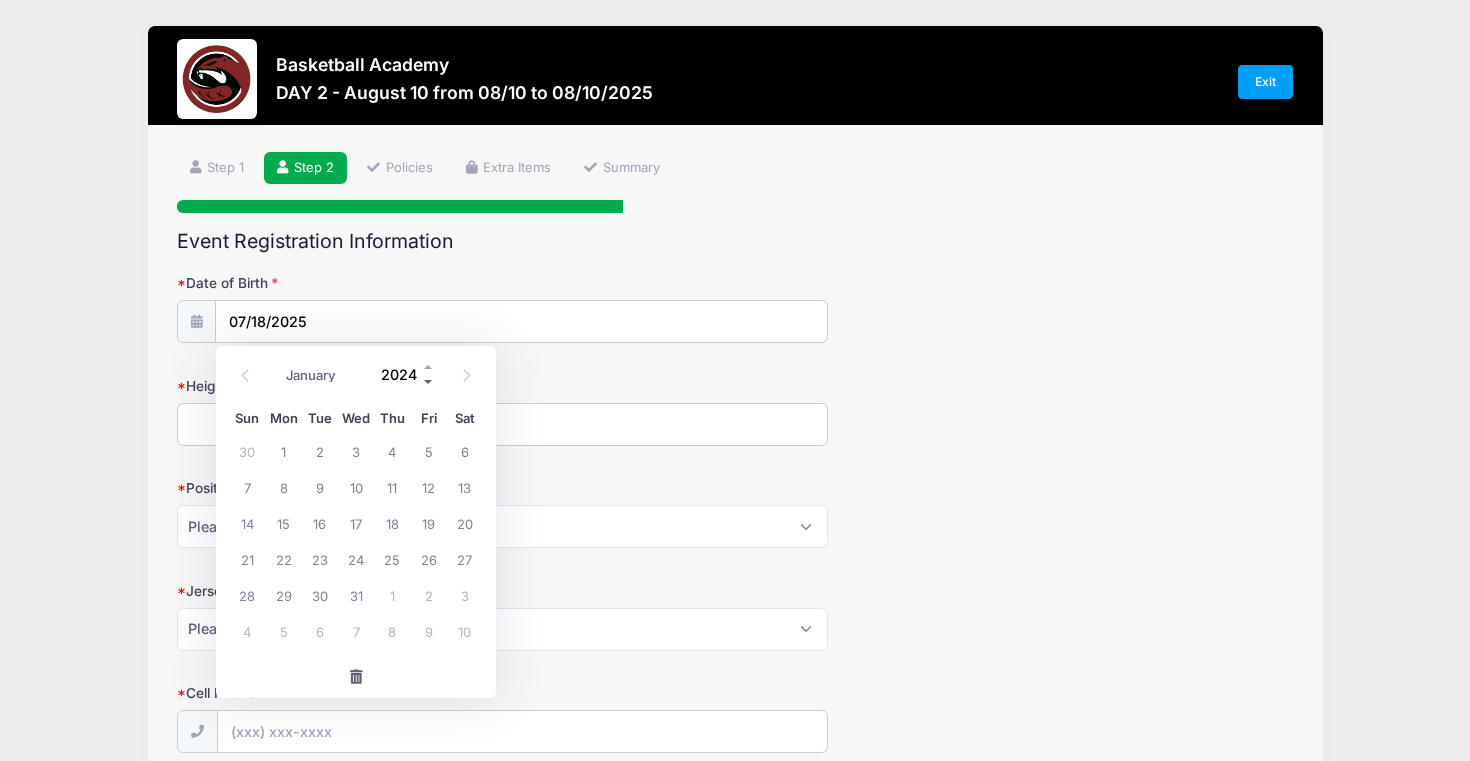 click at bounding box center [429, 382] 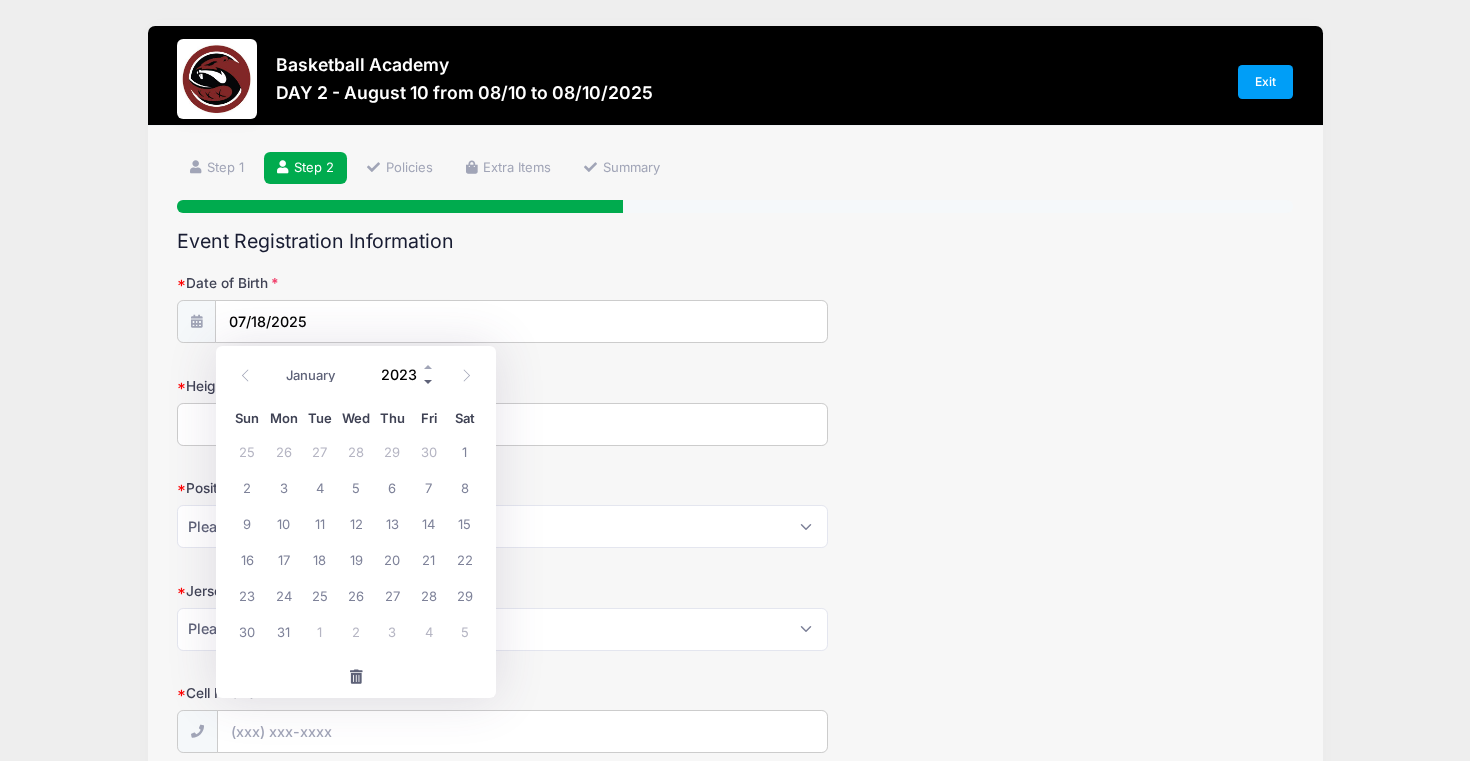 click at bounding box center (429, 382) 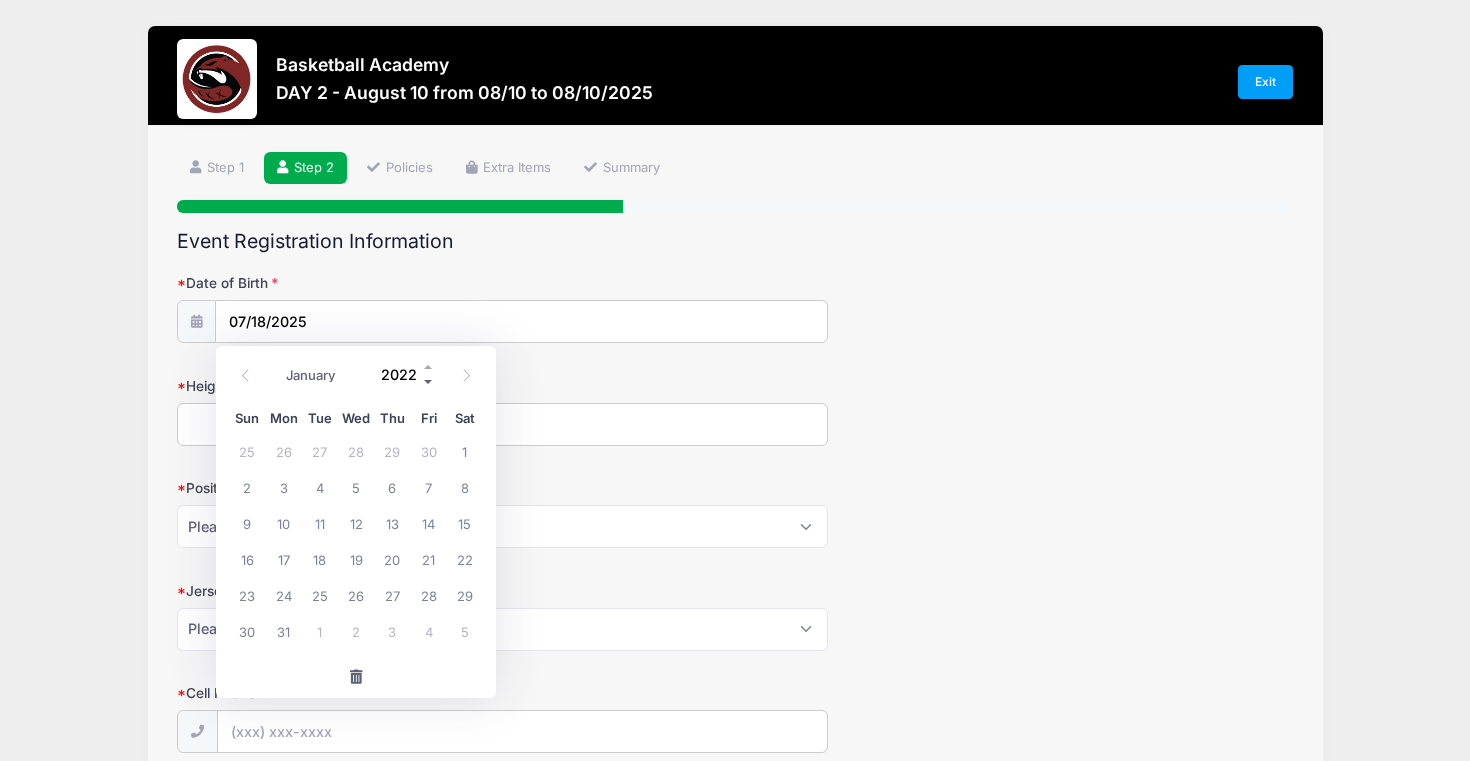 click at bounding box center [429, 382] 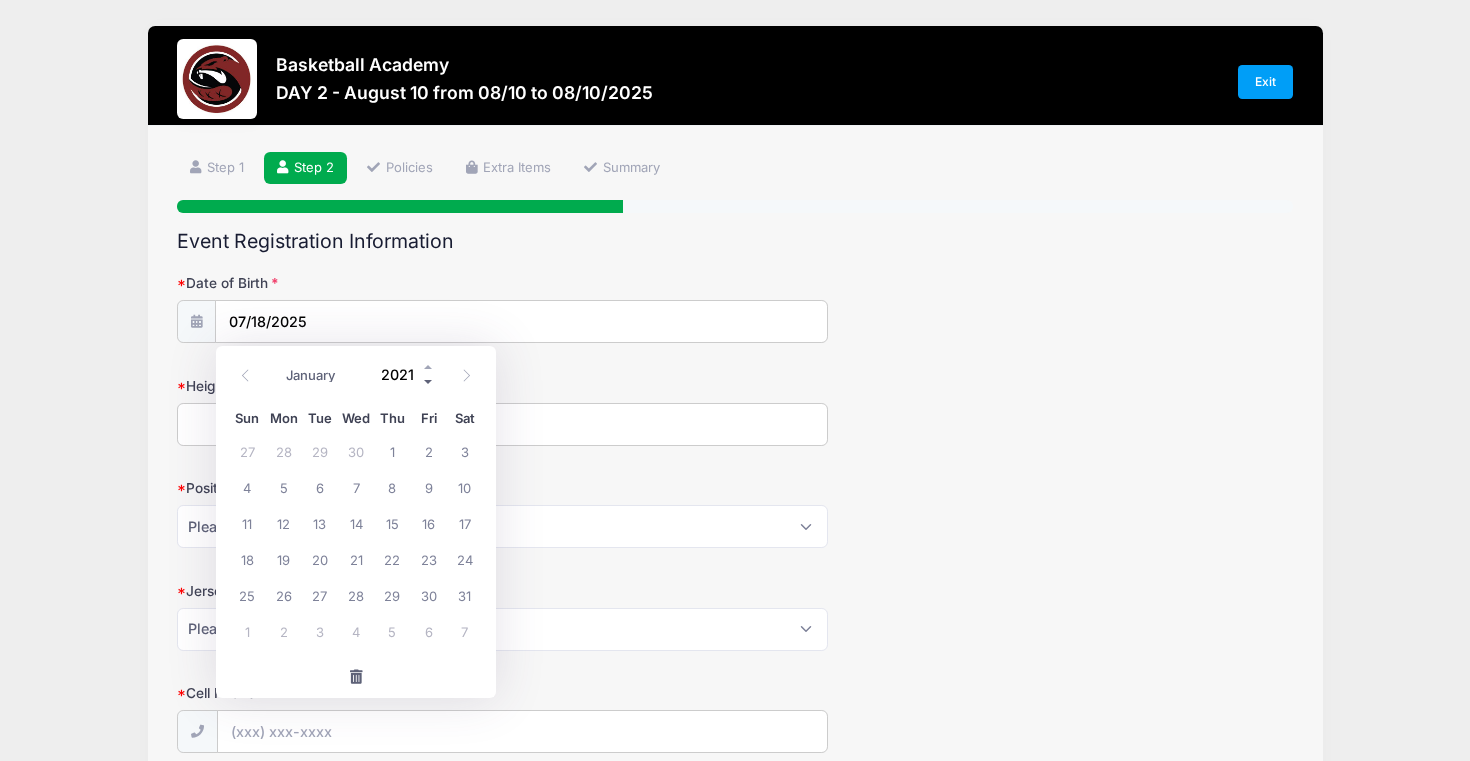 click at bounding box center (429, 382) 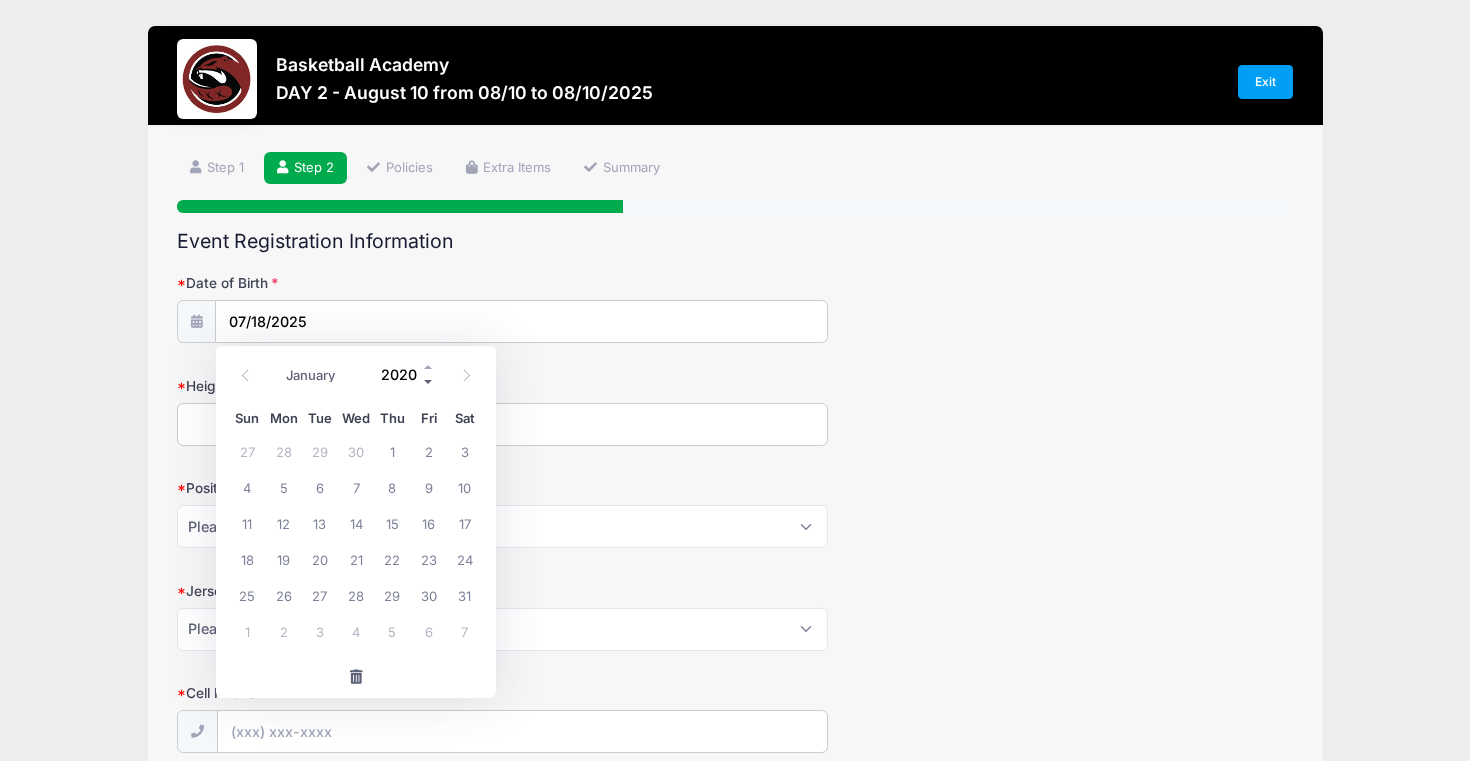 click at bounding box center (429, 382) 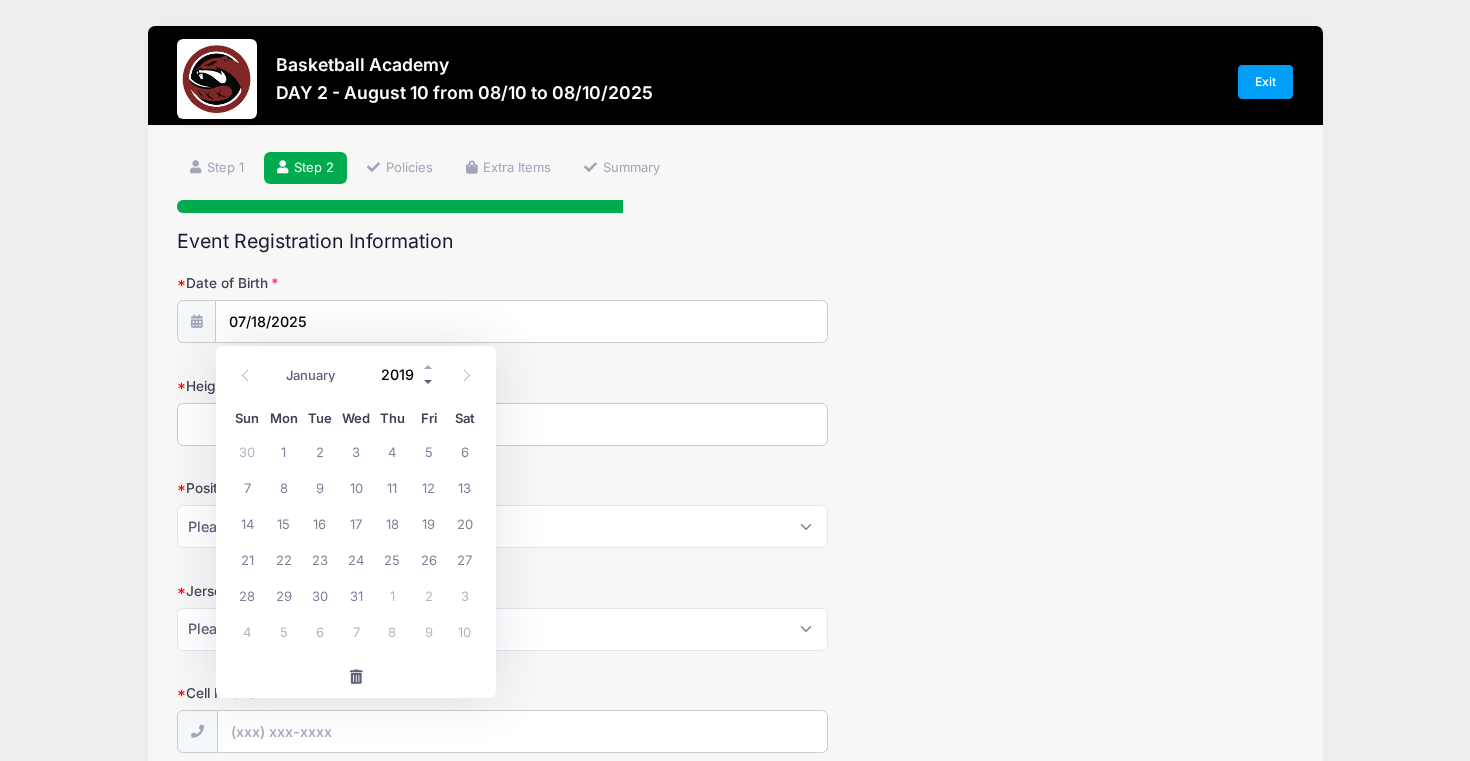 click at bounding box center (429, 382) 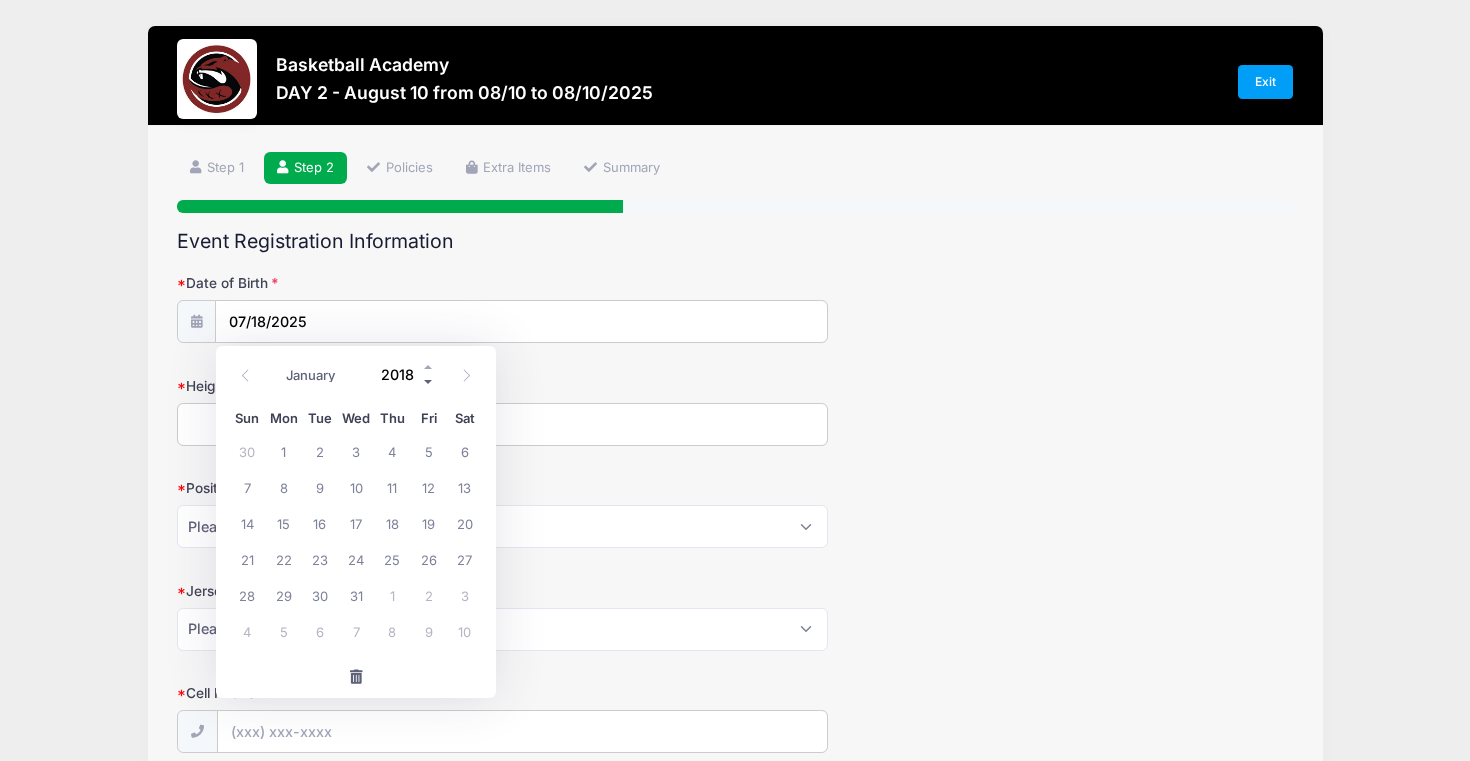 click at bounding box center [429, 382] 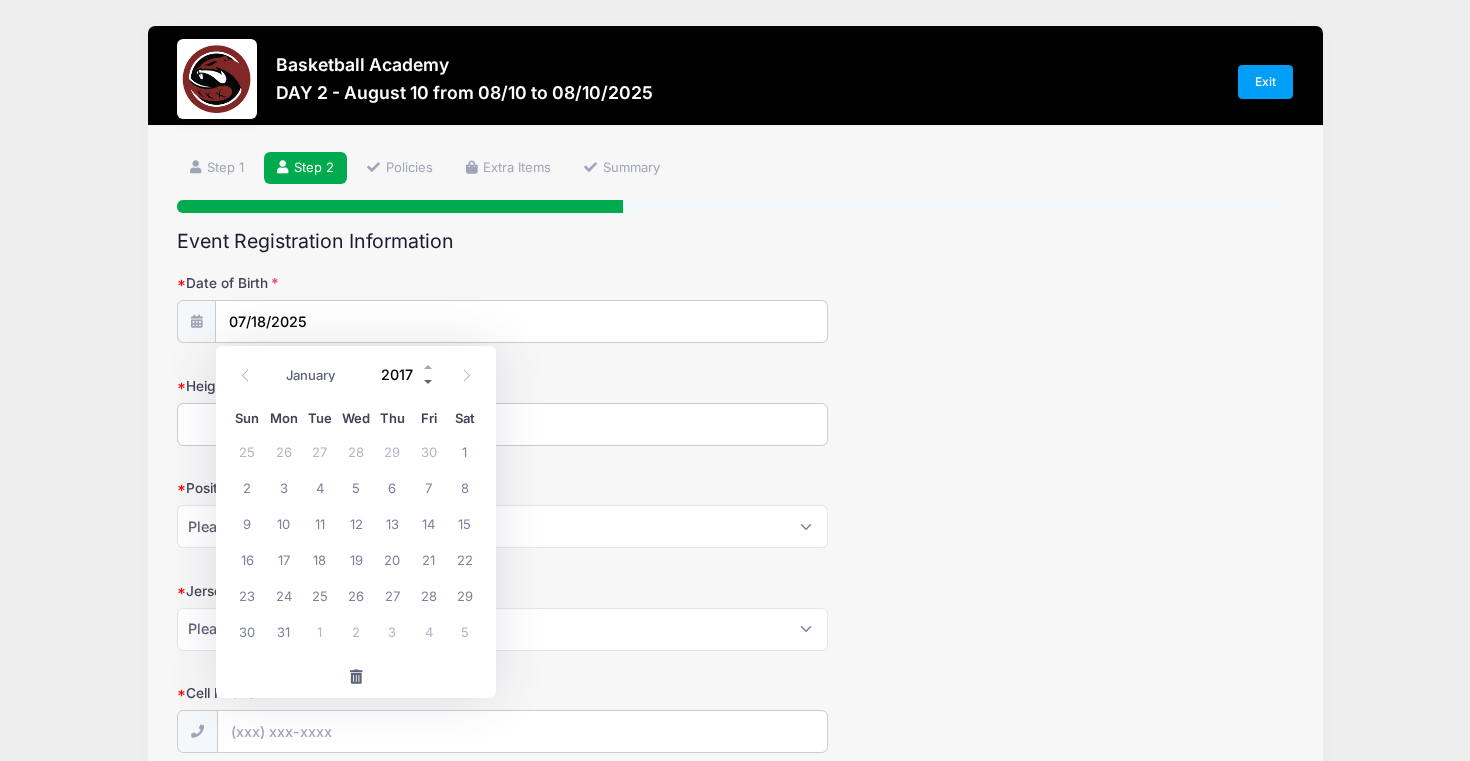 click at bounding box center [429, 382] 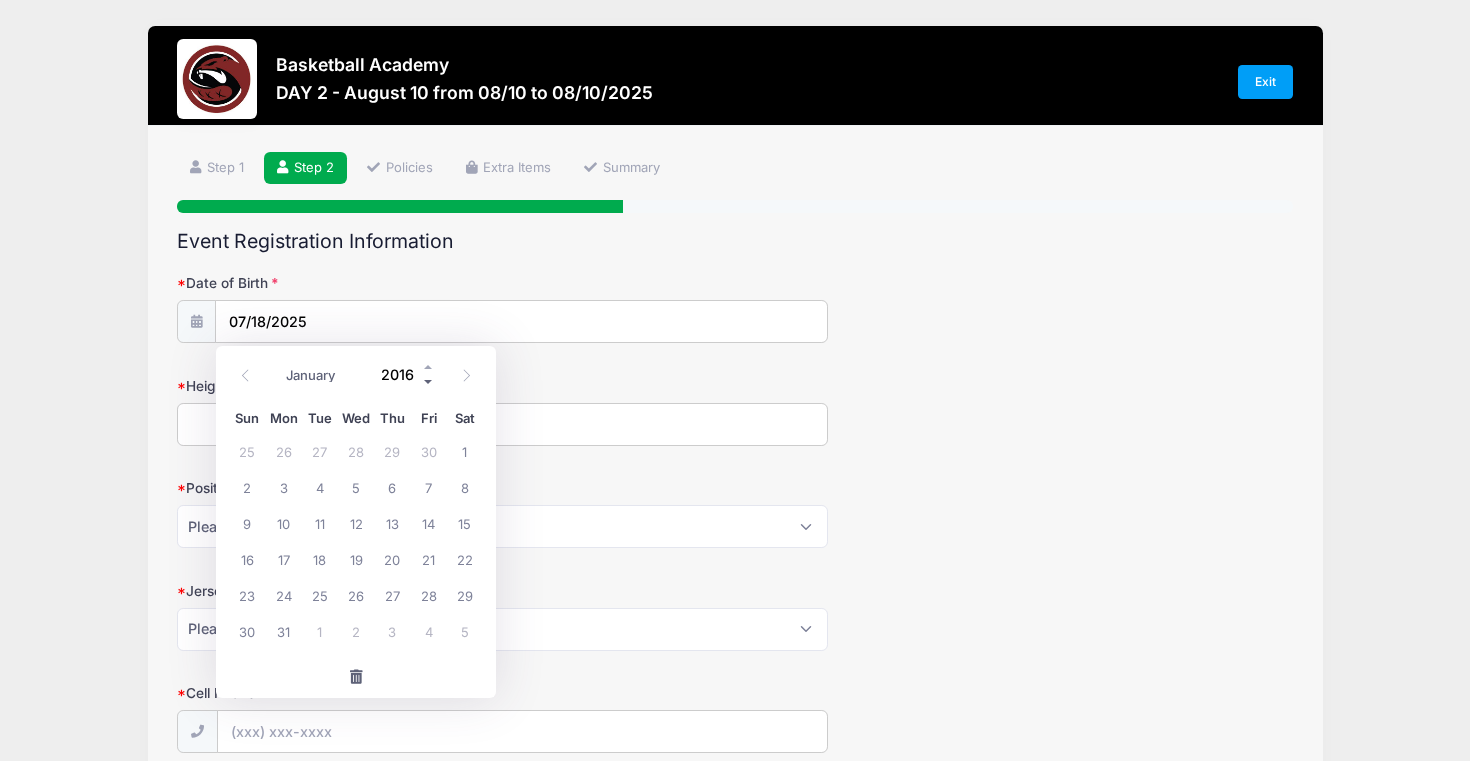 click at bounding box center [429, 382] 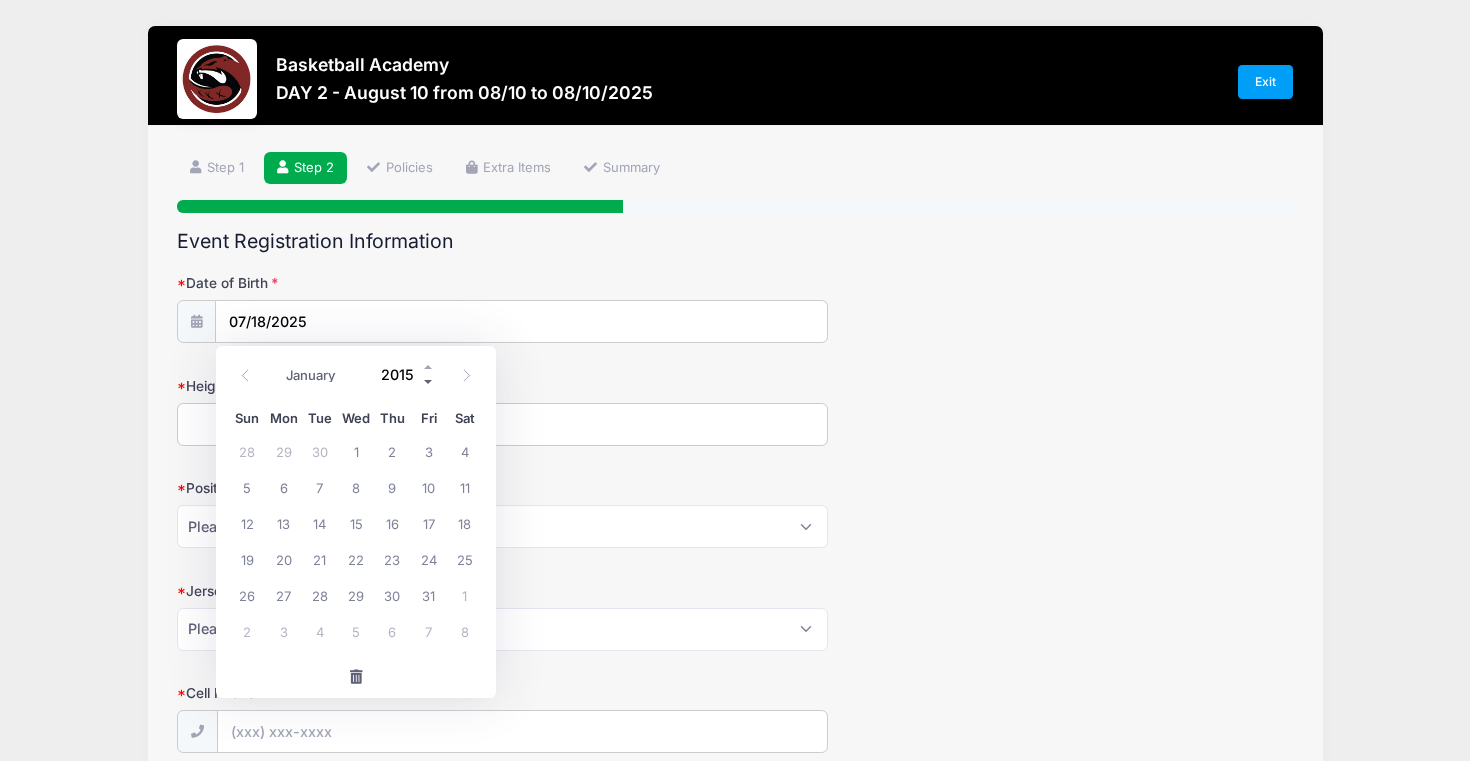 click at bounding box center [429, 382] 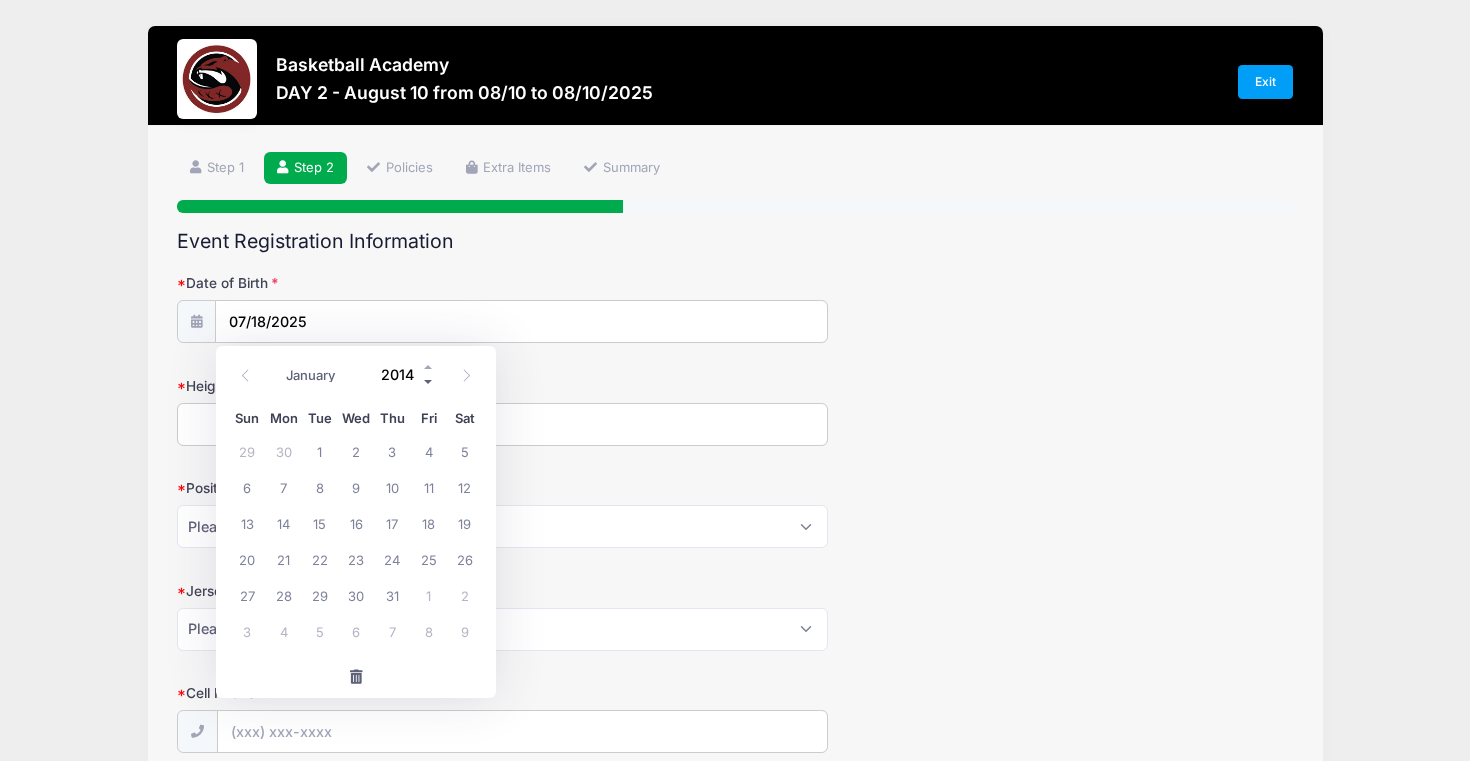 click at bounding box center (429, 382) 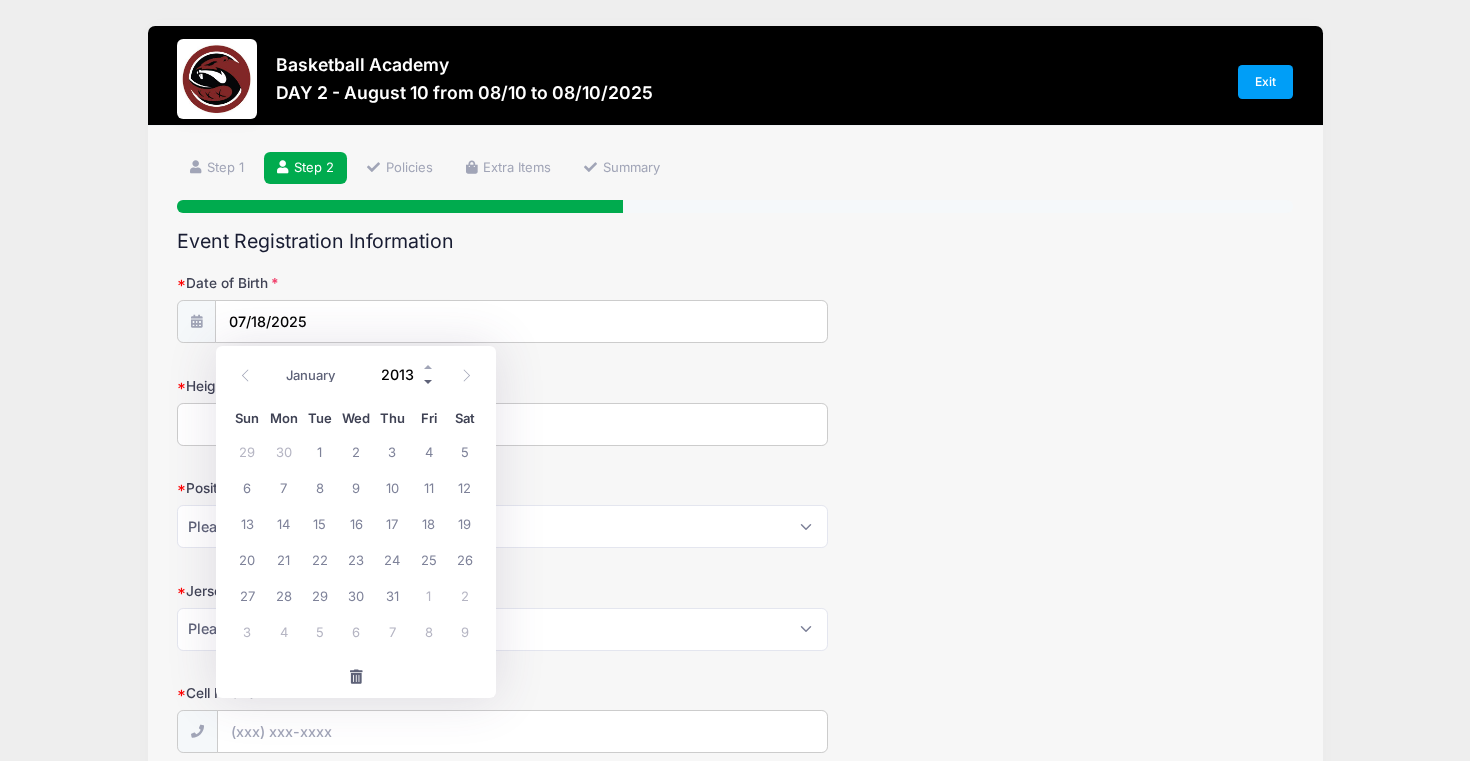 click at bounding box center (429, 382) 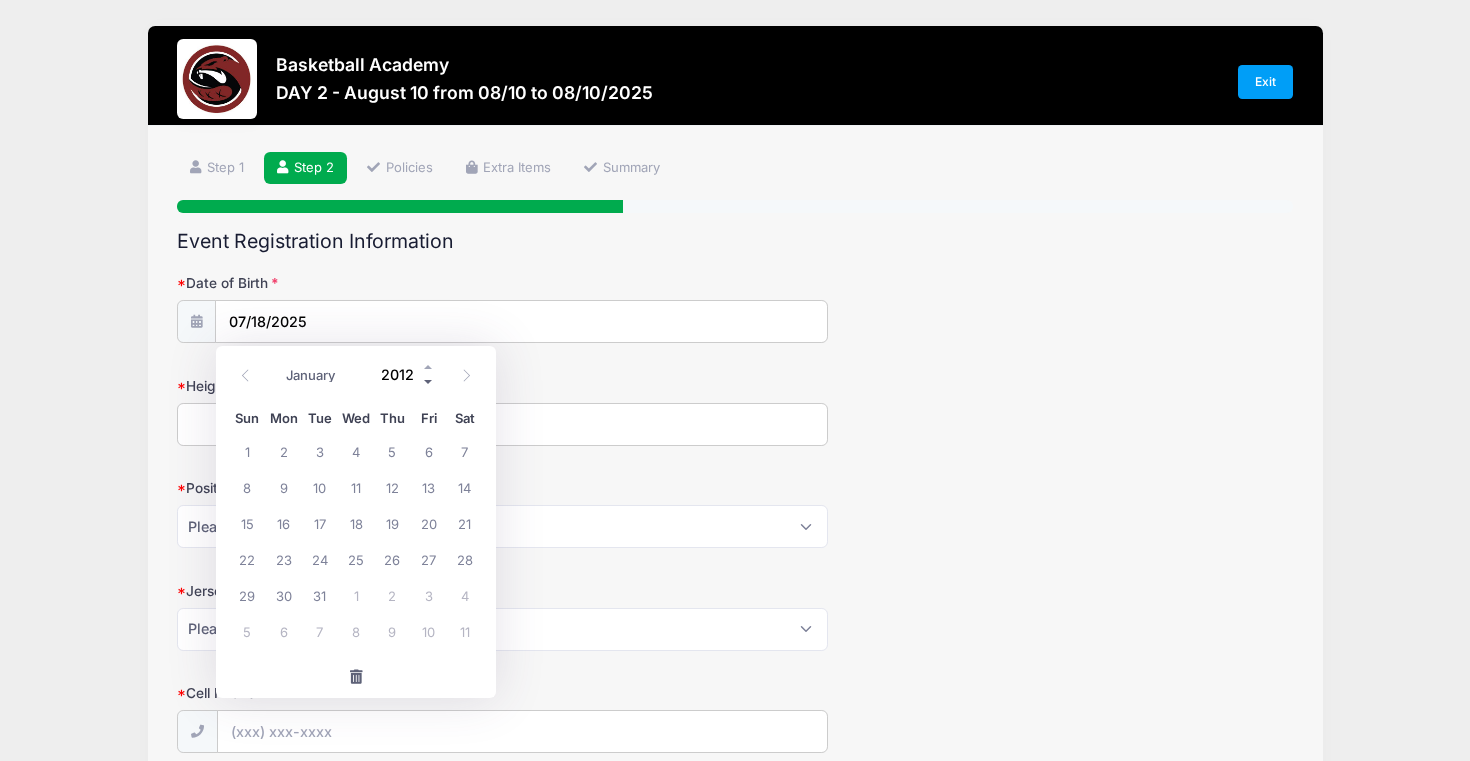 click at bounding box center [429, 382] 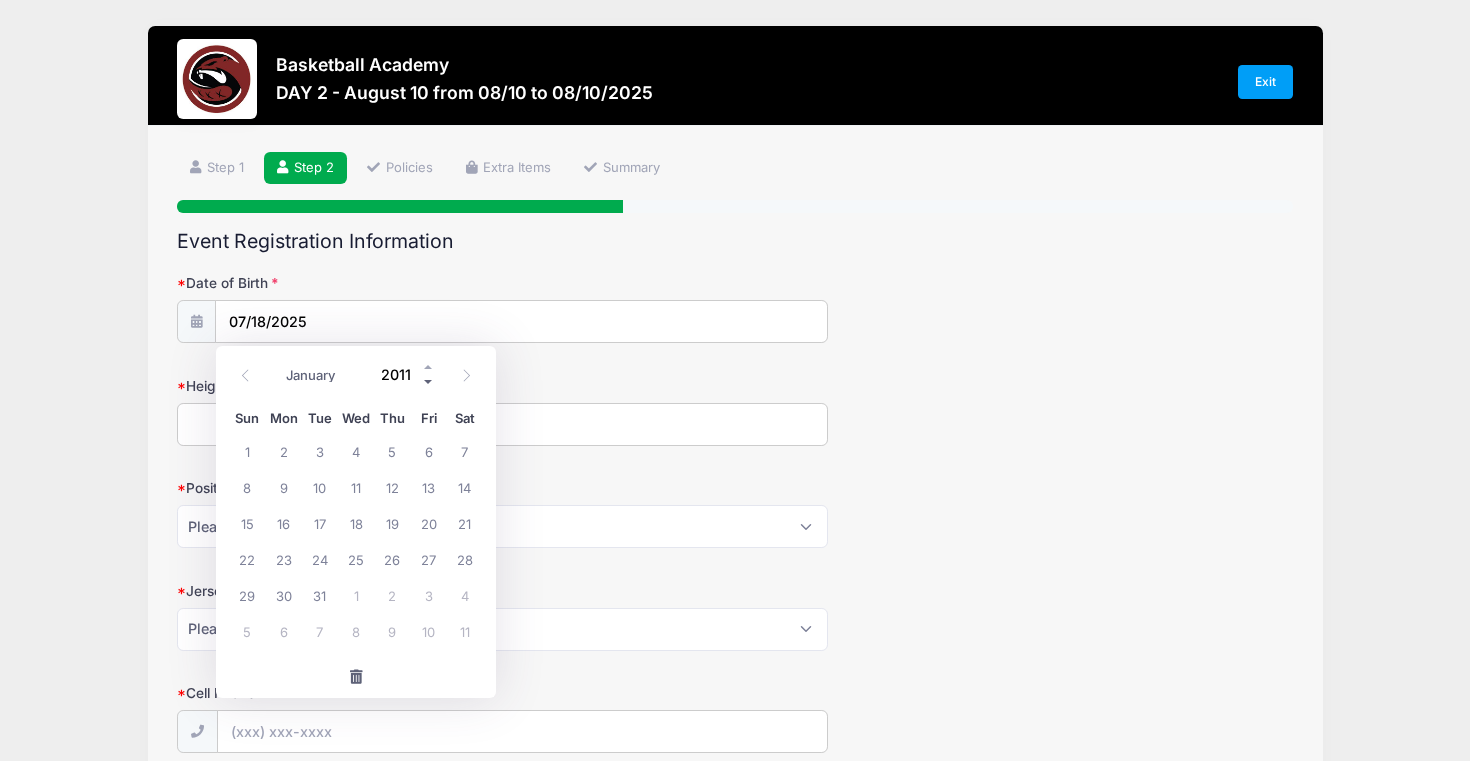 click at bounding box center (429, 382) 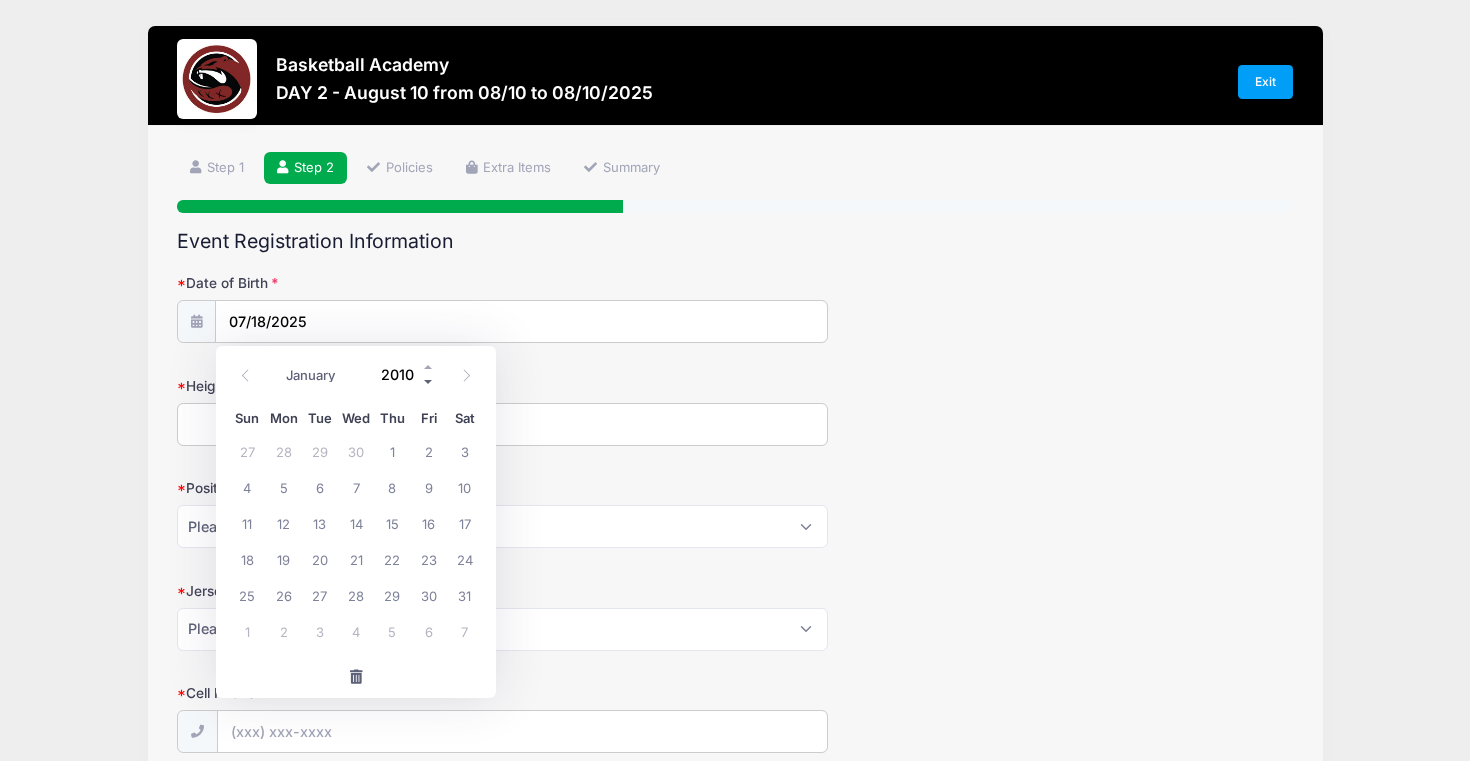 click at bounding box center (429, 382) 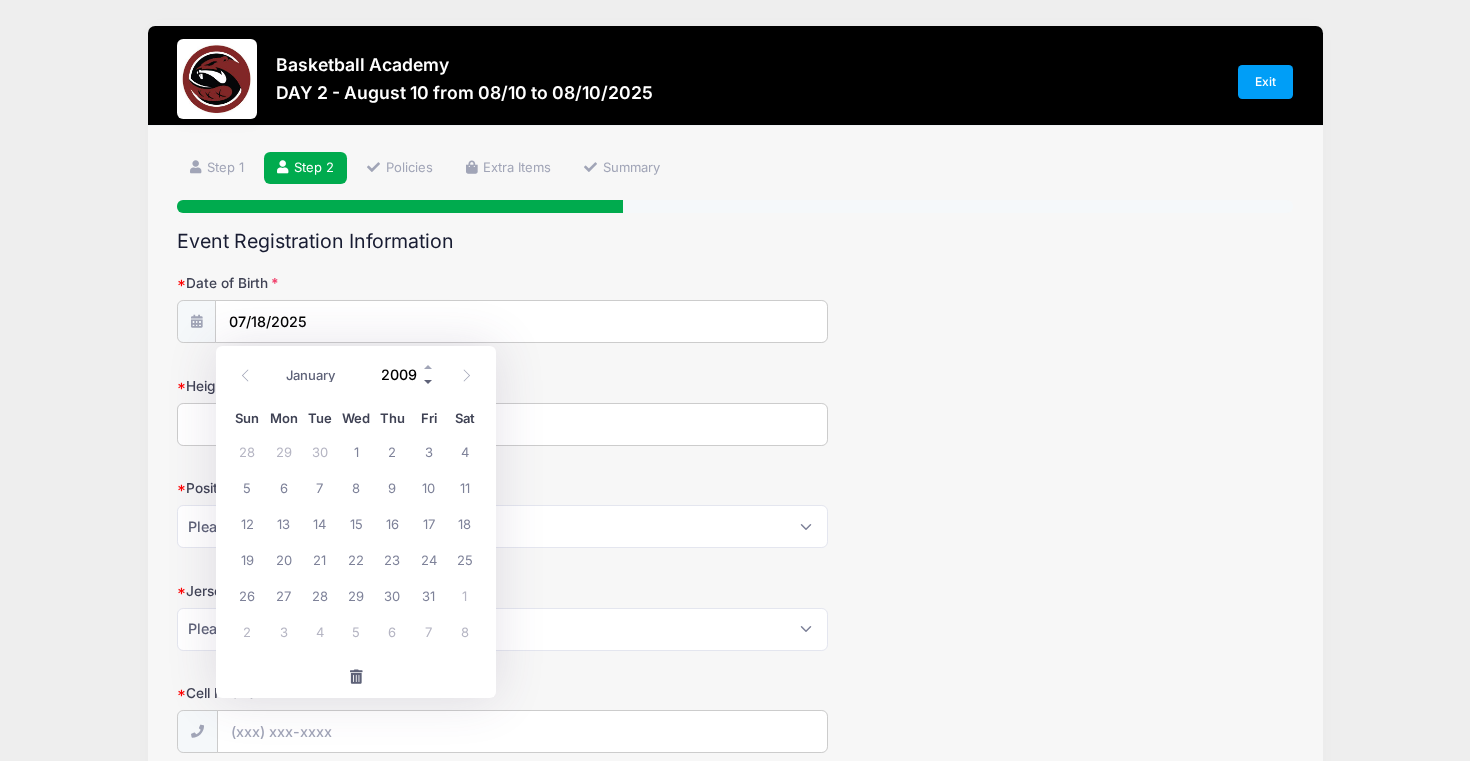 click at bounding box center (429, 382) 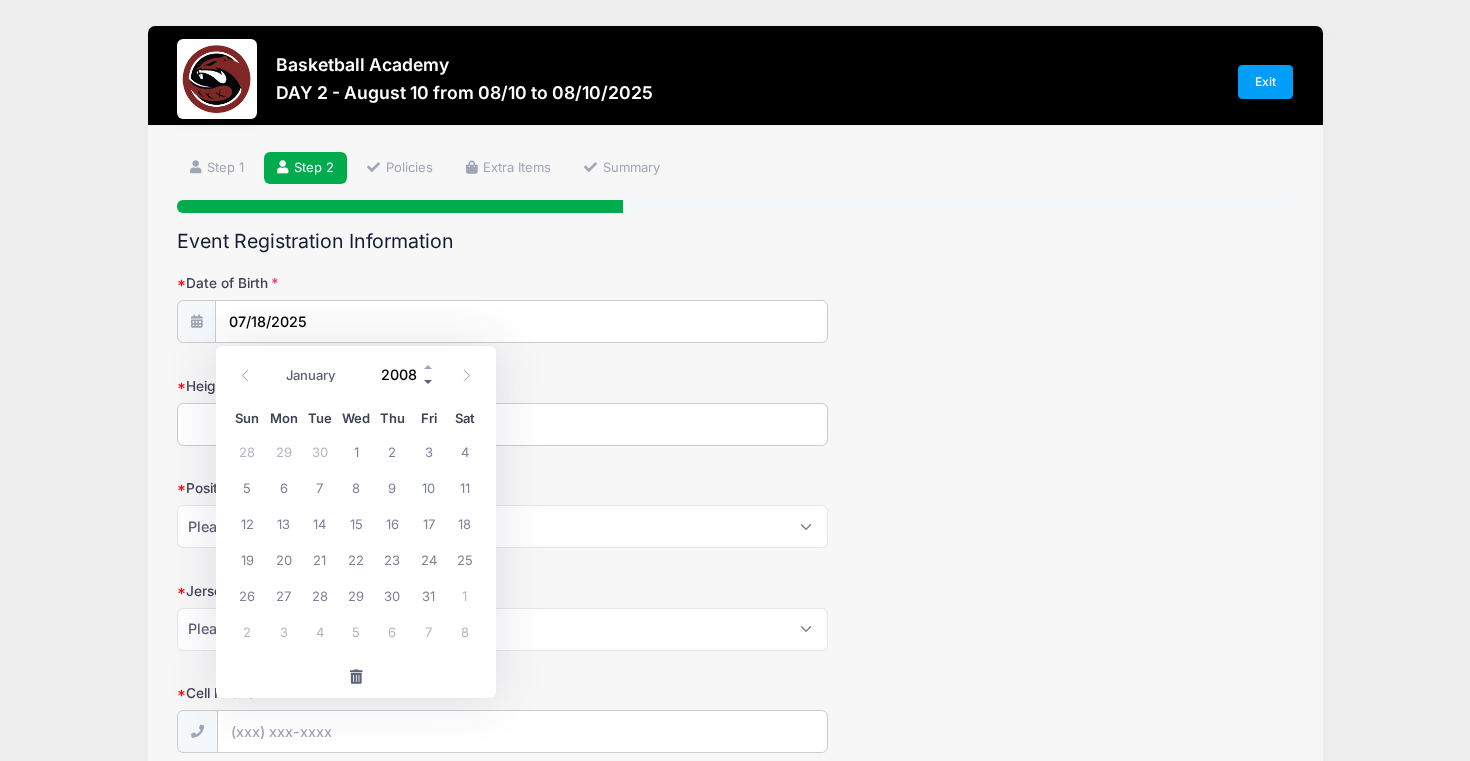 click at bounding box center (429, 382) 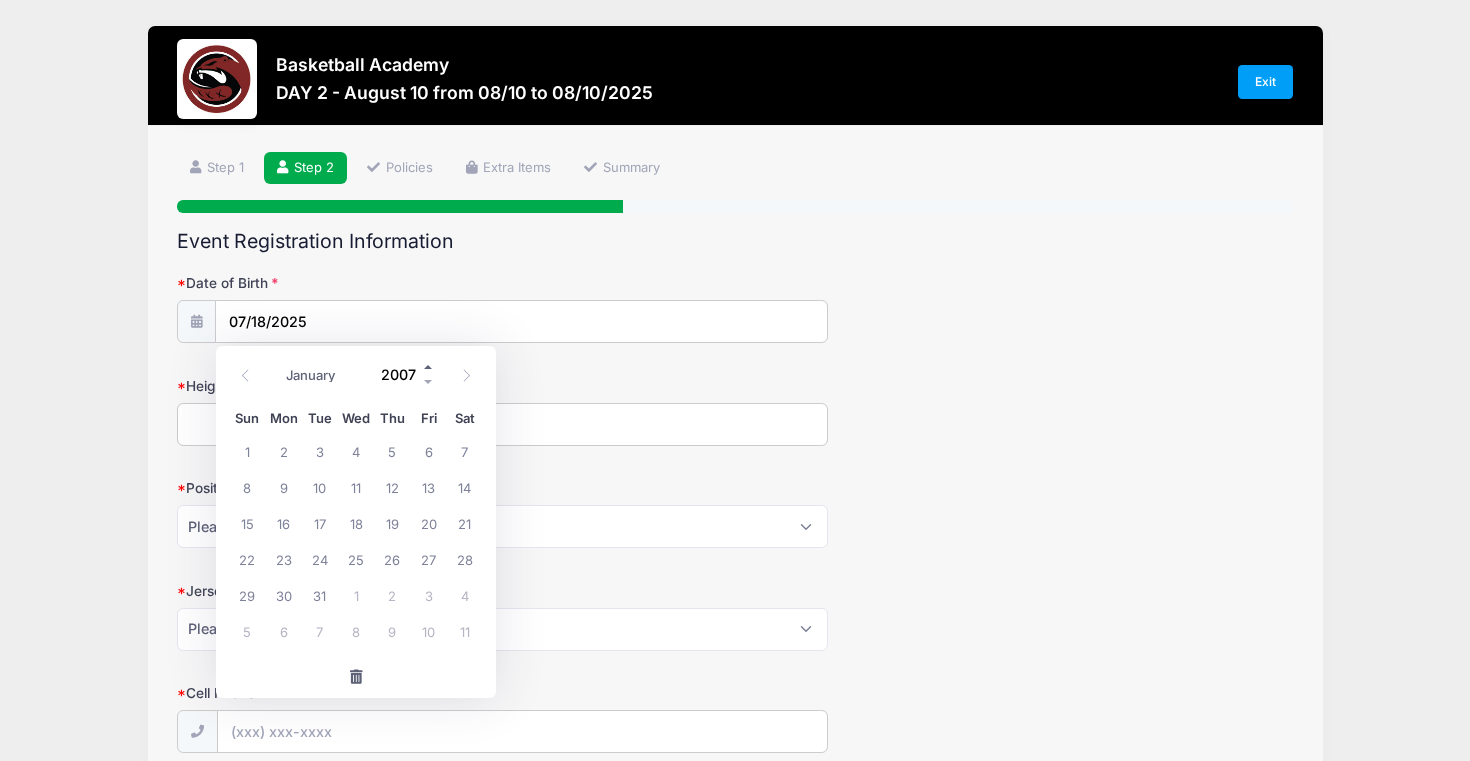 click at bounding box center [429, 367] 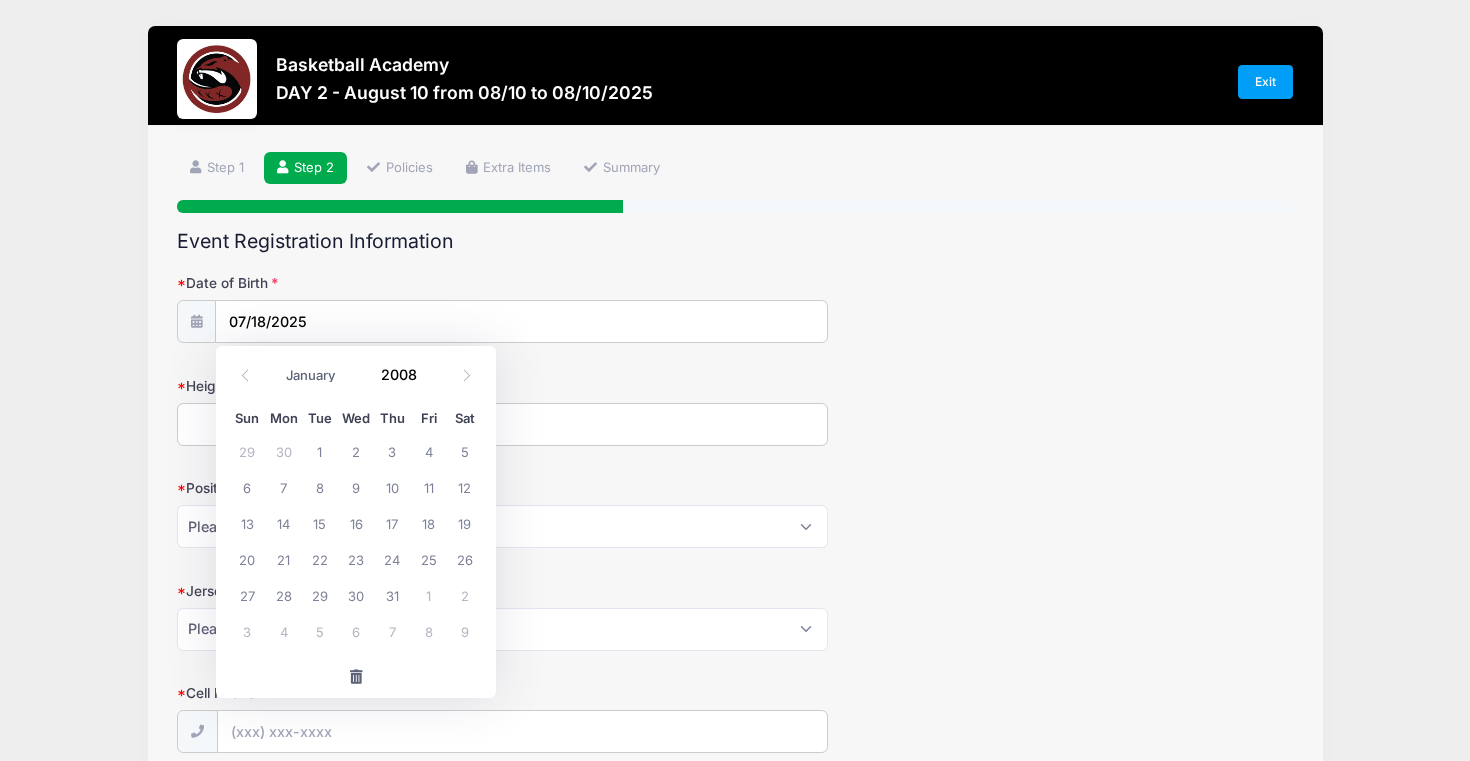 click on "Date of Birth
[DATE]
Height
Position
Please Select PG
SG
SF
PF
C
Jersey Size
Please Select Small
Medium" at bounding box center [735, 2273] 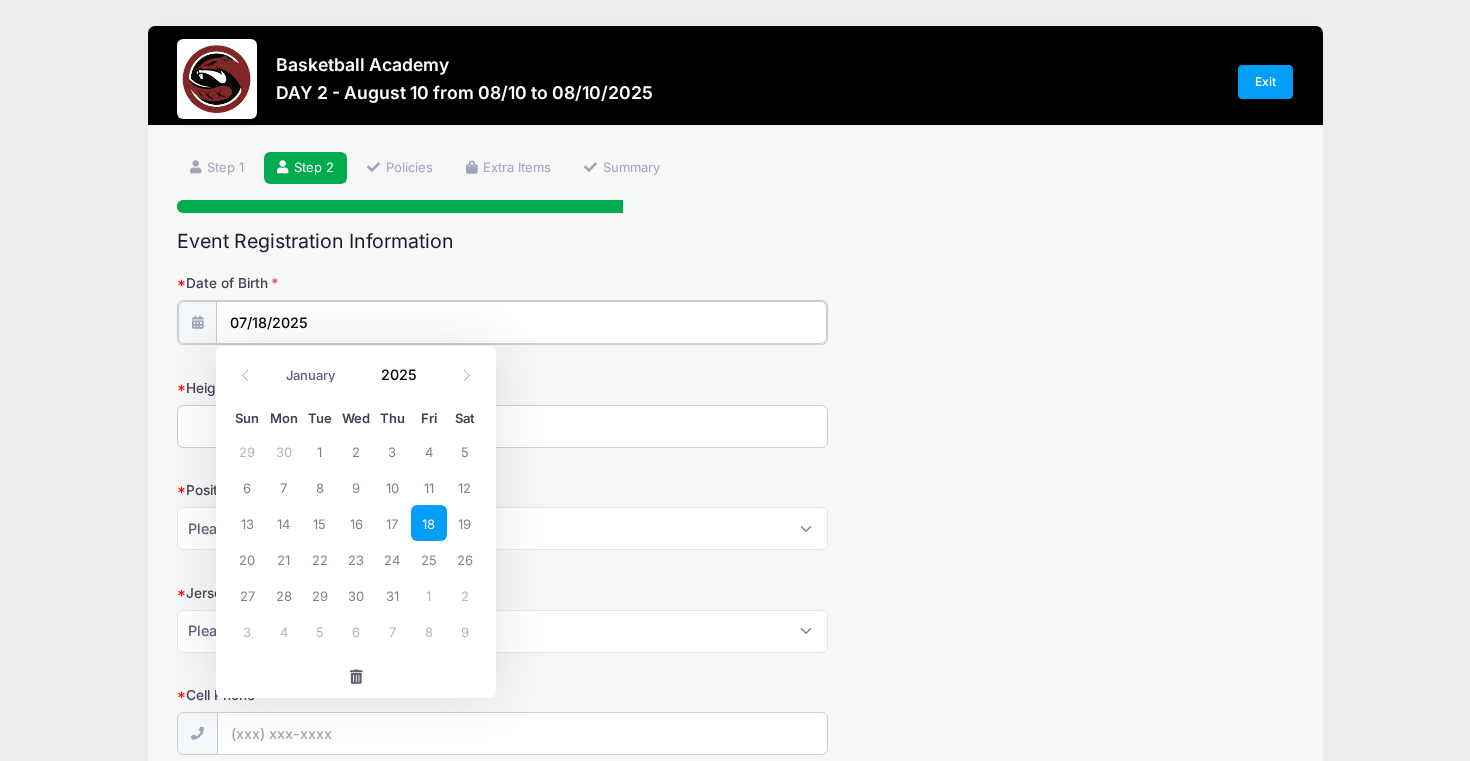 click on "07/18/2025" at bounding box center (521, 322) 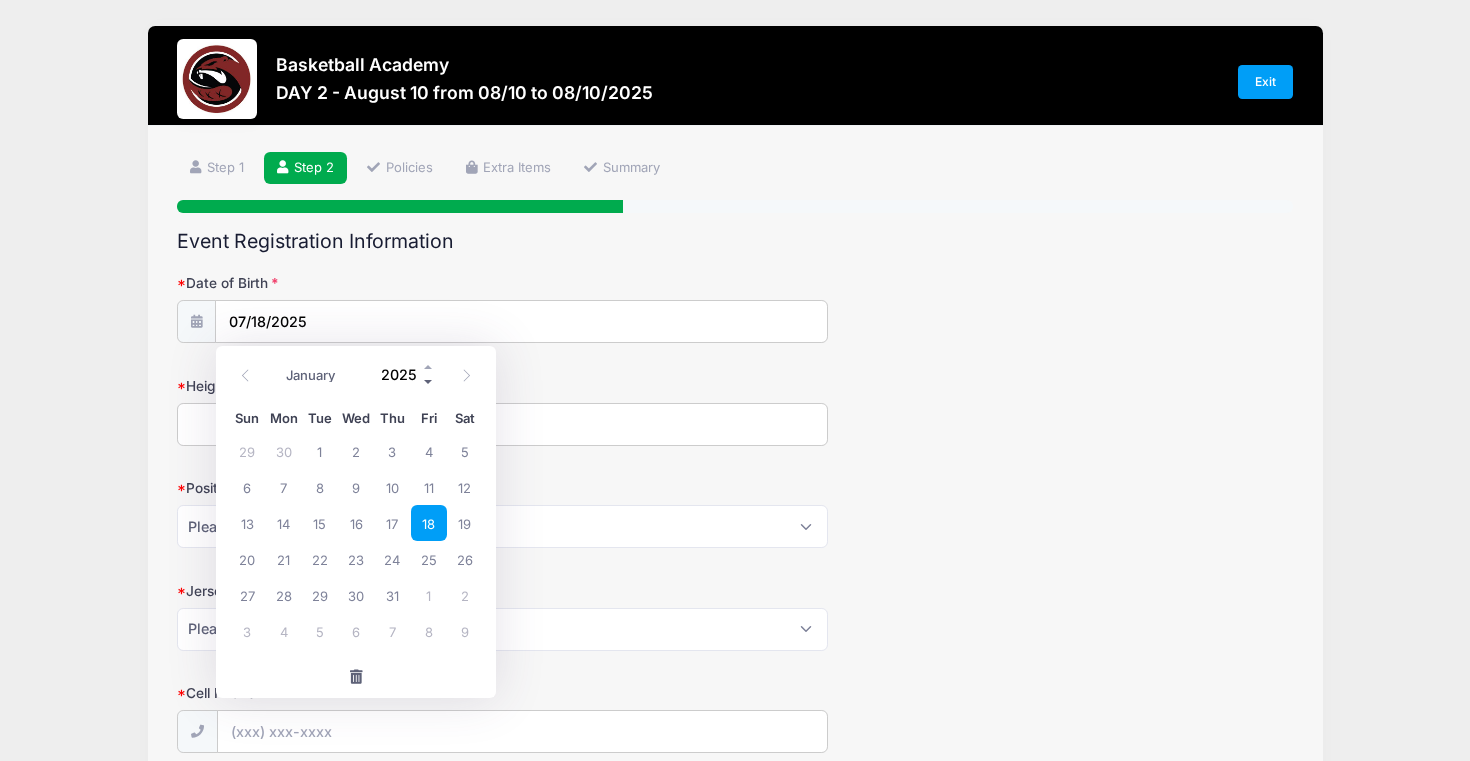 click at bounding box center [429, 382] 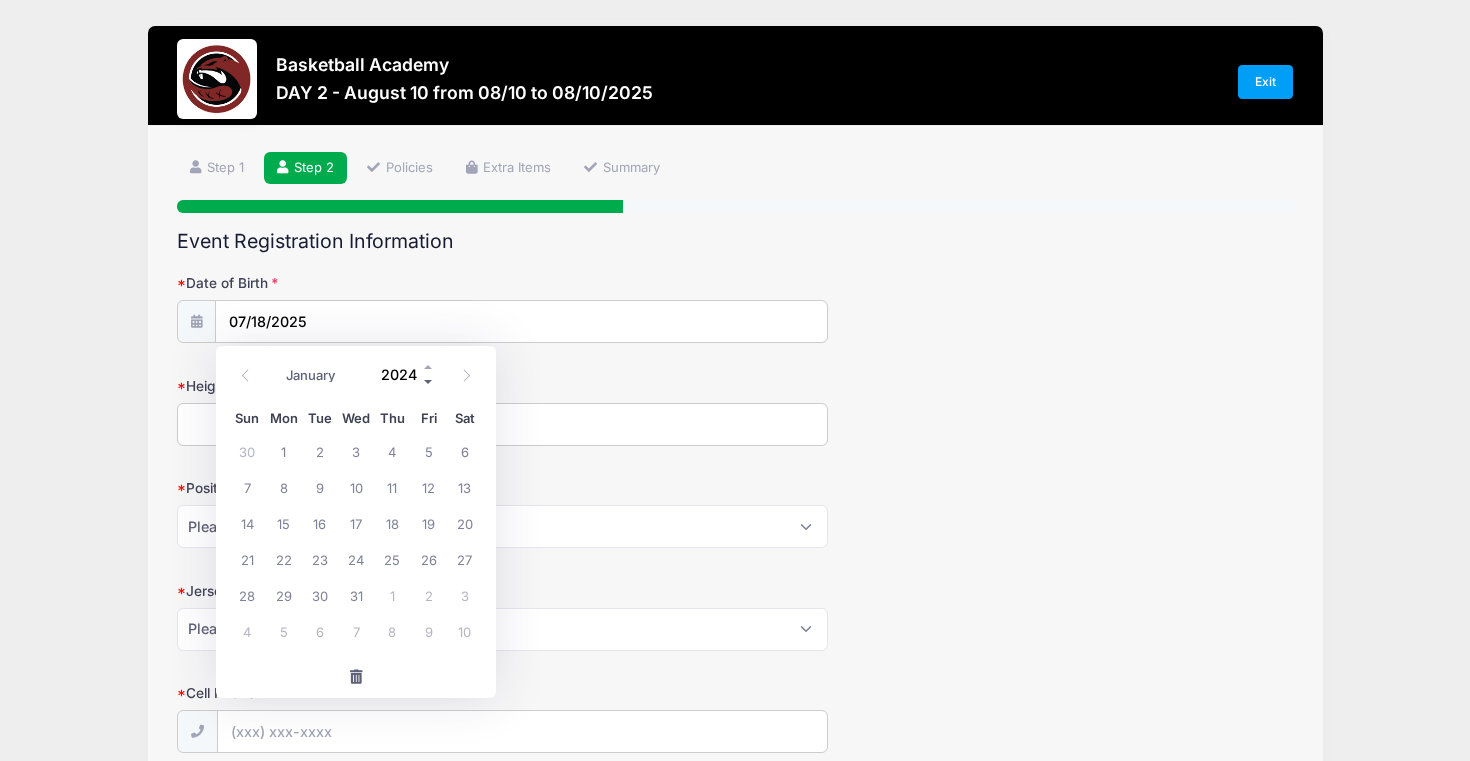 click at bounding box center [429, 382] 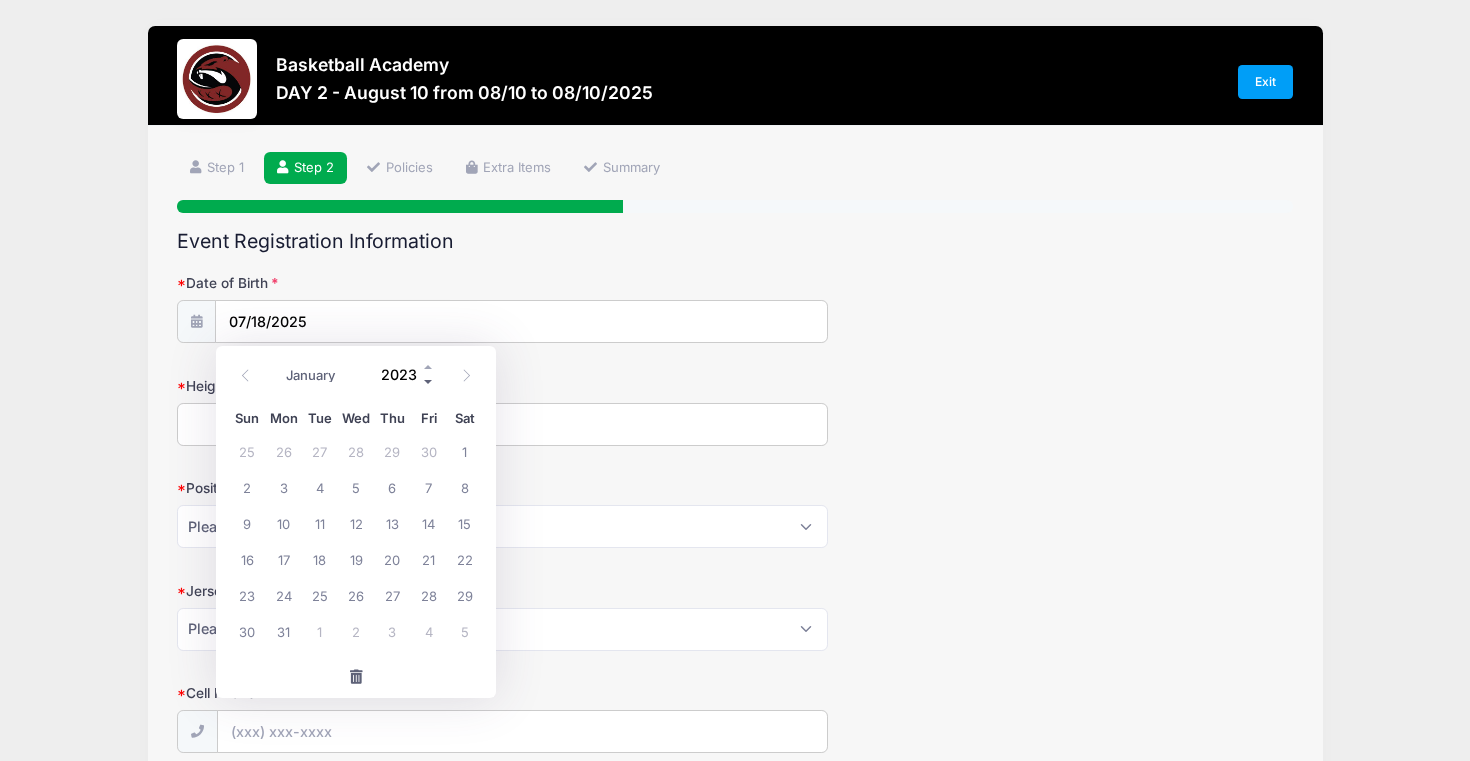 click at bounding box center [429, 382] 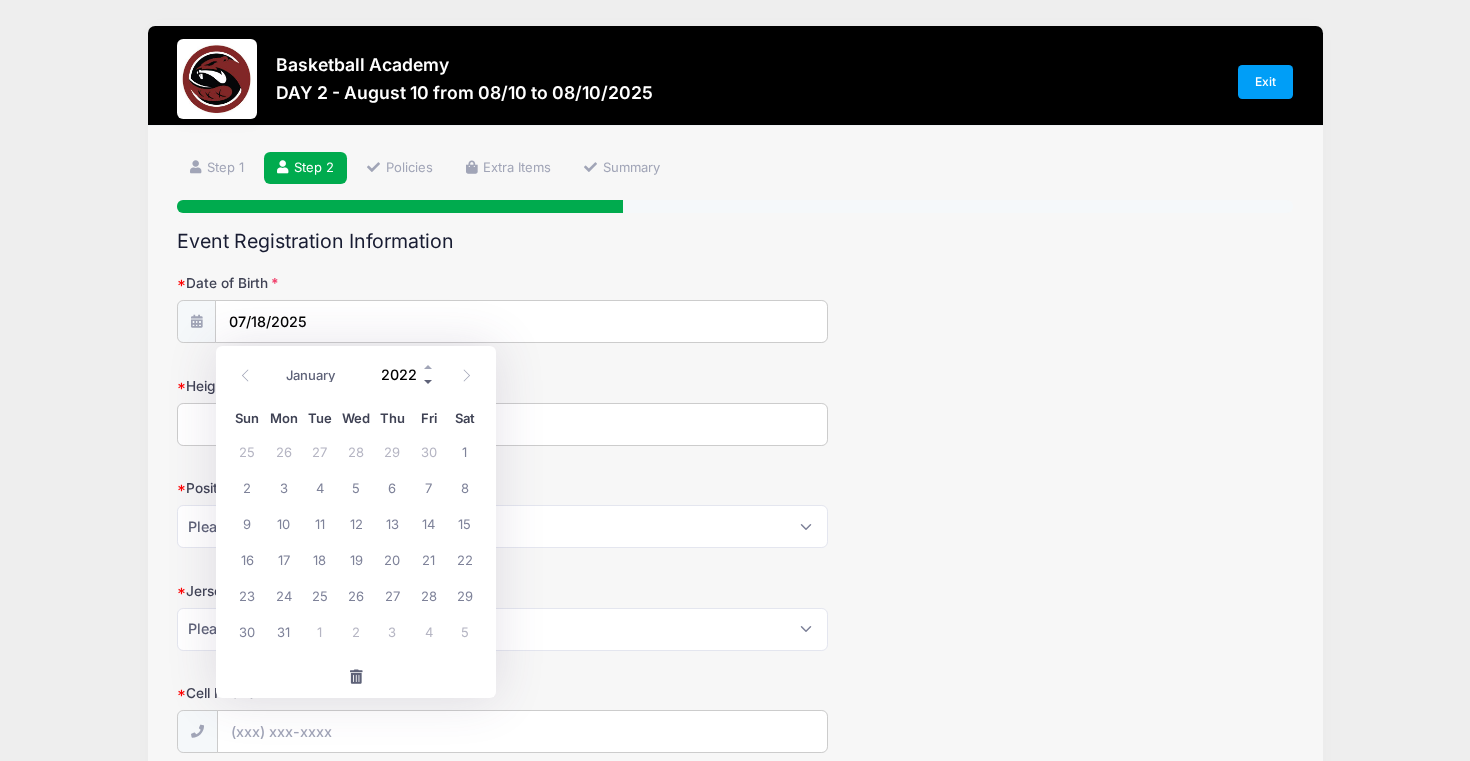 click at bounding box center [429, 382] 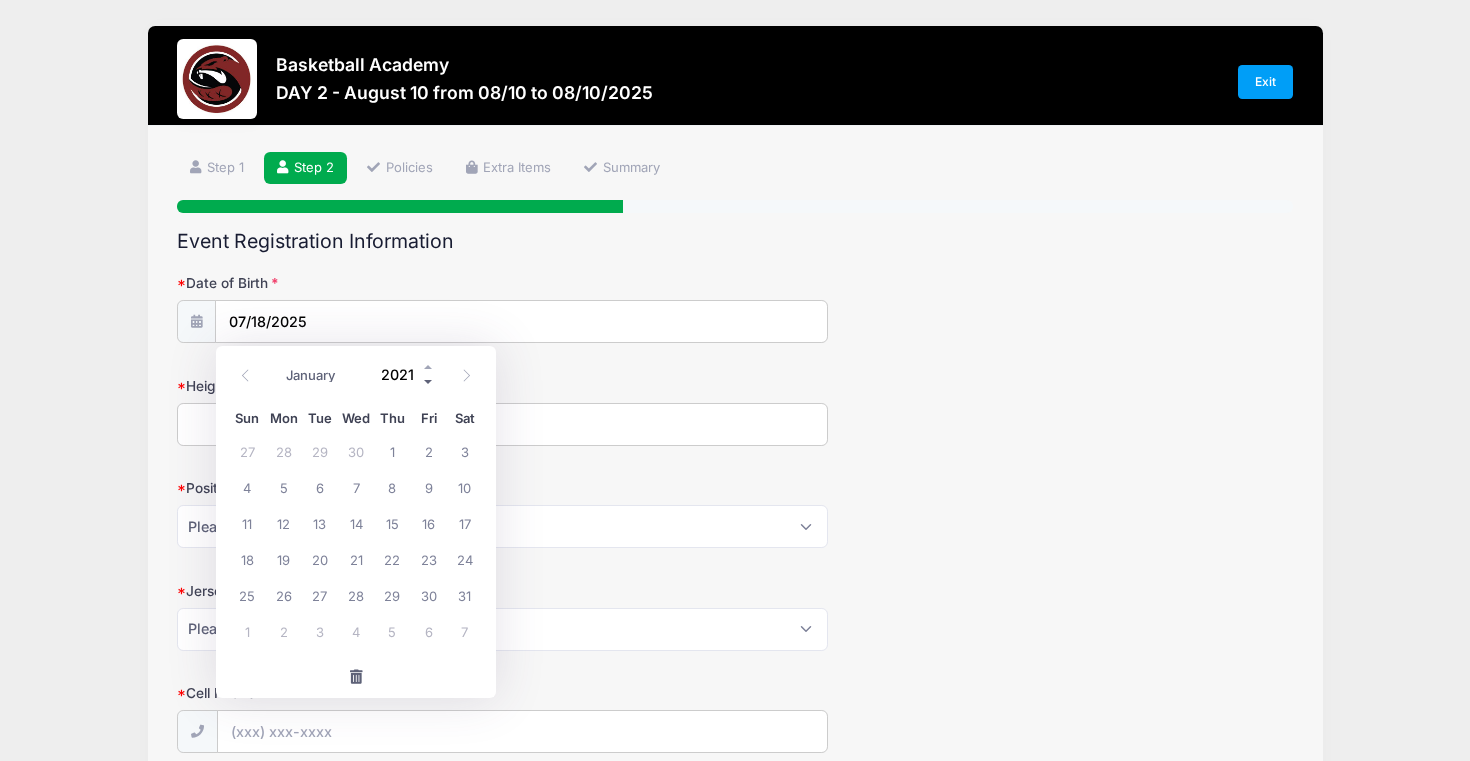click at bounding box center [429, 382] 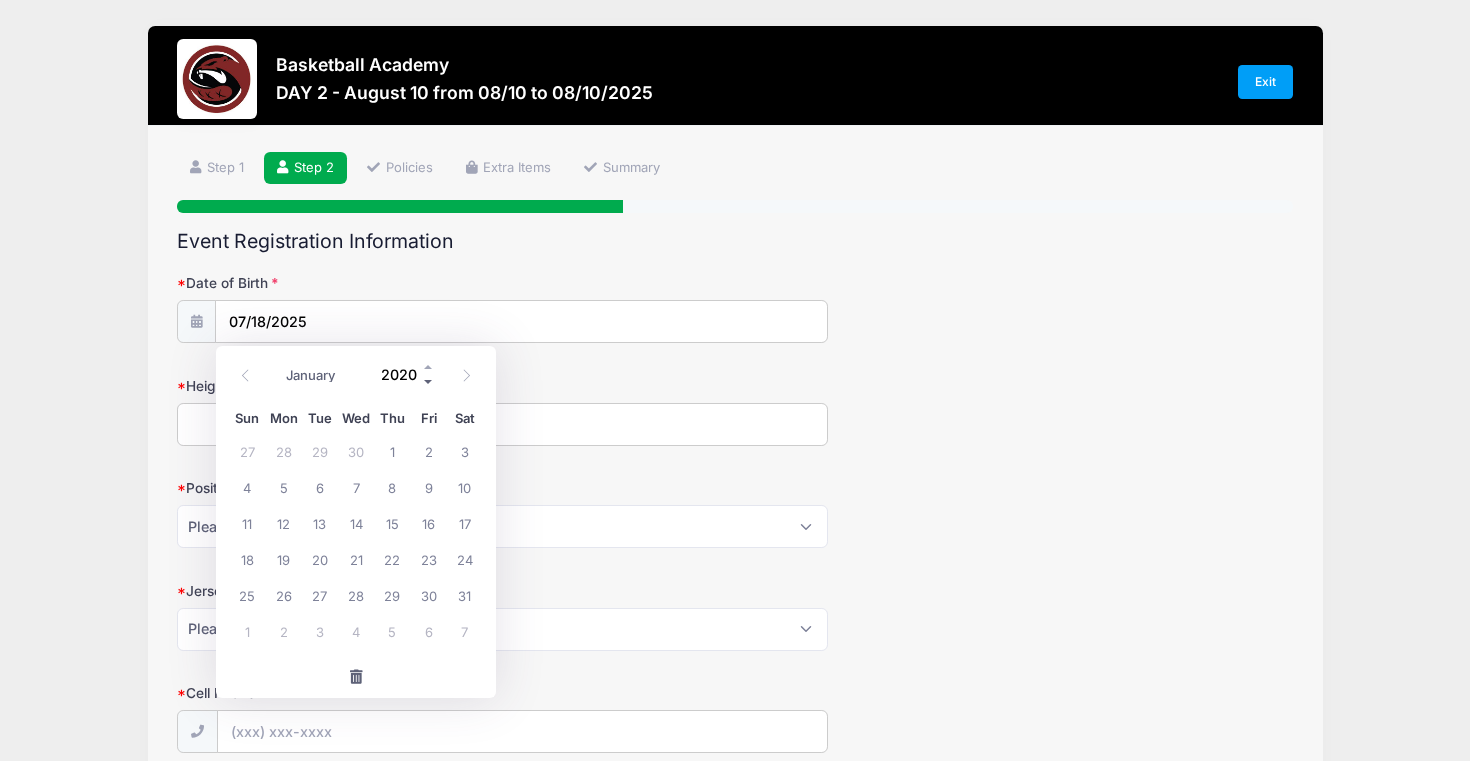 click at bounding box center [429, 382] 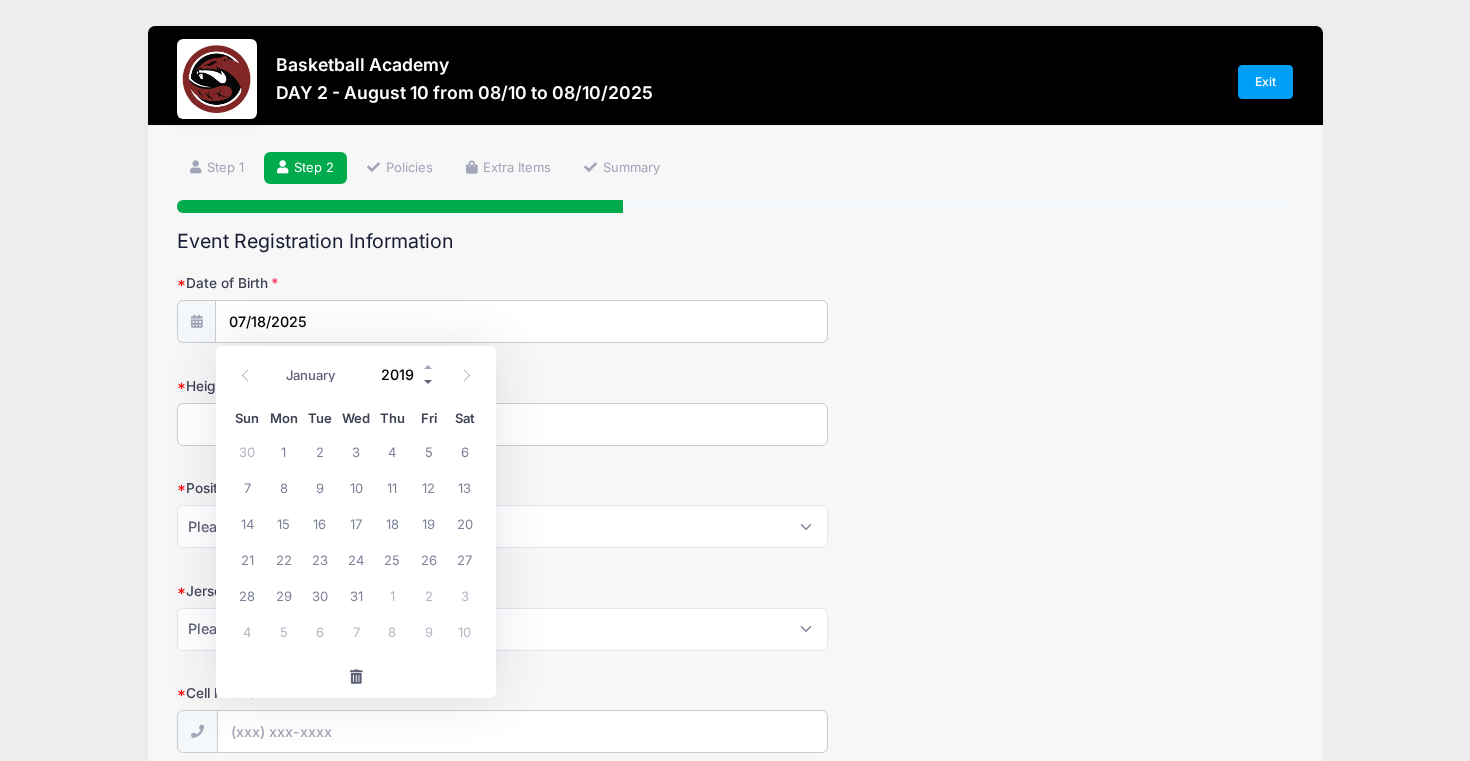 click at bounding box center (429, 382) 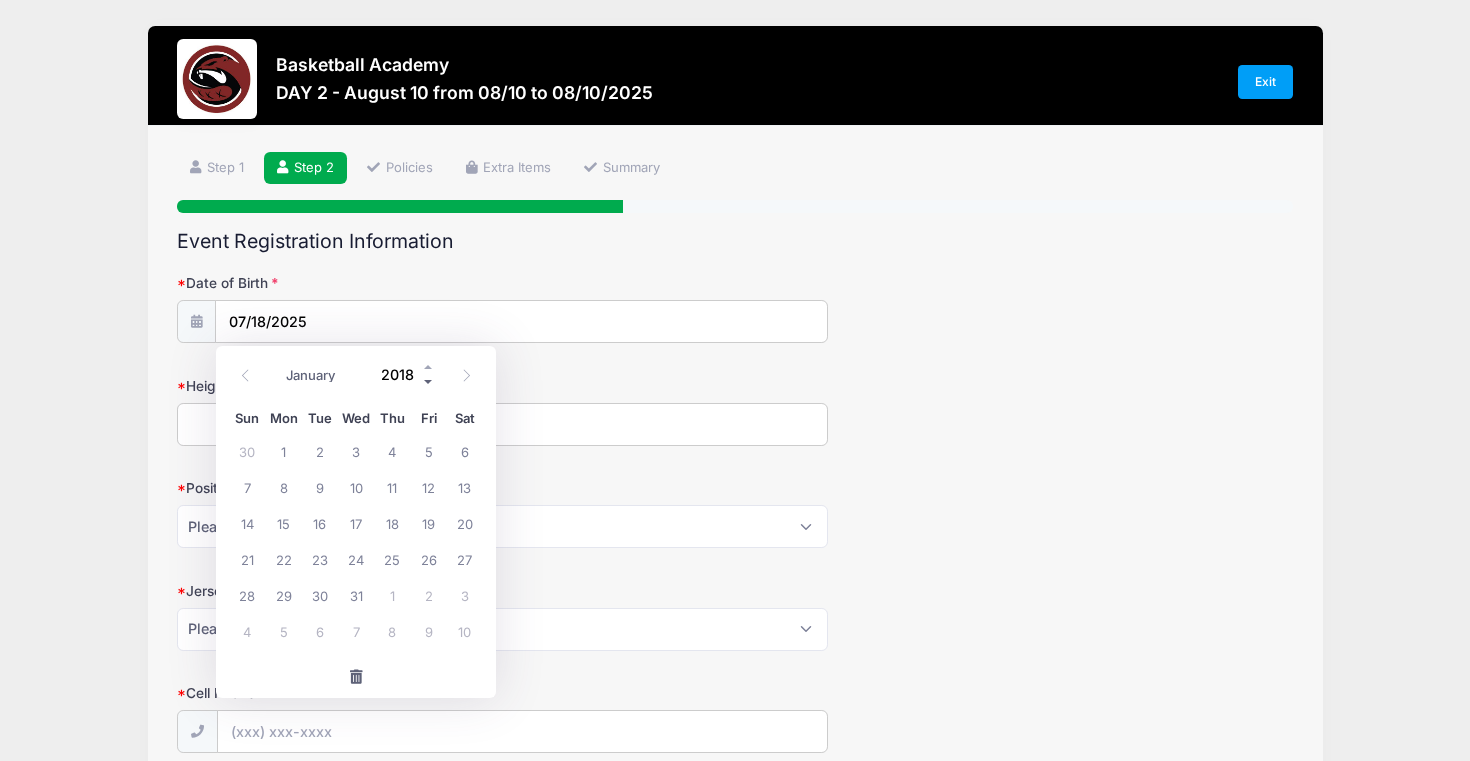 click at bounding box center (429, 382) 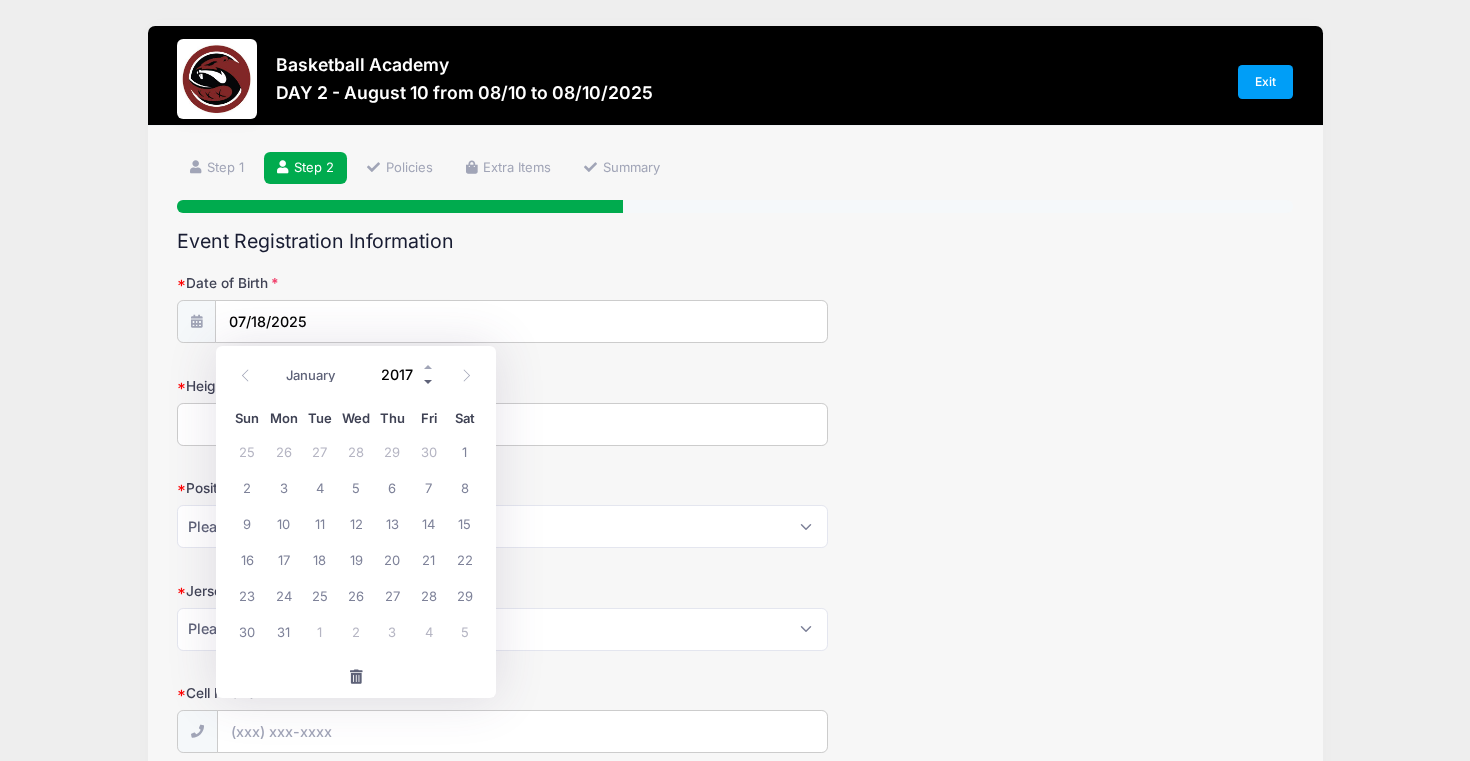 click at bounding box center [429, 382] 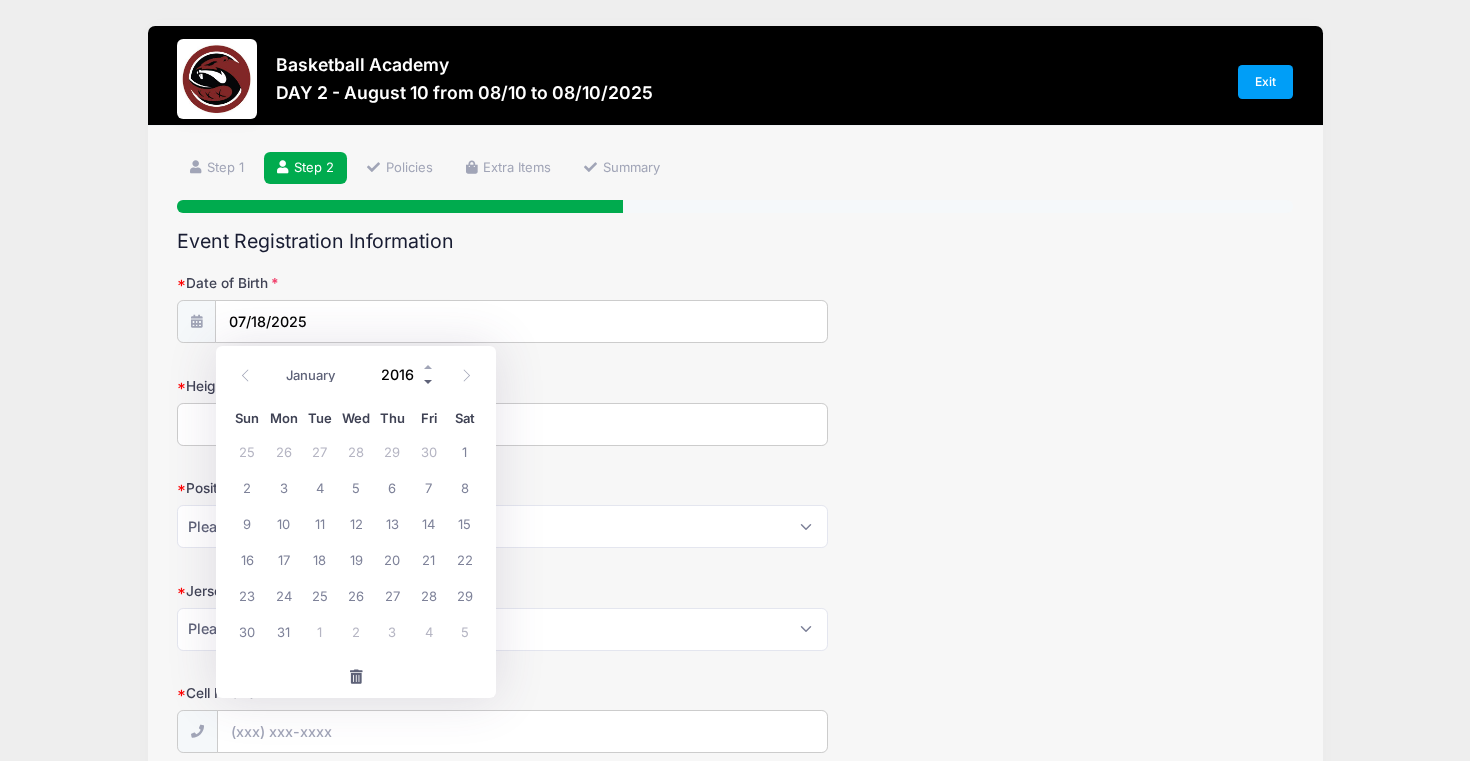 click at bounding box center [429, 382] 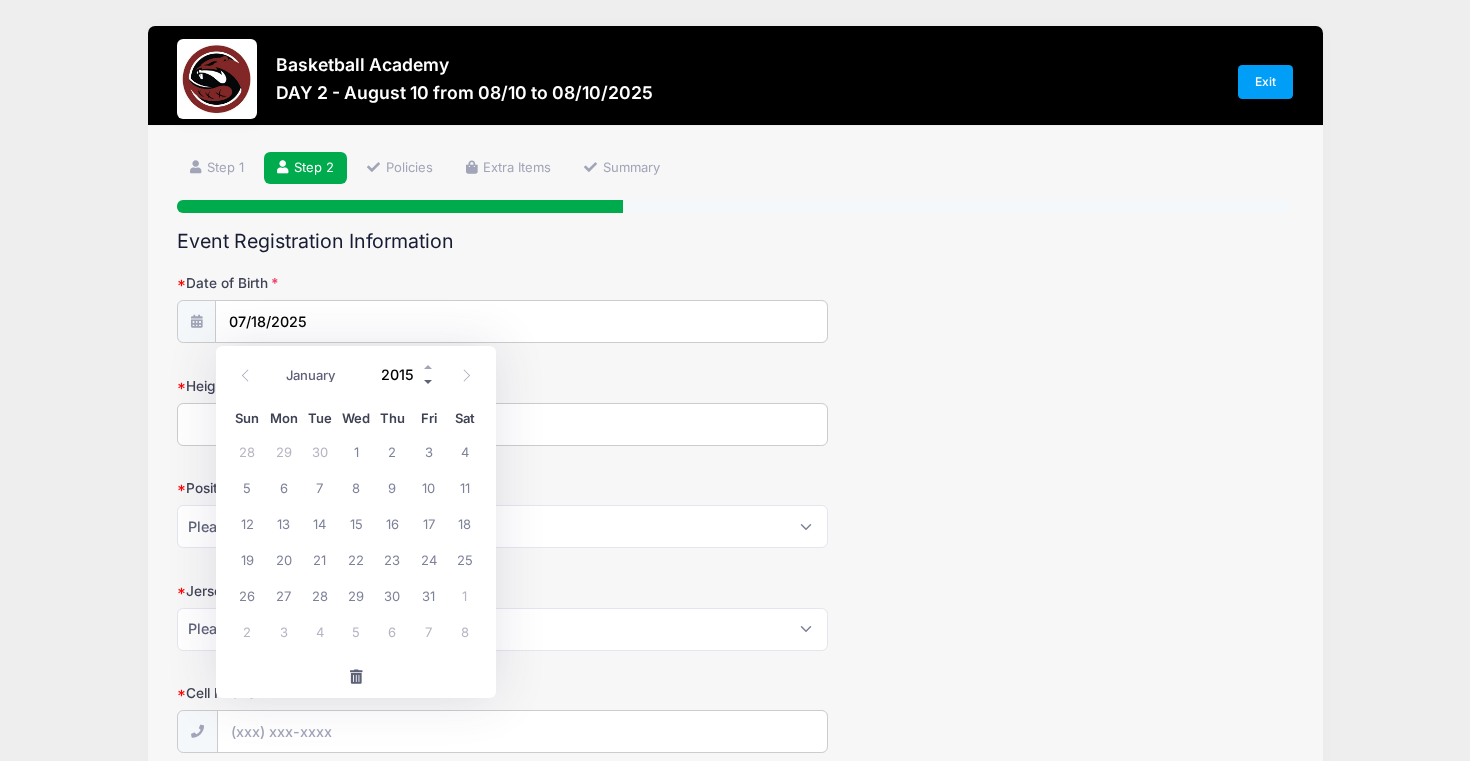click at bounding box center [429, 382] 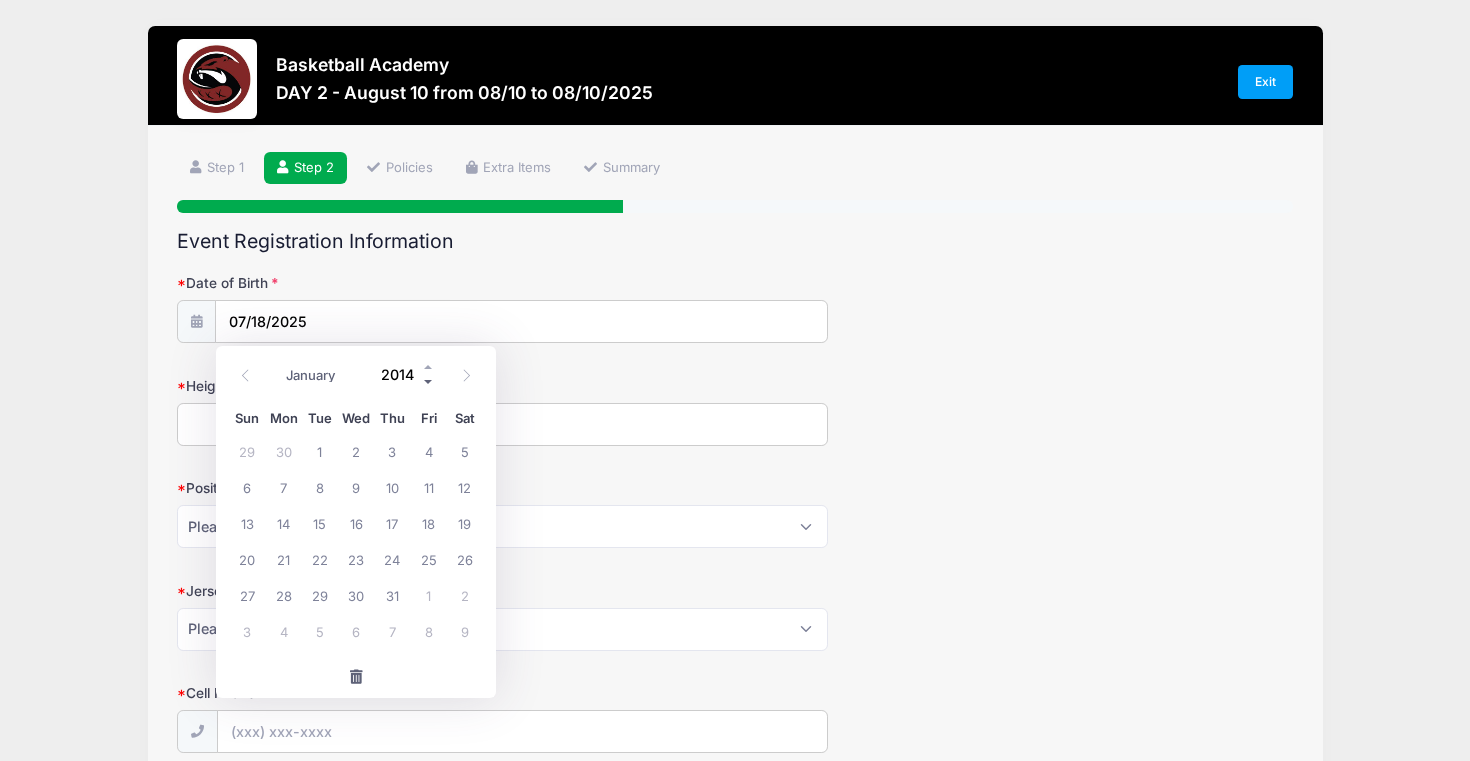 click at bounding box center (429, 382) 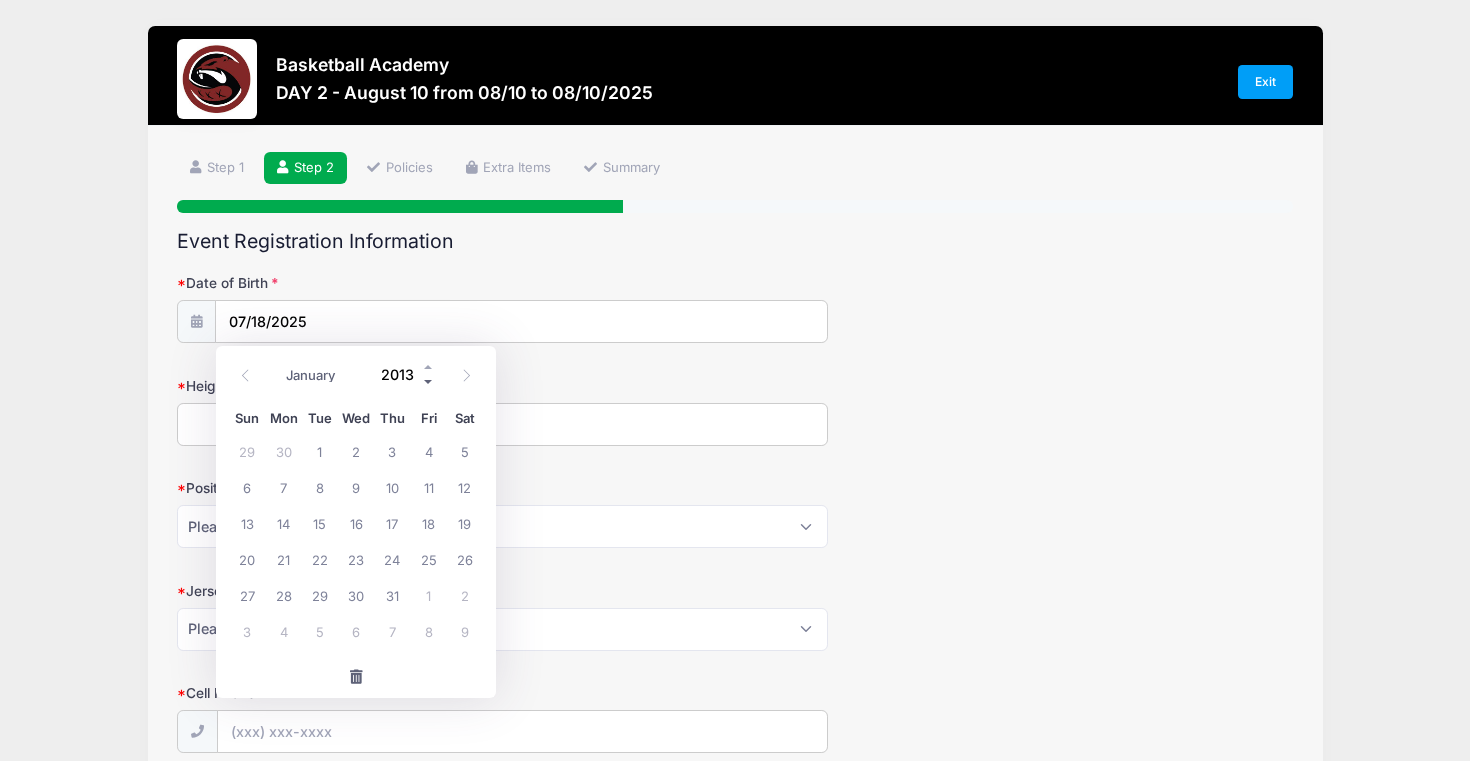 click at bounding box center (429, 382) 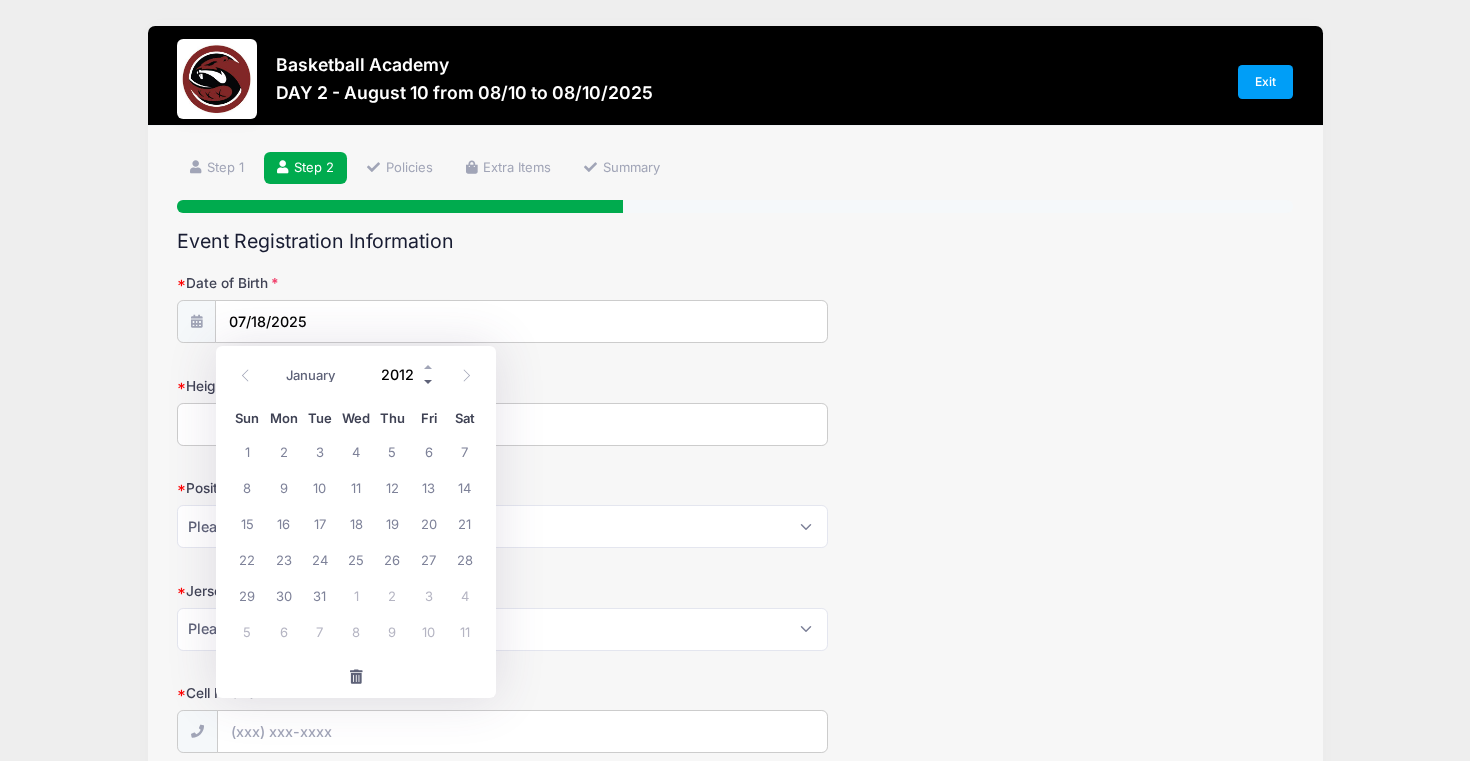 click at bounding box center (429, 382) 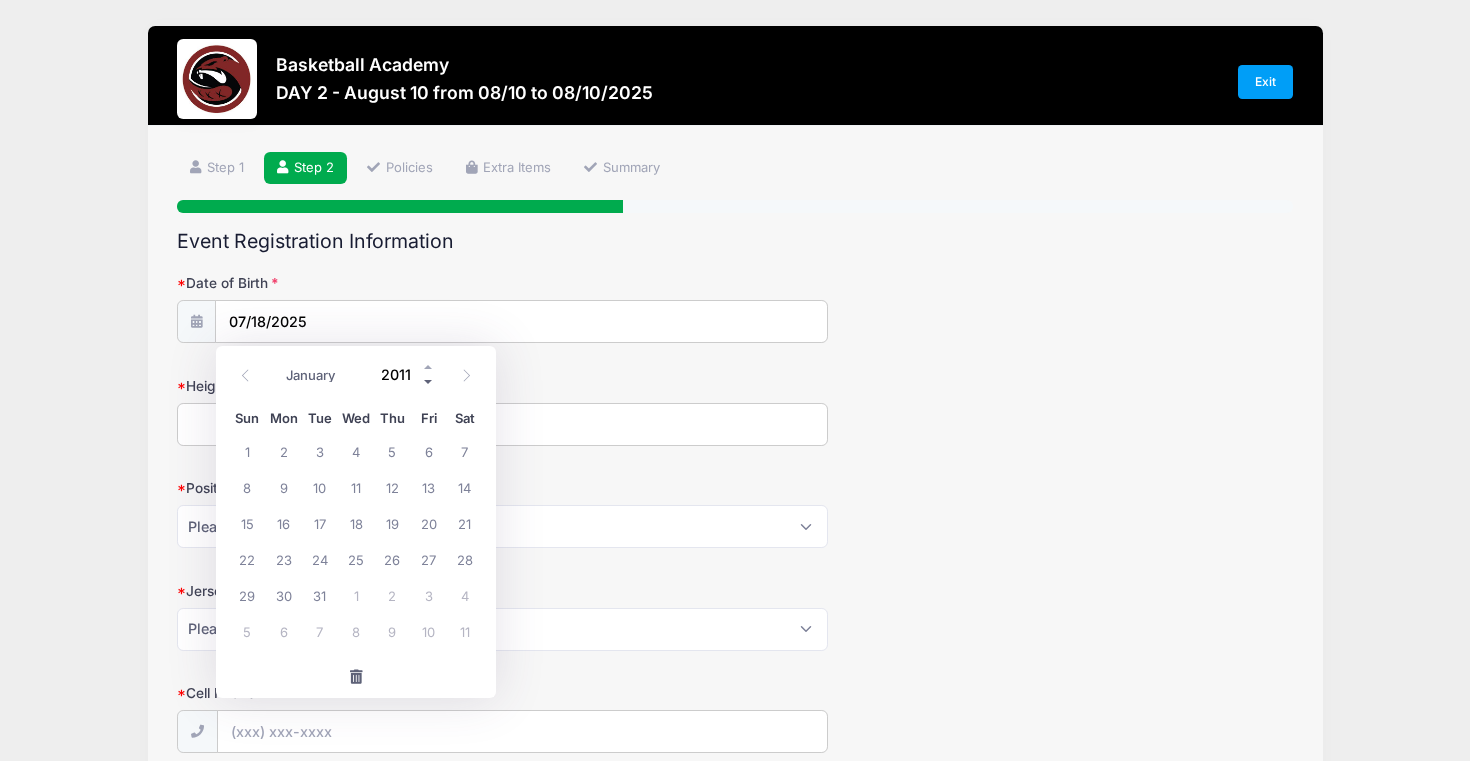 click at bounding box center [429, 382] 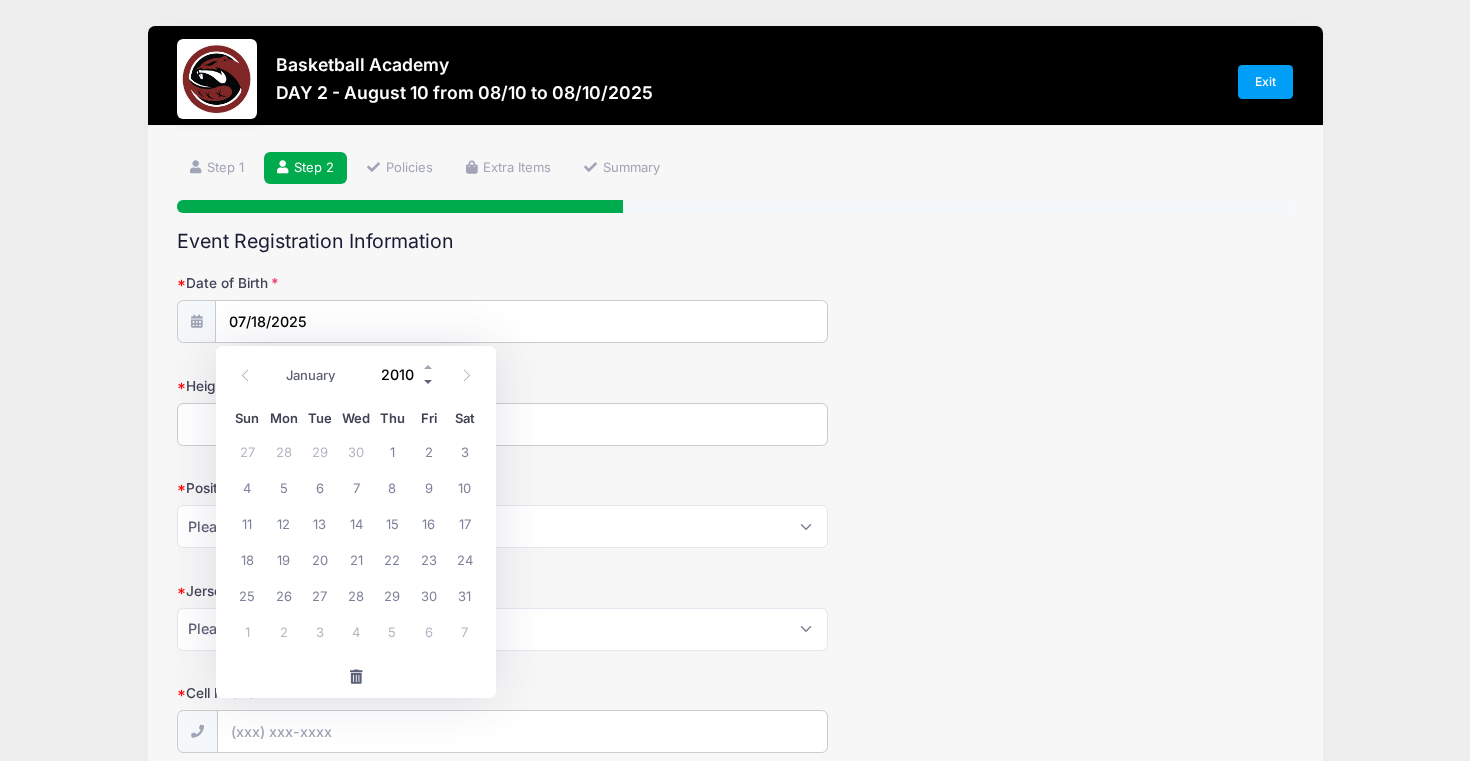 click at bounding box center [429, 382] 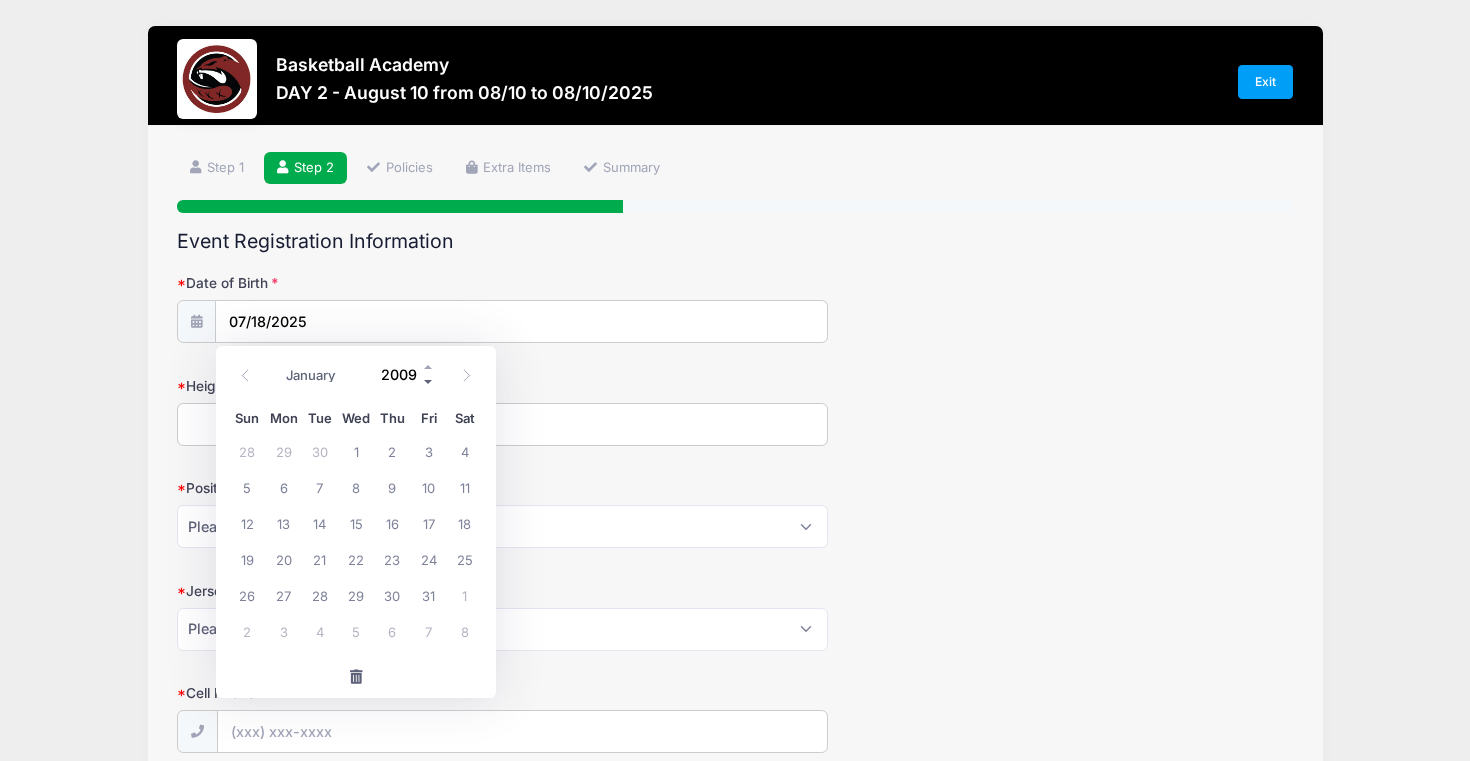 click at bounding box center (429, 382) 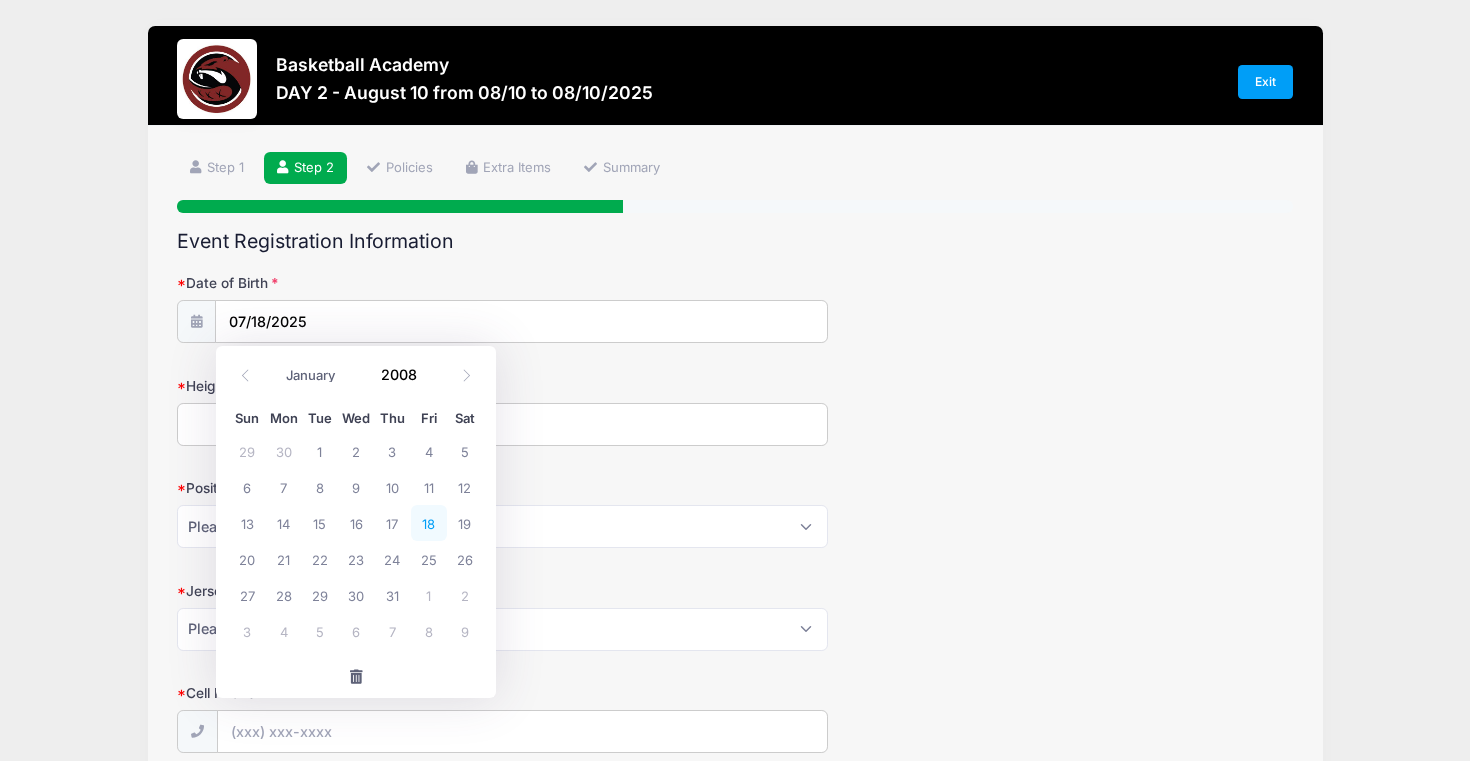 click on "18" at bounding box center (429, 523) 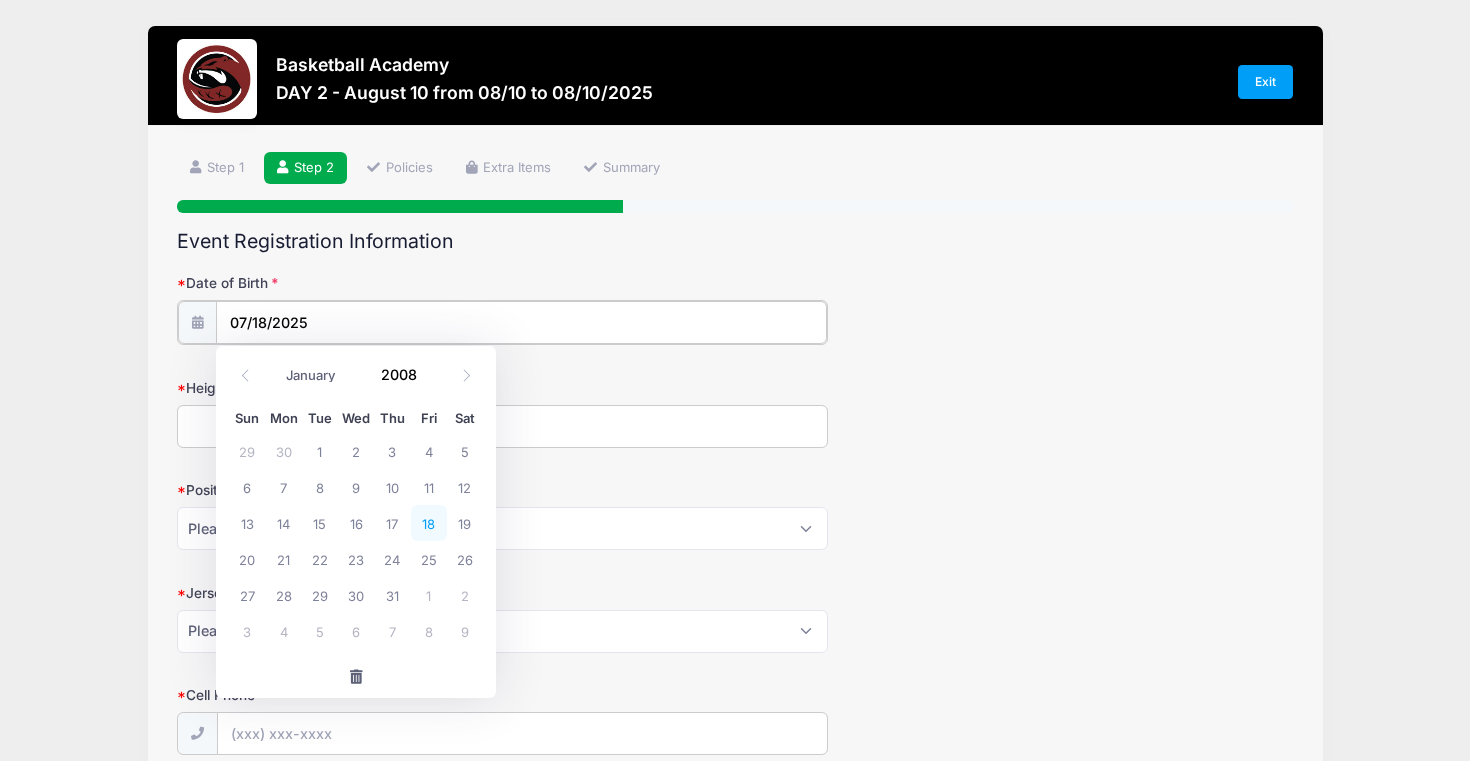 type on "[DATE]" 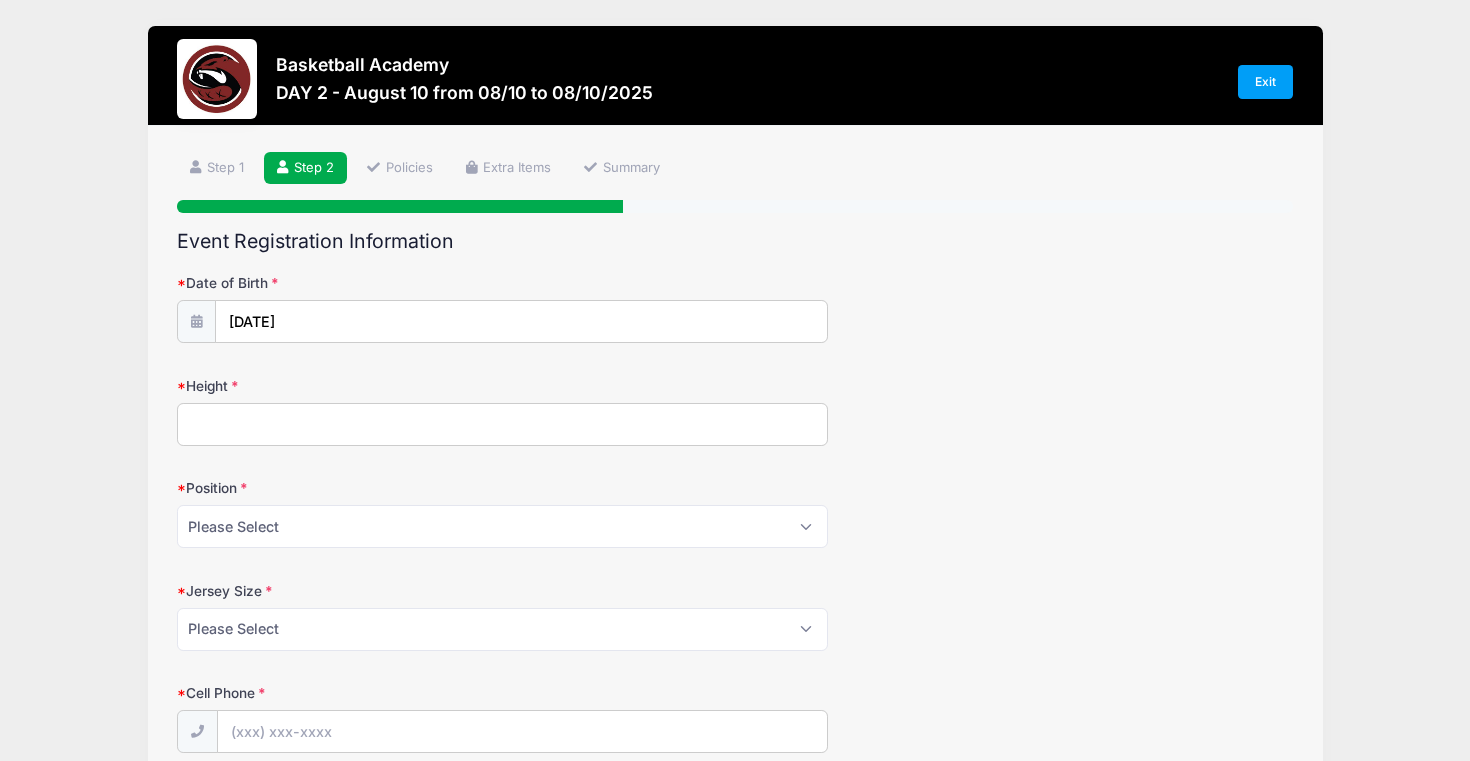 click on "Height" at bounding box center [502, 424] 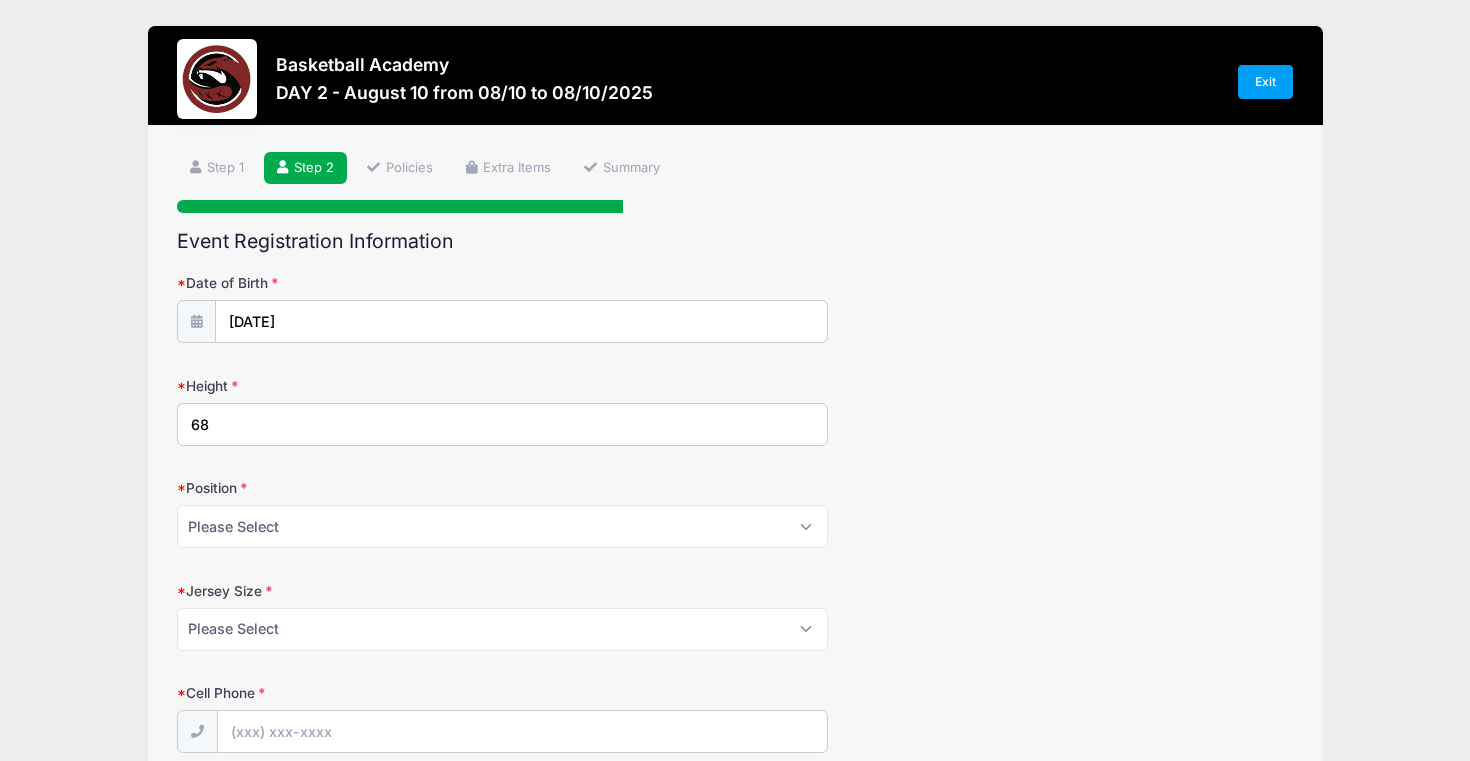 click on "68" at bounding box center (502, 424) 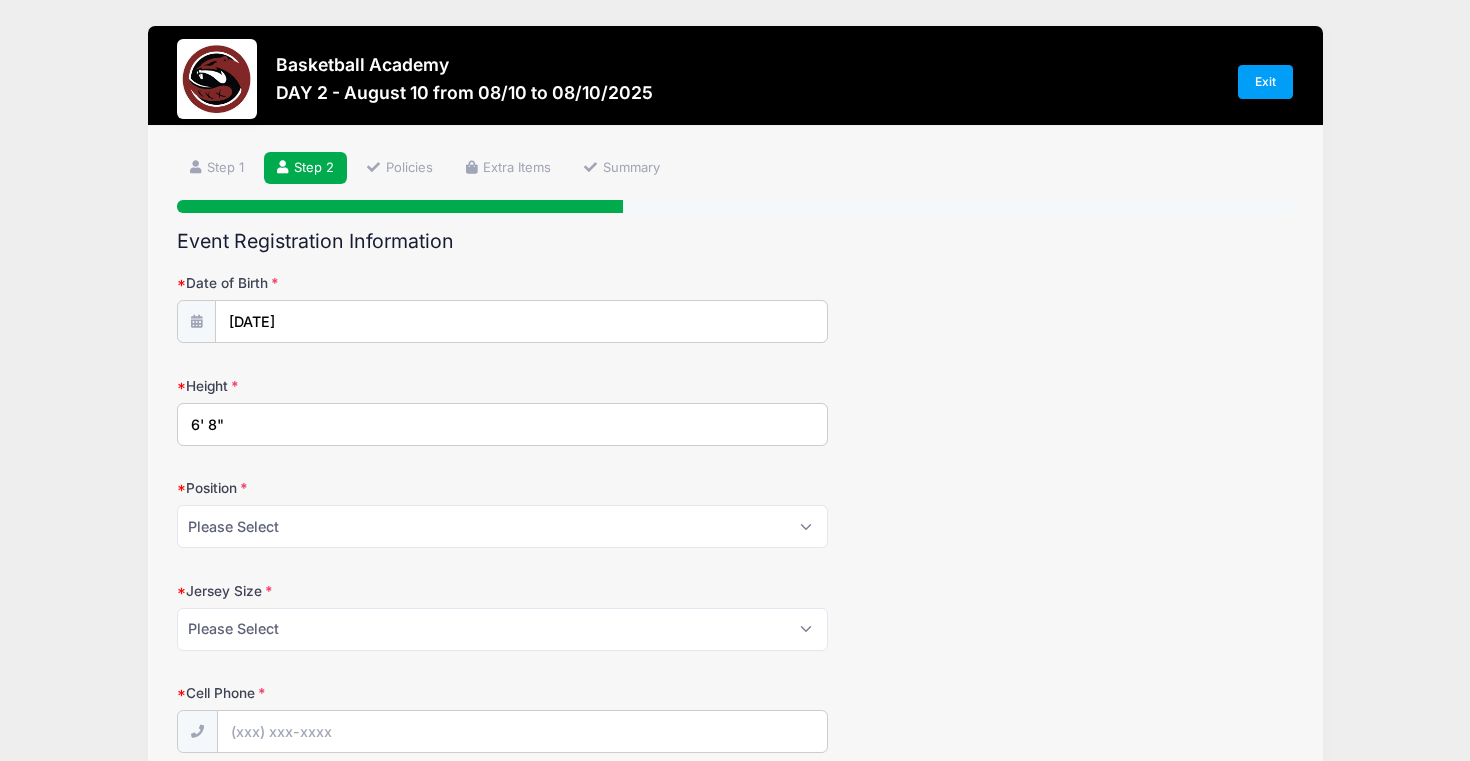 type on "6' 8"" 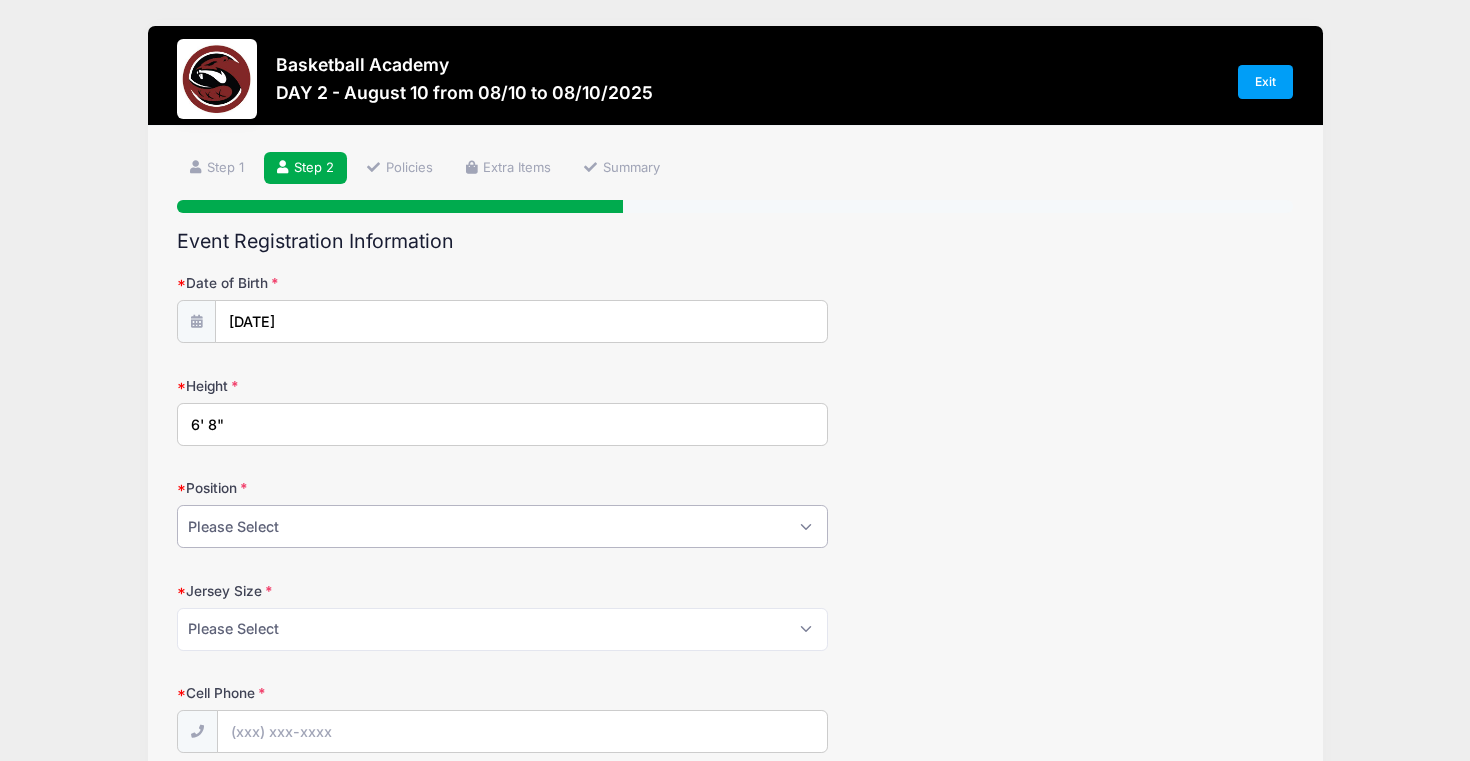 click on "Please Select PG
SG
SF
PF
C" at bounding box center (502, 526) 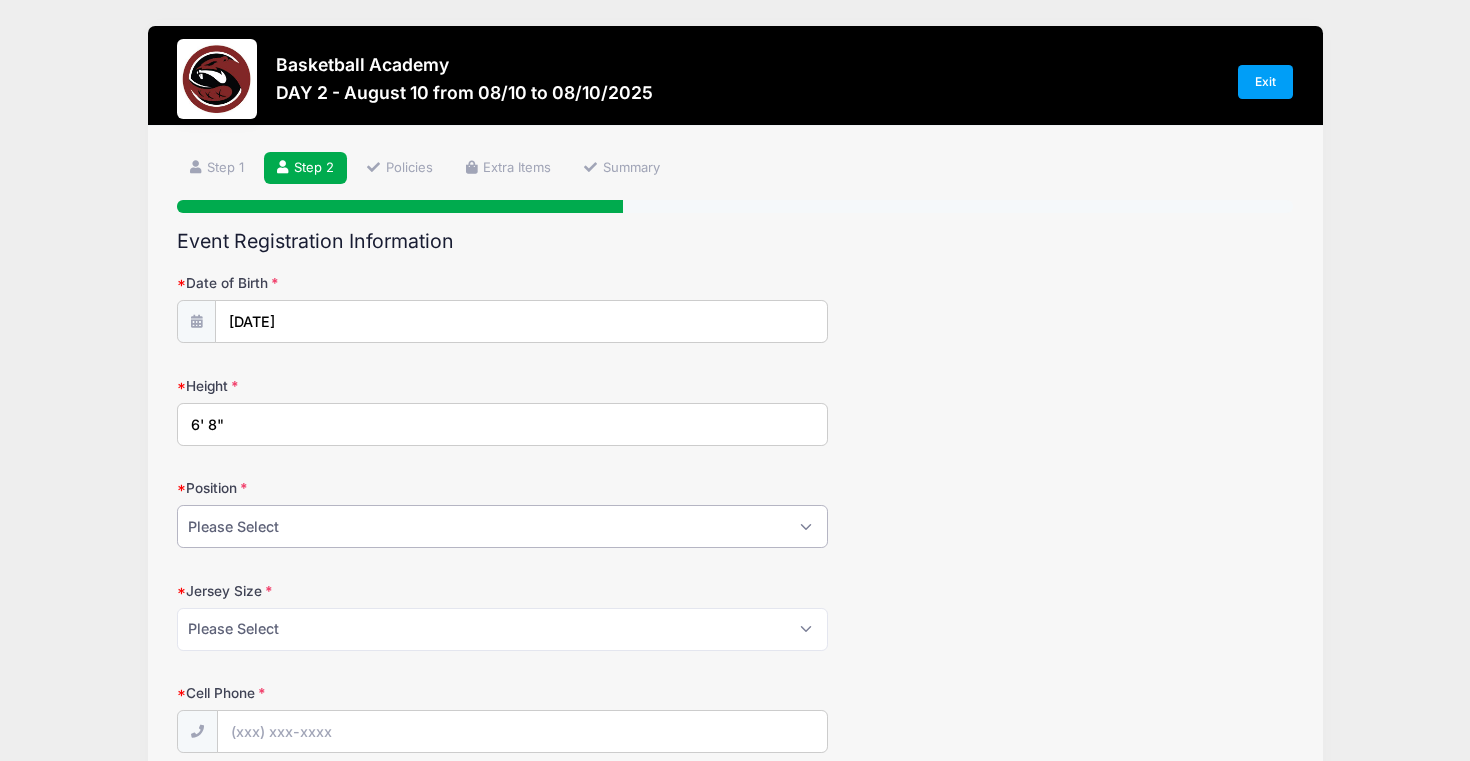select on "C" 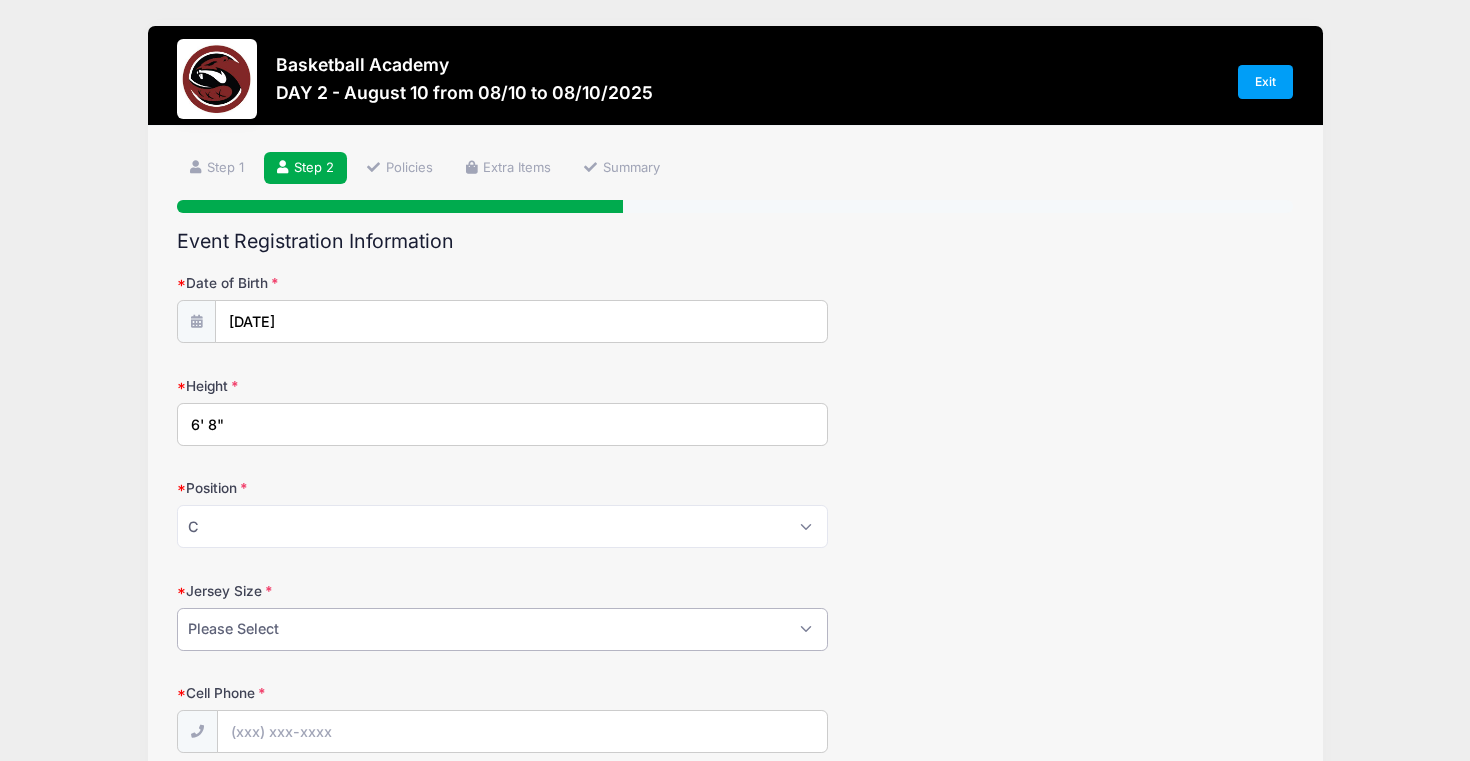 click on "Please Select Small
Medium
Large
XL
XXL" at bounding box center [502, 629] 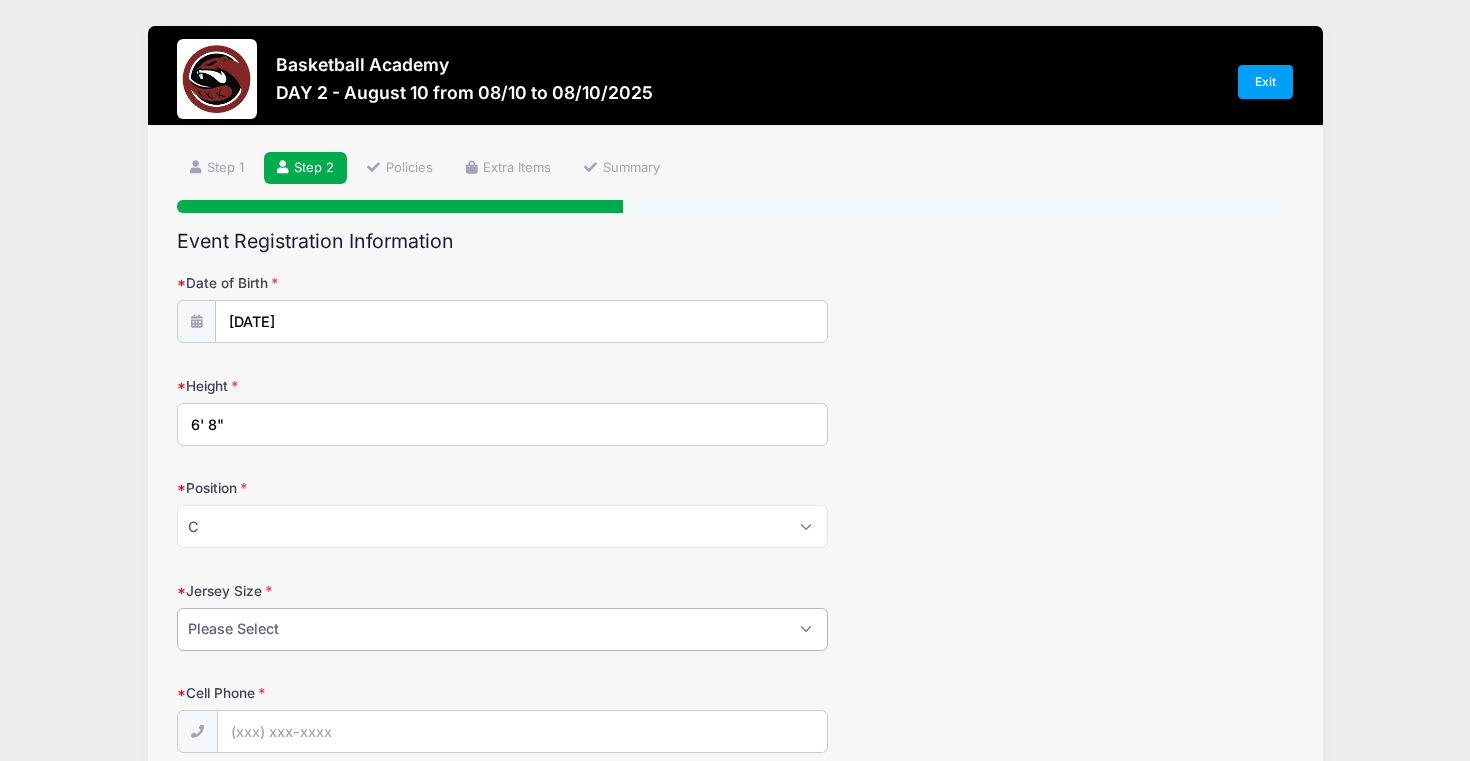 select on "XL" 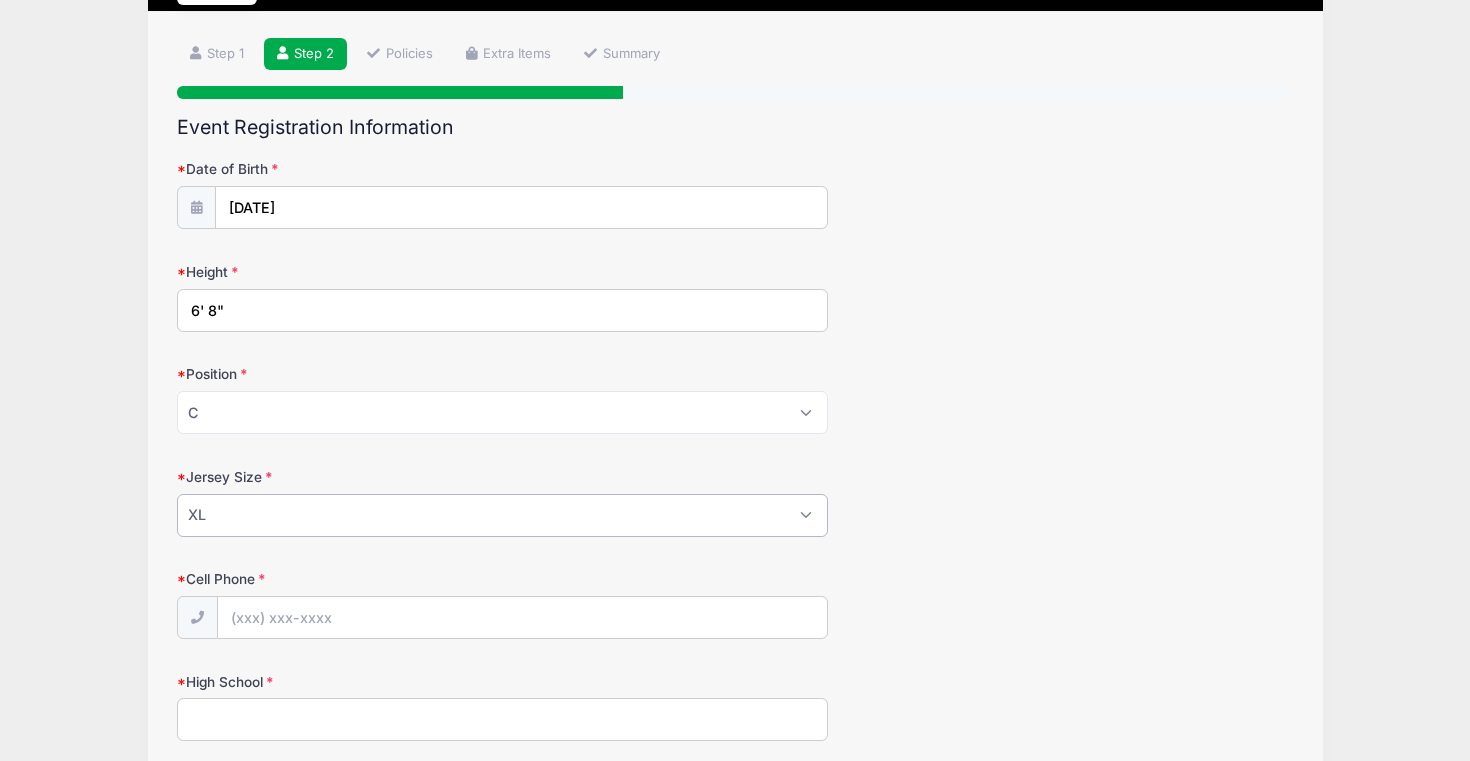 scroll, scrollTop: 128, scrollLeft: 0, axis: vertical 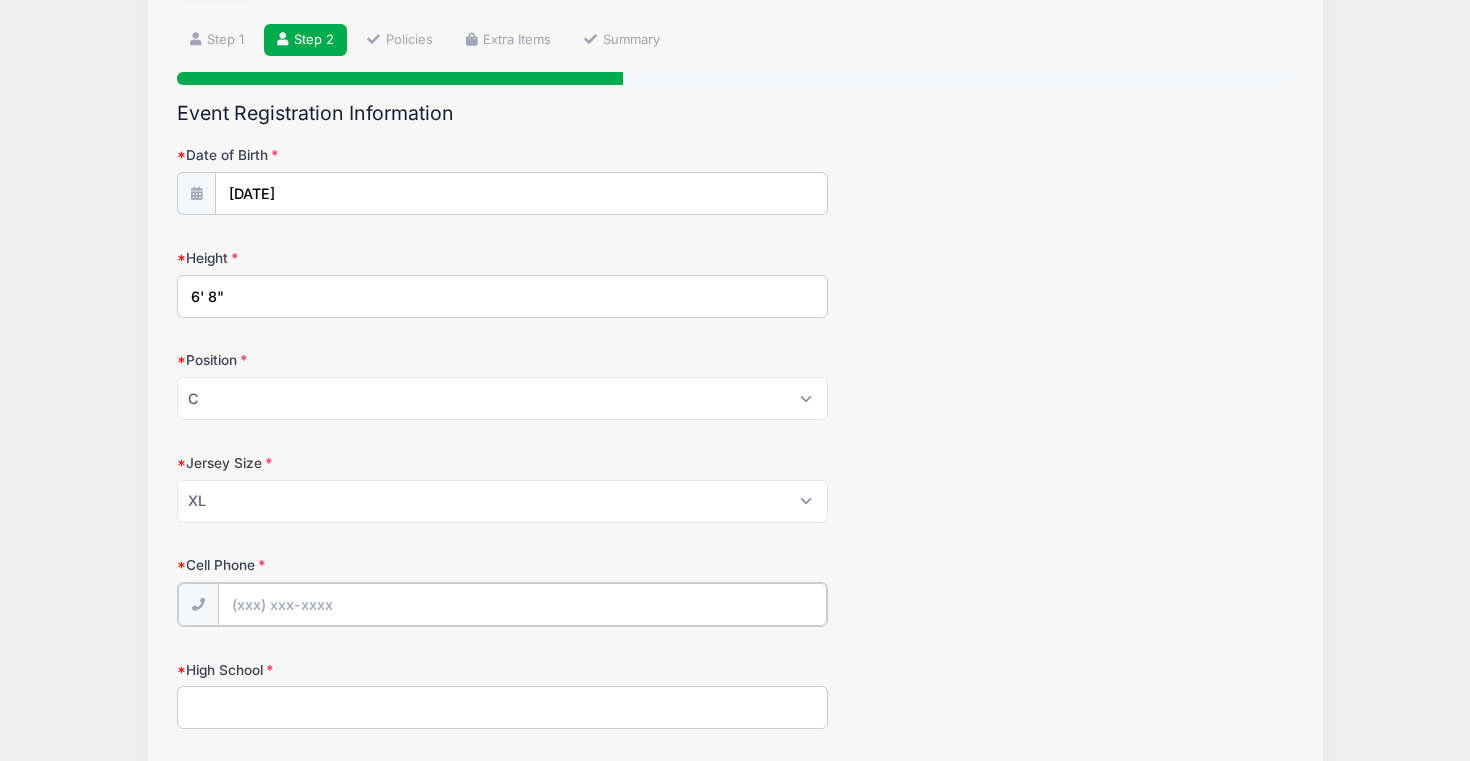click on "Cell Phone" at bounding box center (522, 604) 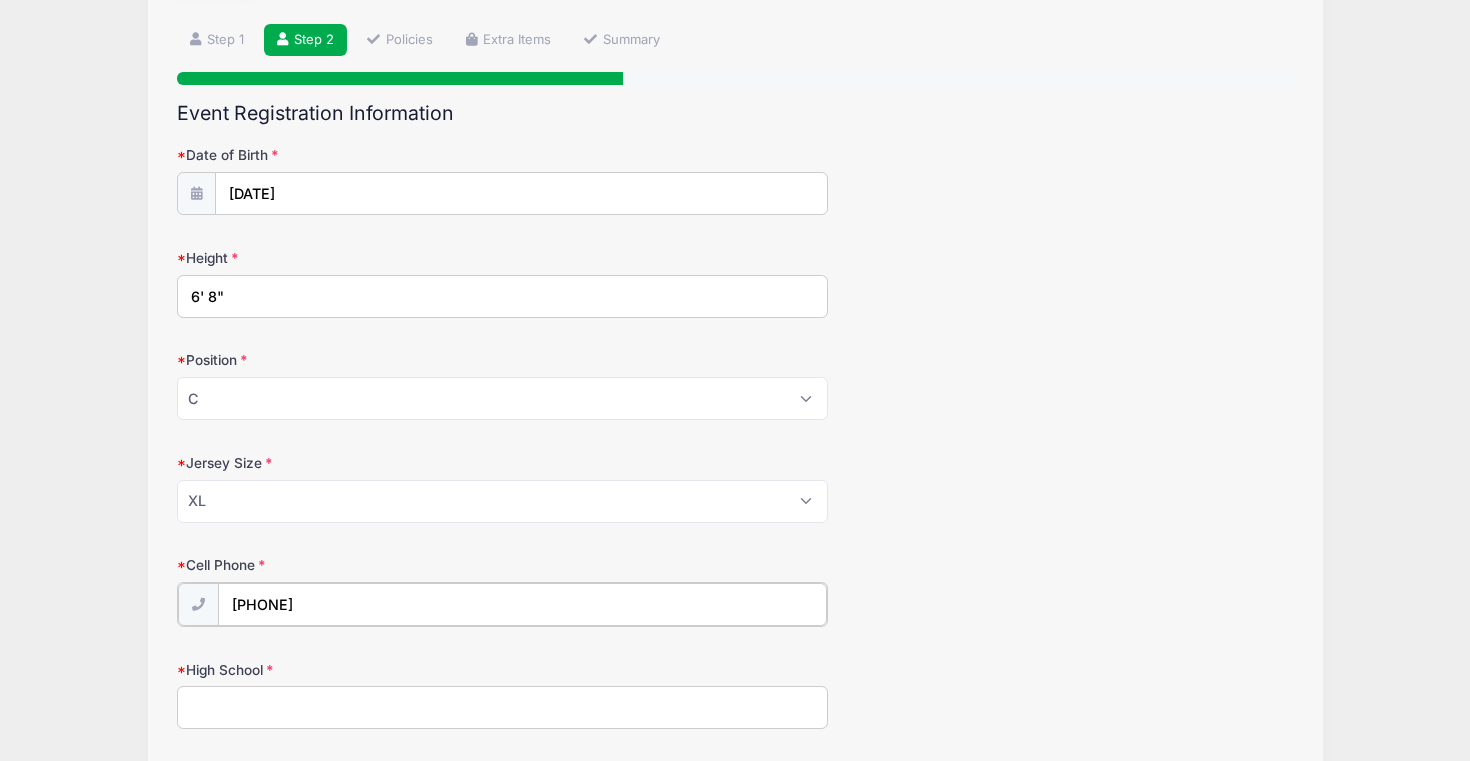 type on "[PHONE]" 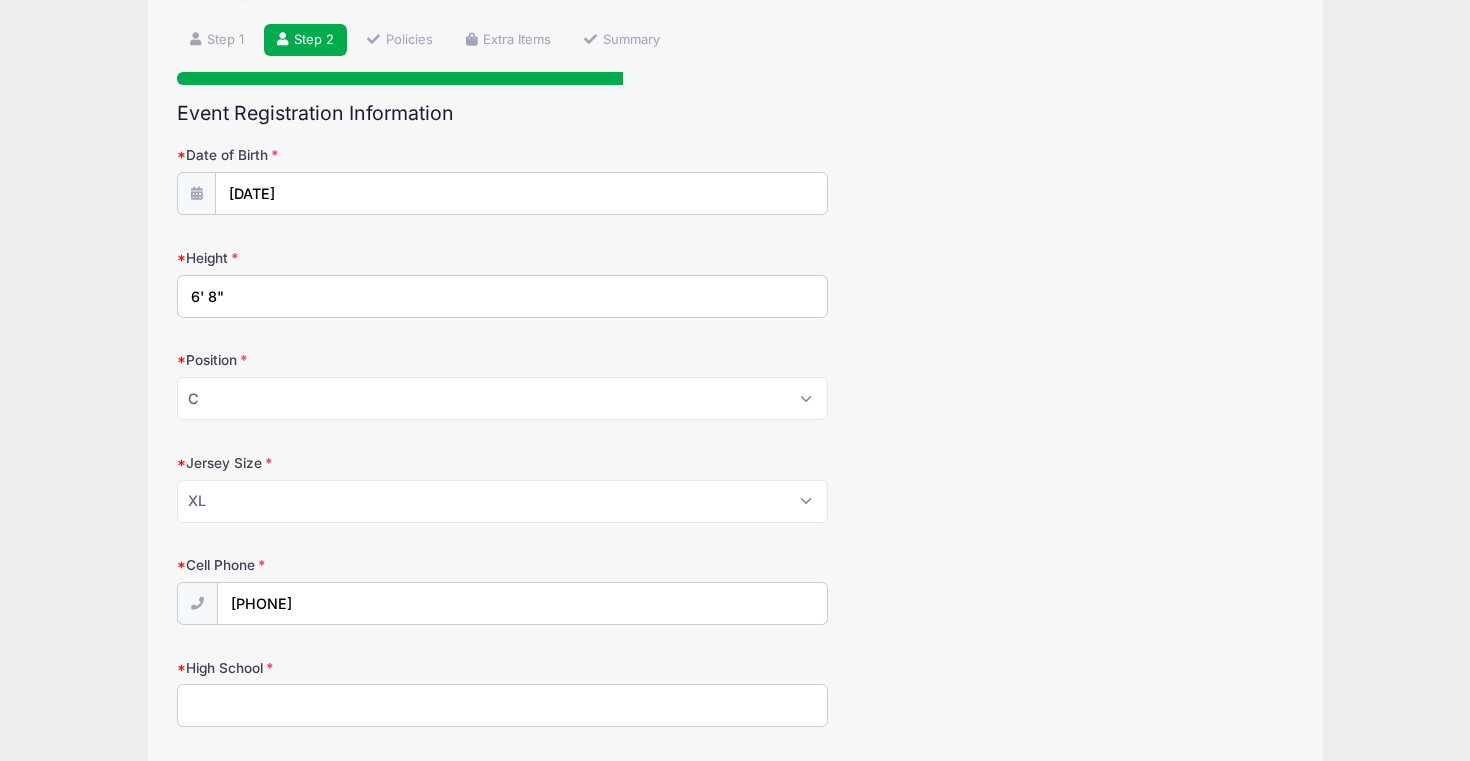 click on "High School" at bounding box center (502, 705) 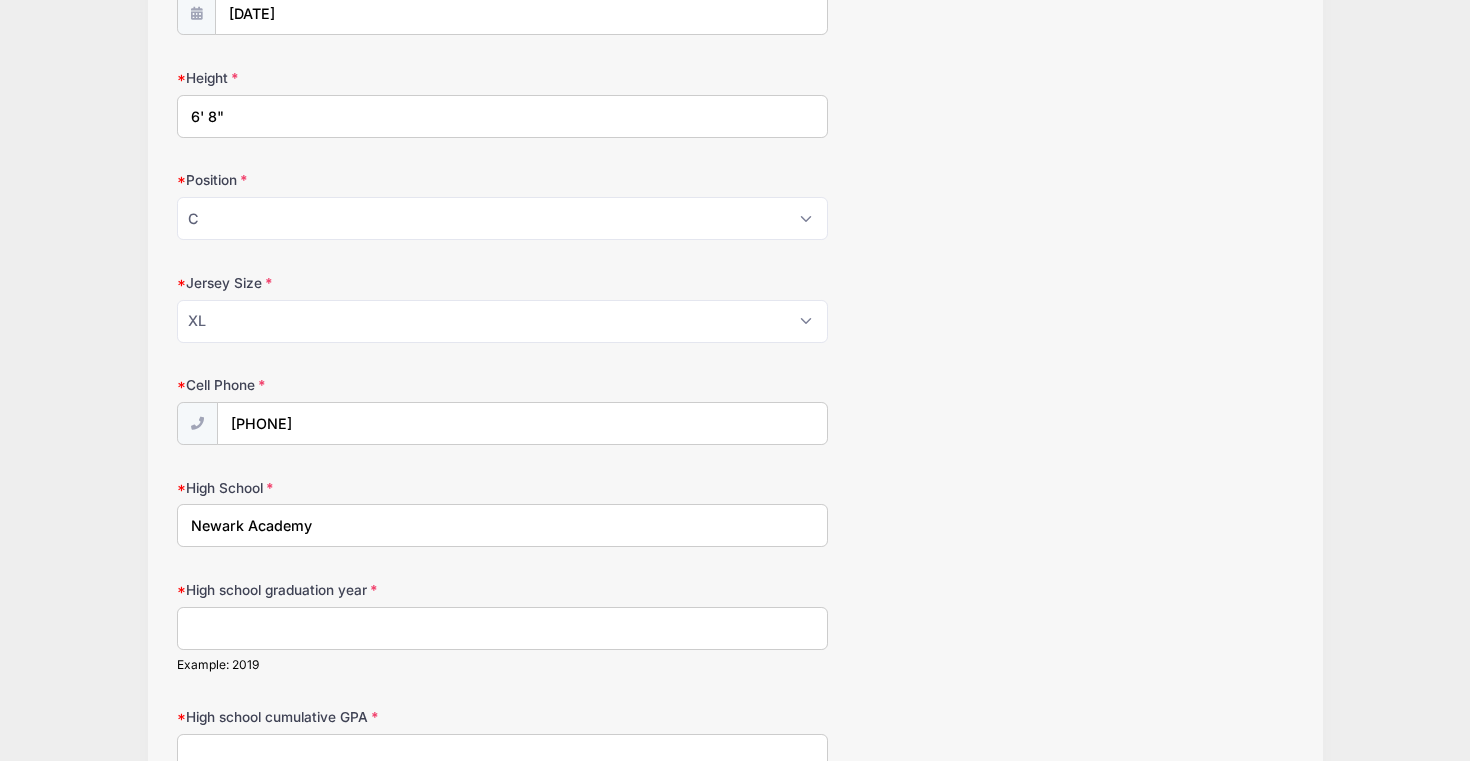 scroll, scrollTop: 341, scrollLeft: 0, axis: vertical 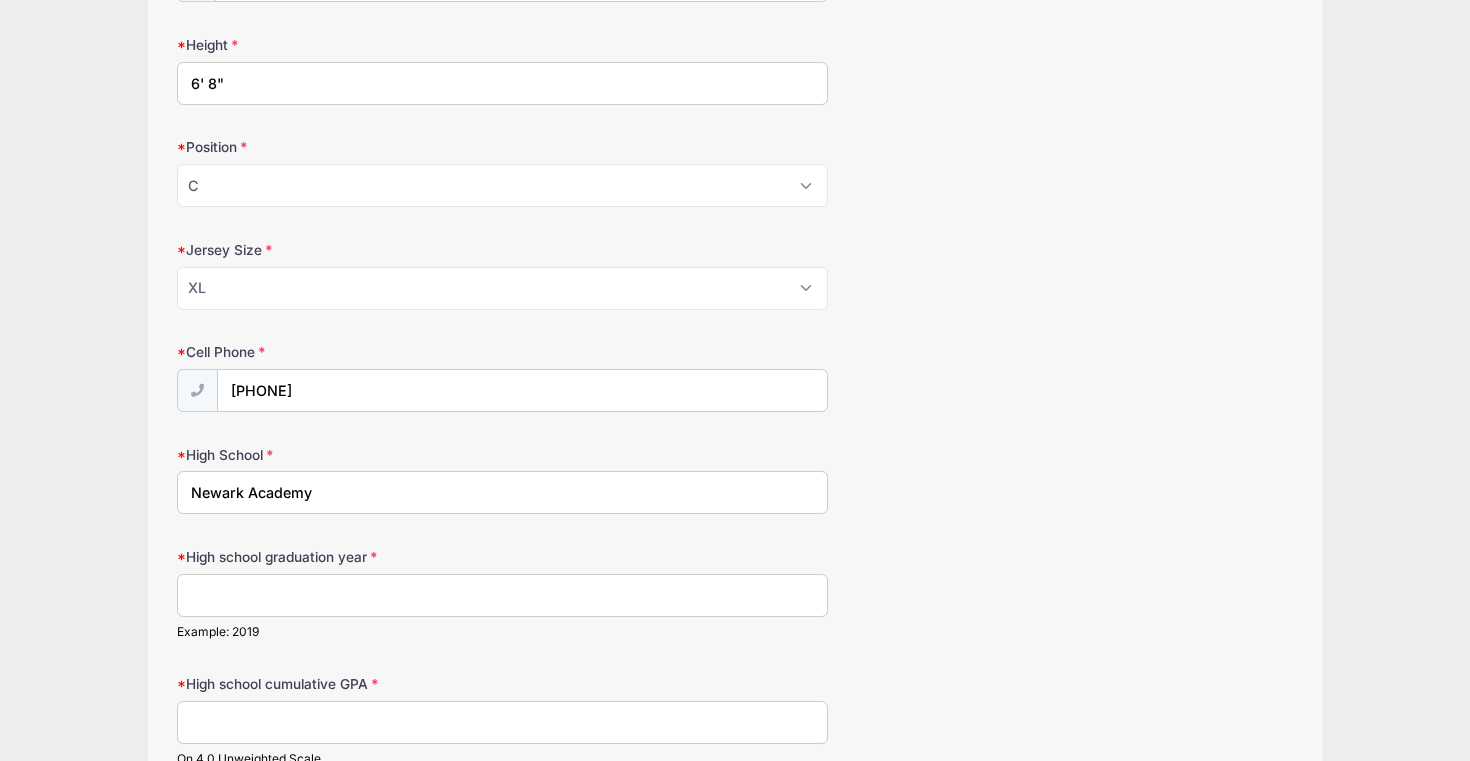 type on "Newark Academy" 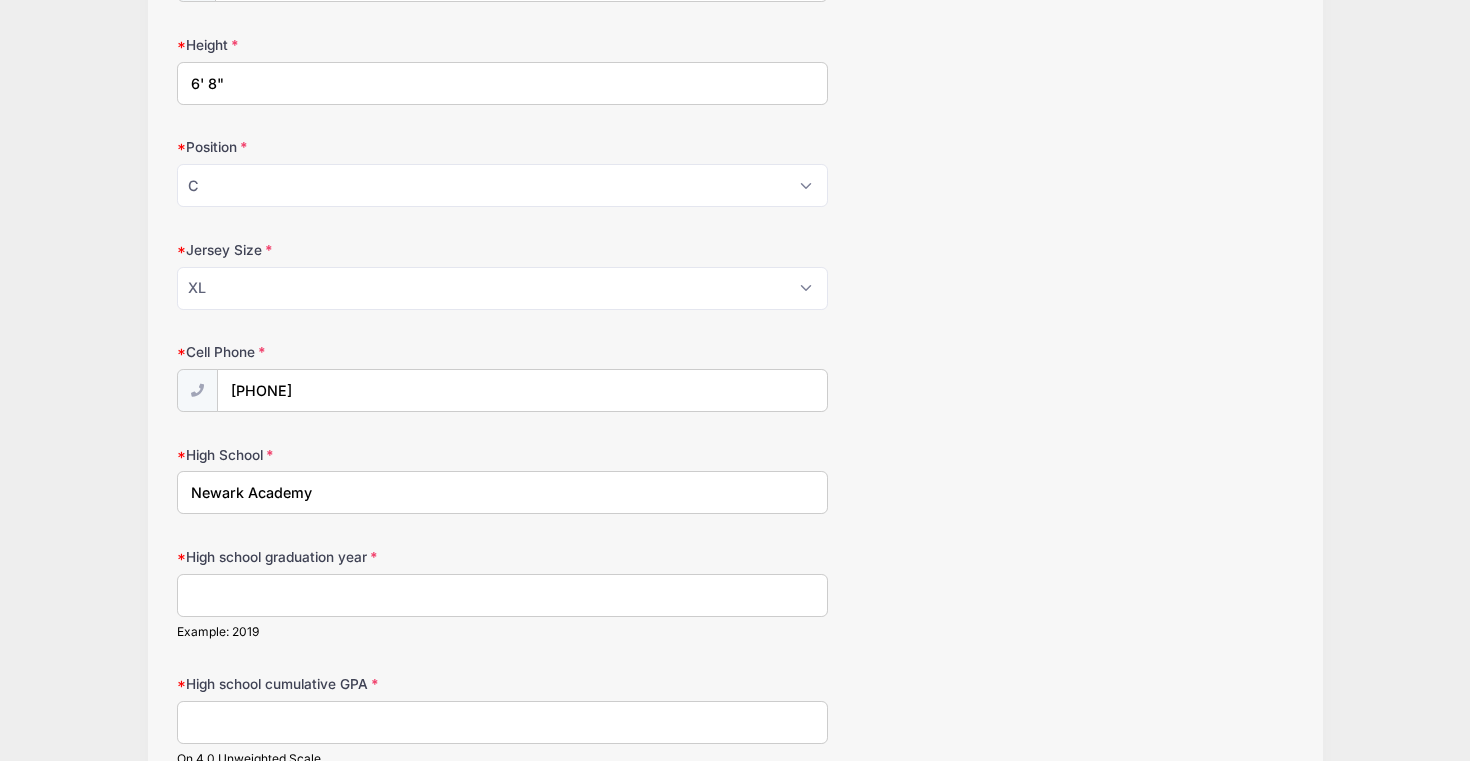 click on "High school graduation year" at bounding box center (502, 595) 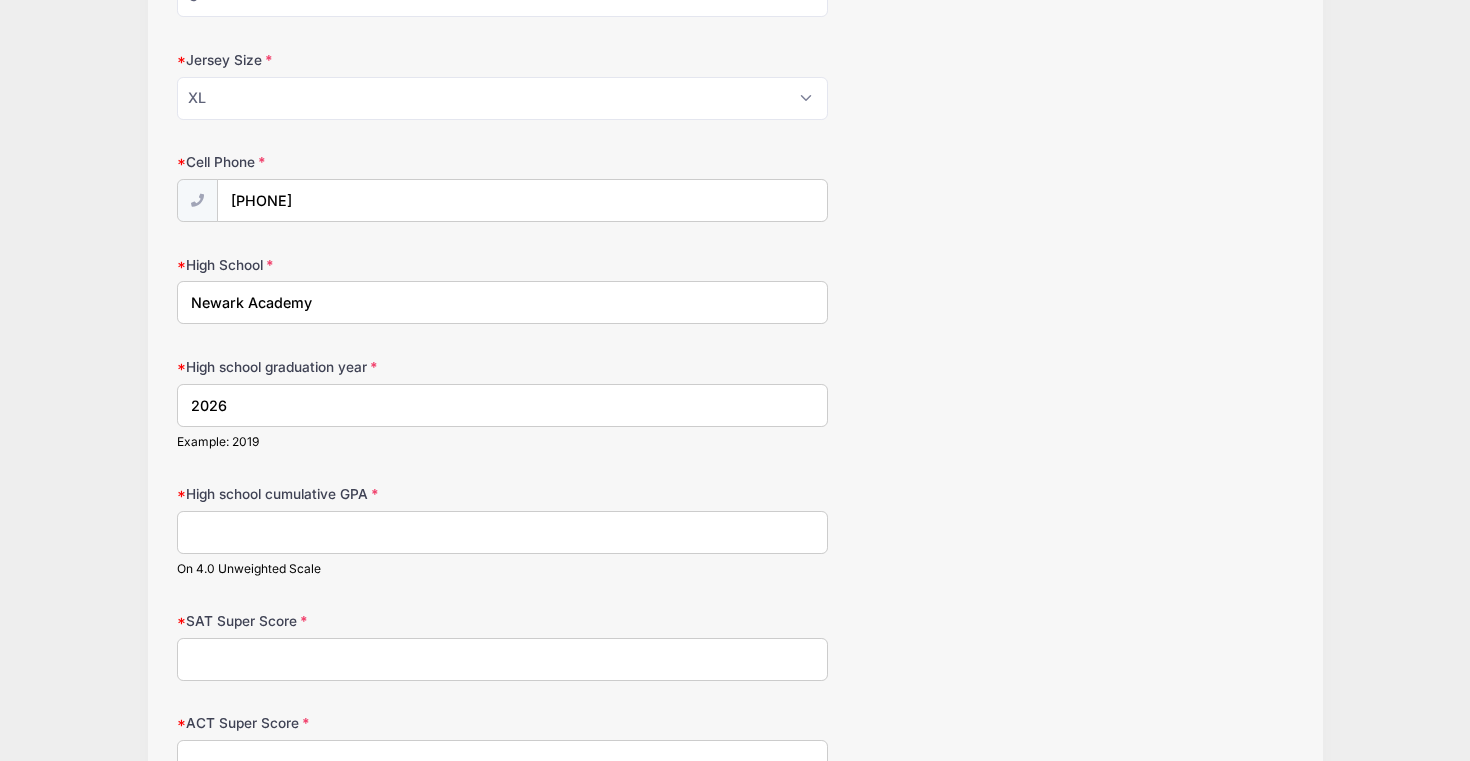 scroll, scrollTop: 576, scrollLeft: 0, axis: vertical 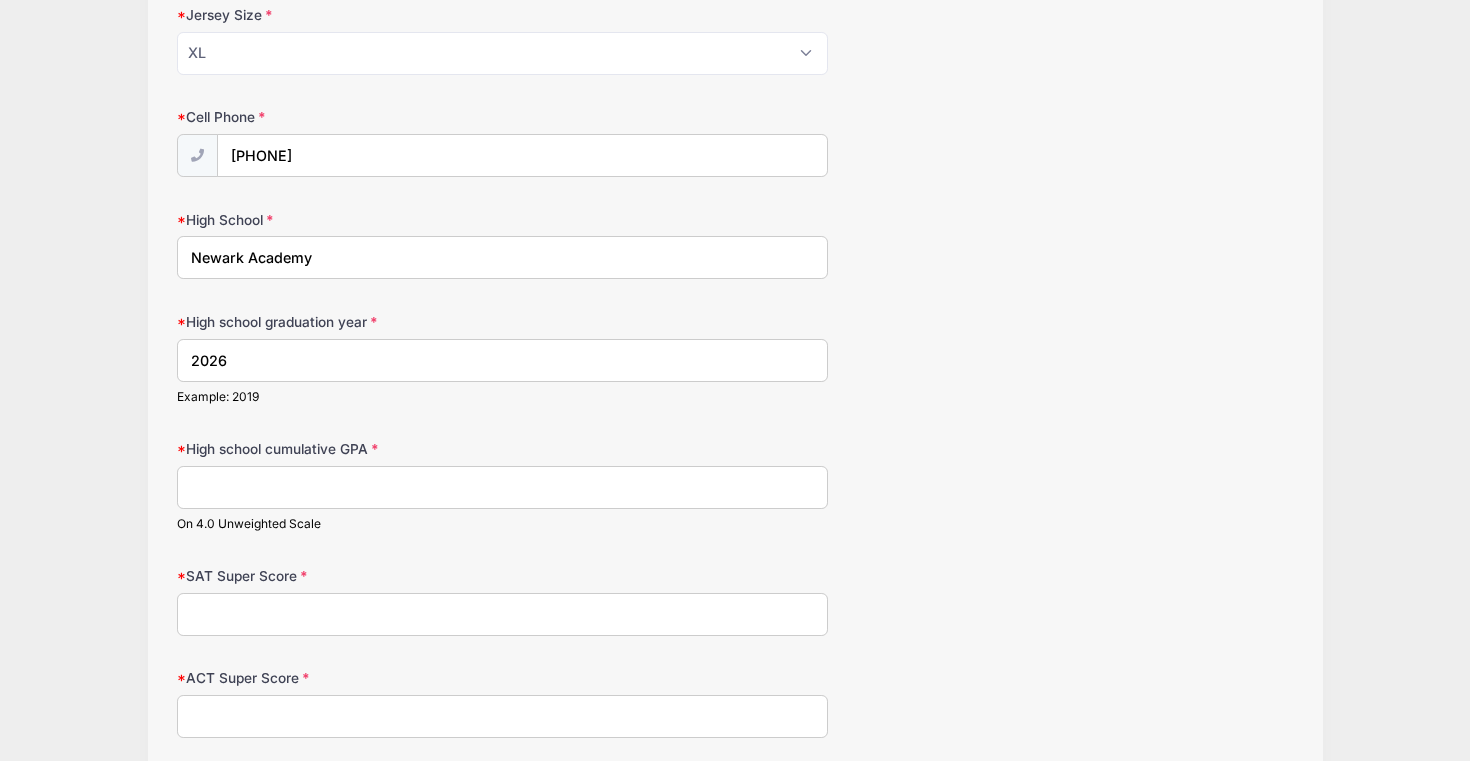 type on "2026" 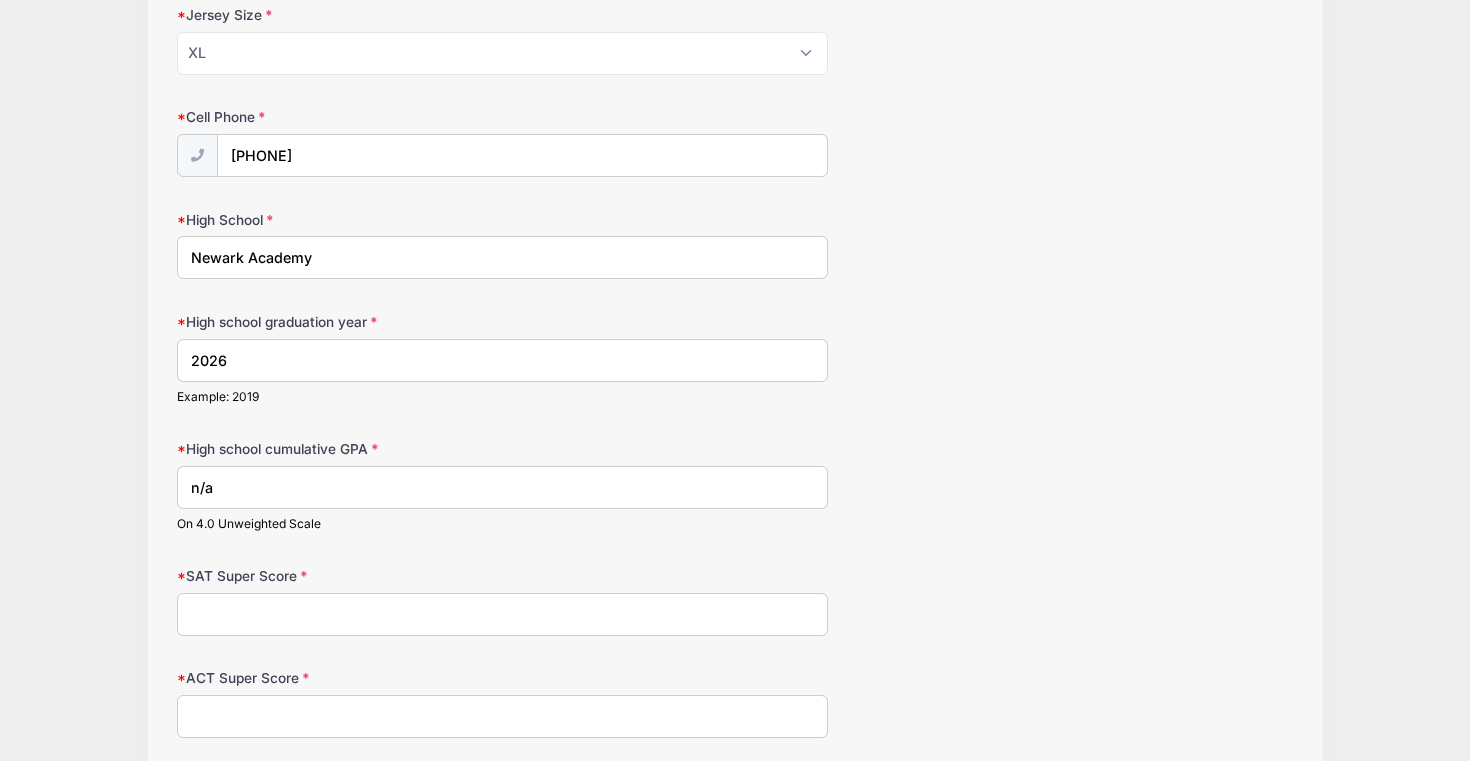 type on "n/a" 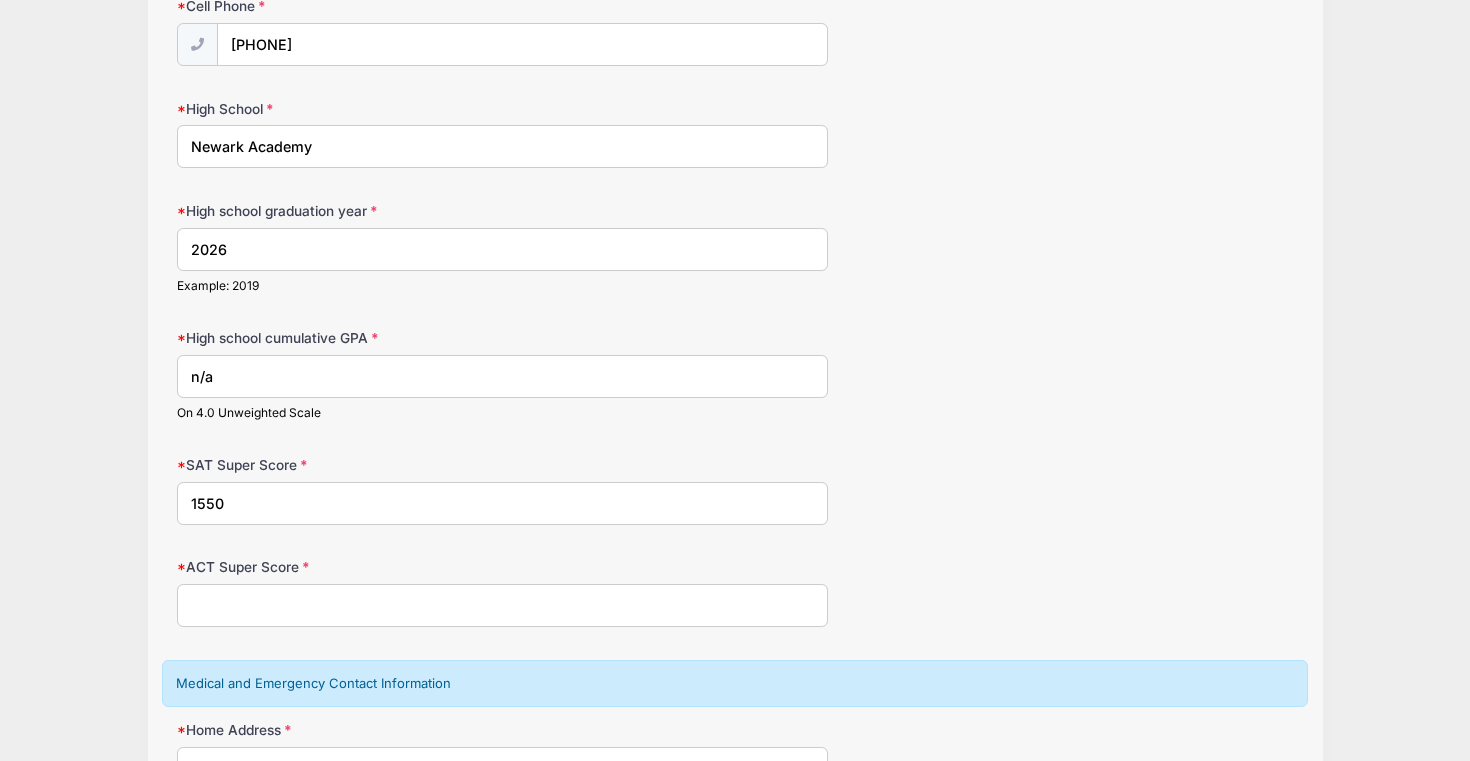 scroll, scrollTop: 798, scrollLeft: 0, axis: vertical 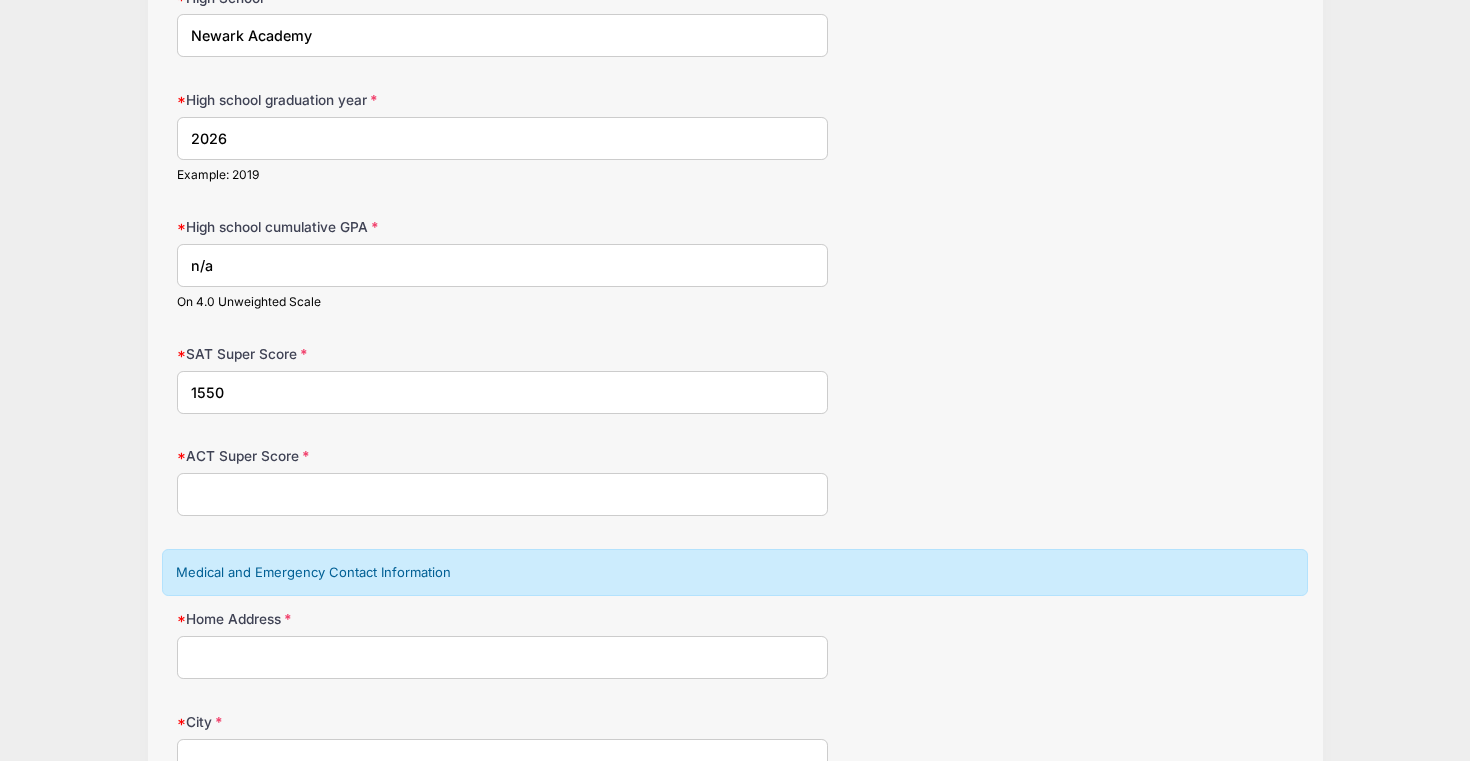 type on "1550" 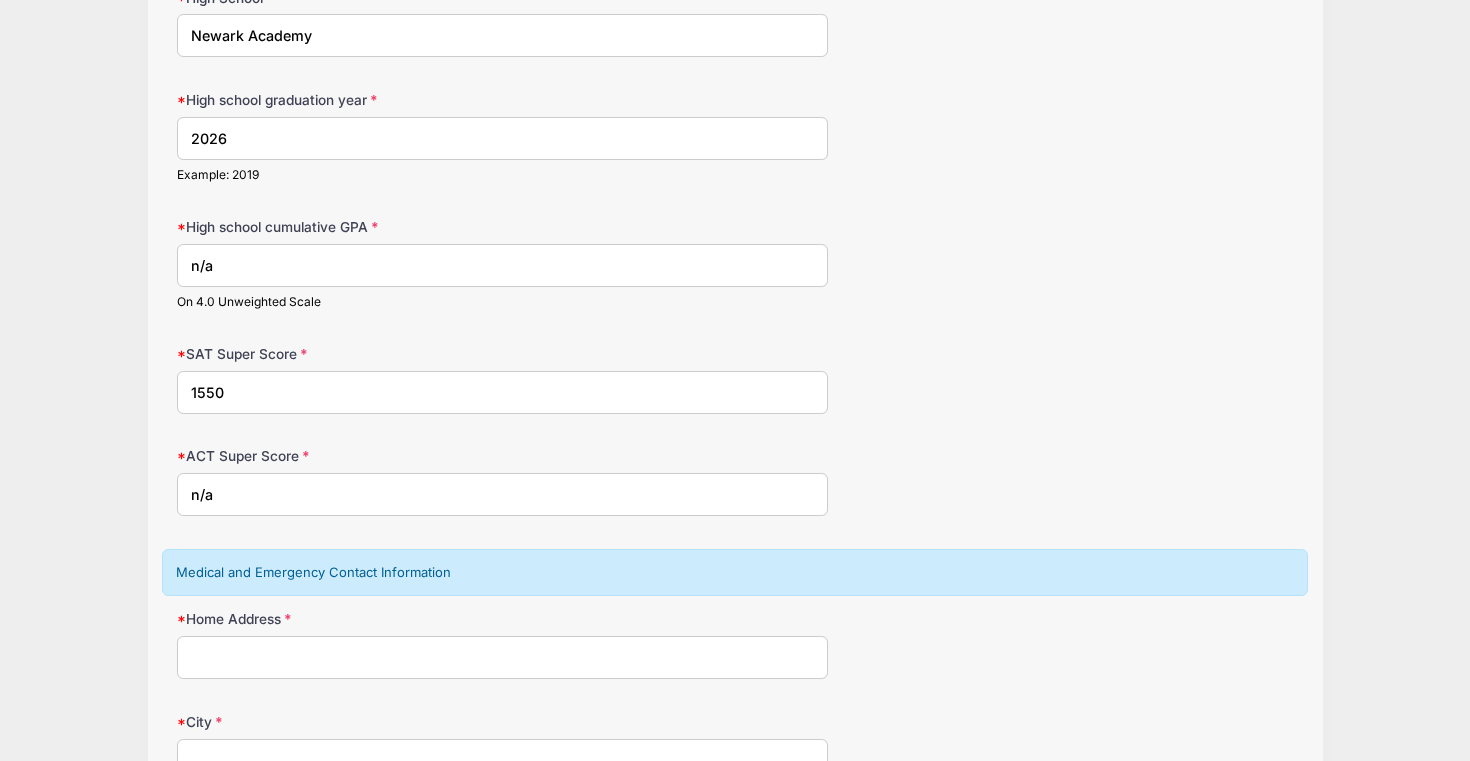 type on "n/a" 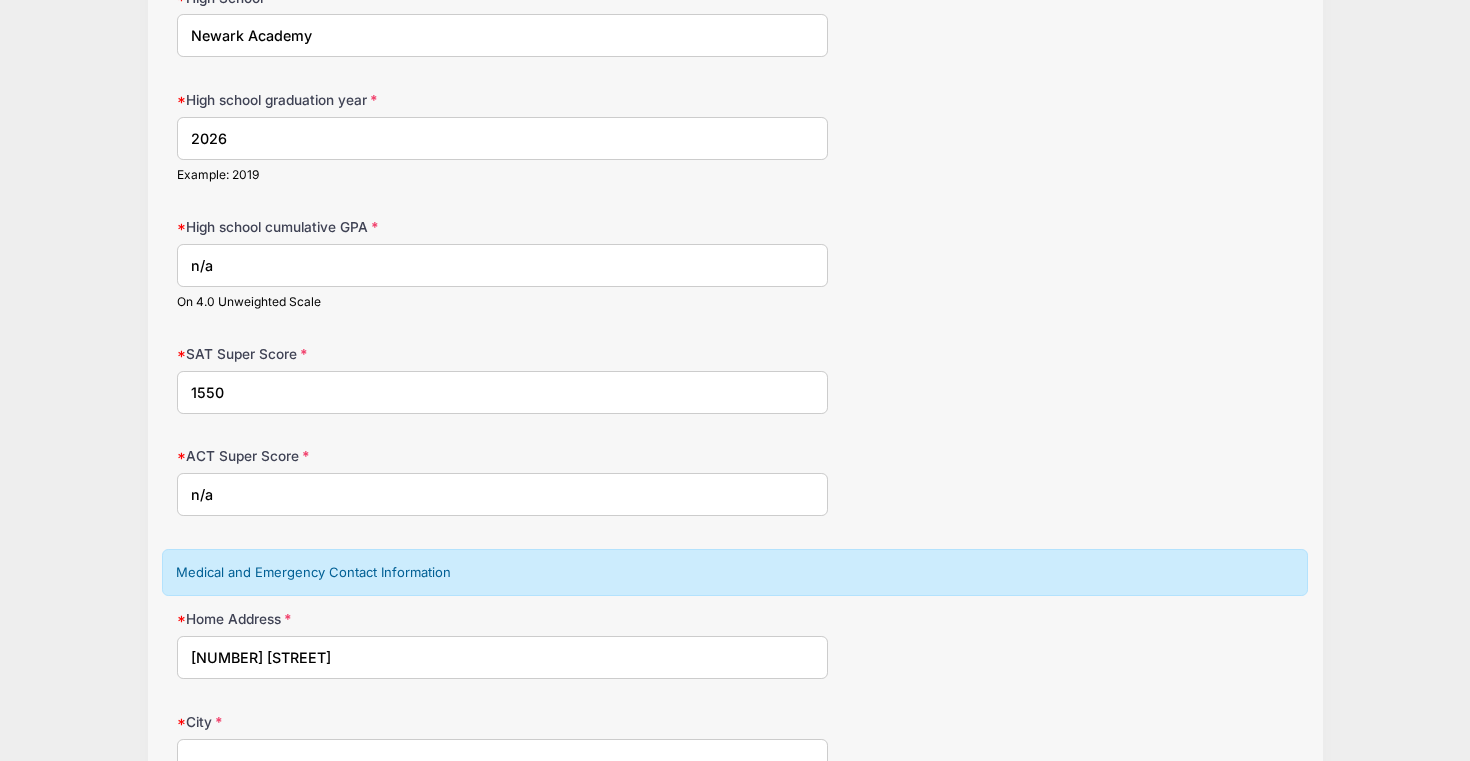 type on "[LAST]" 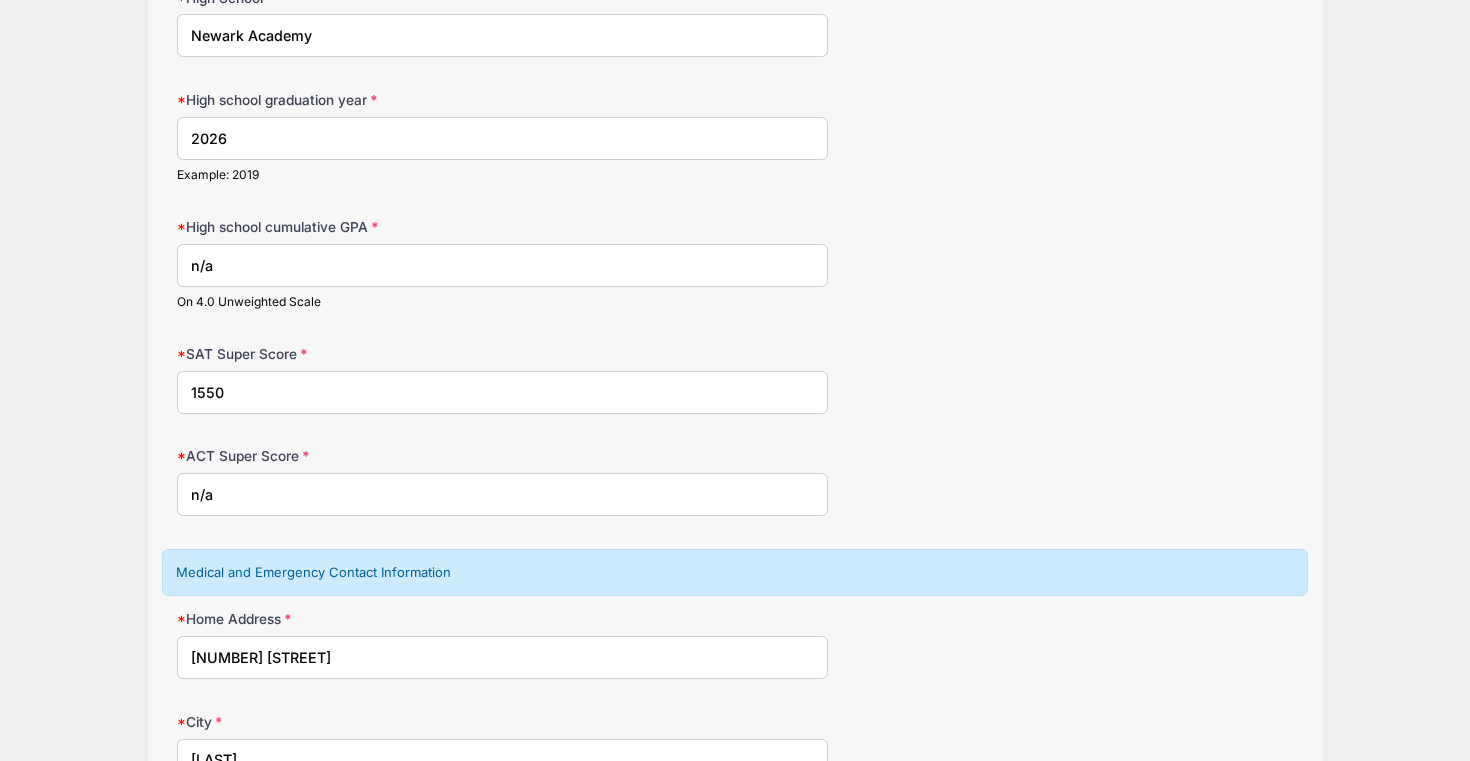 select on "NJ" 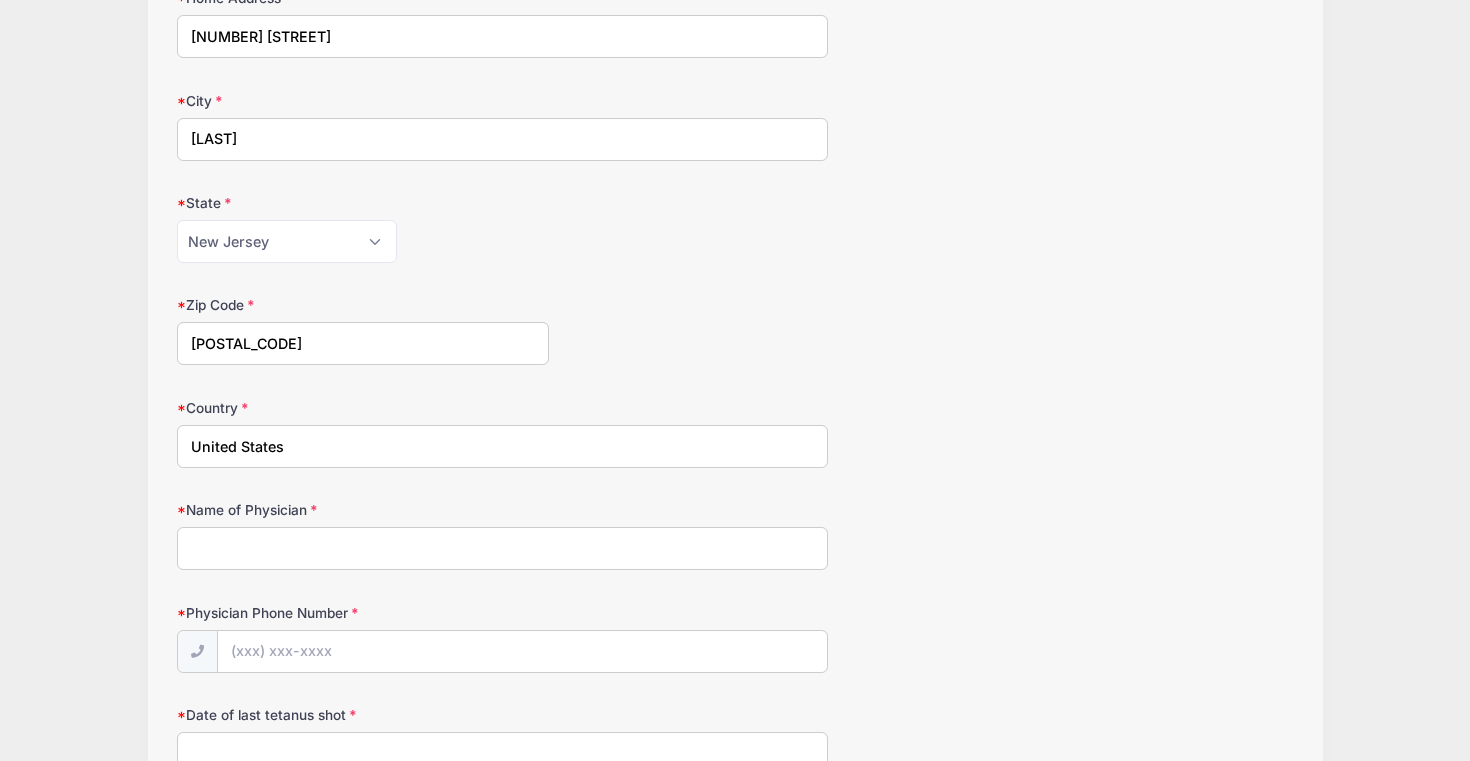 click on "Name of Physician" at bounding box center [502, 548] 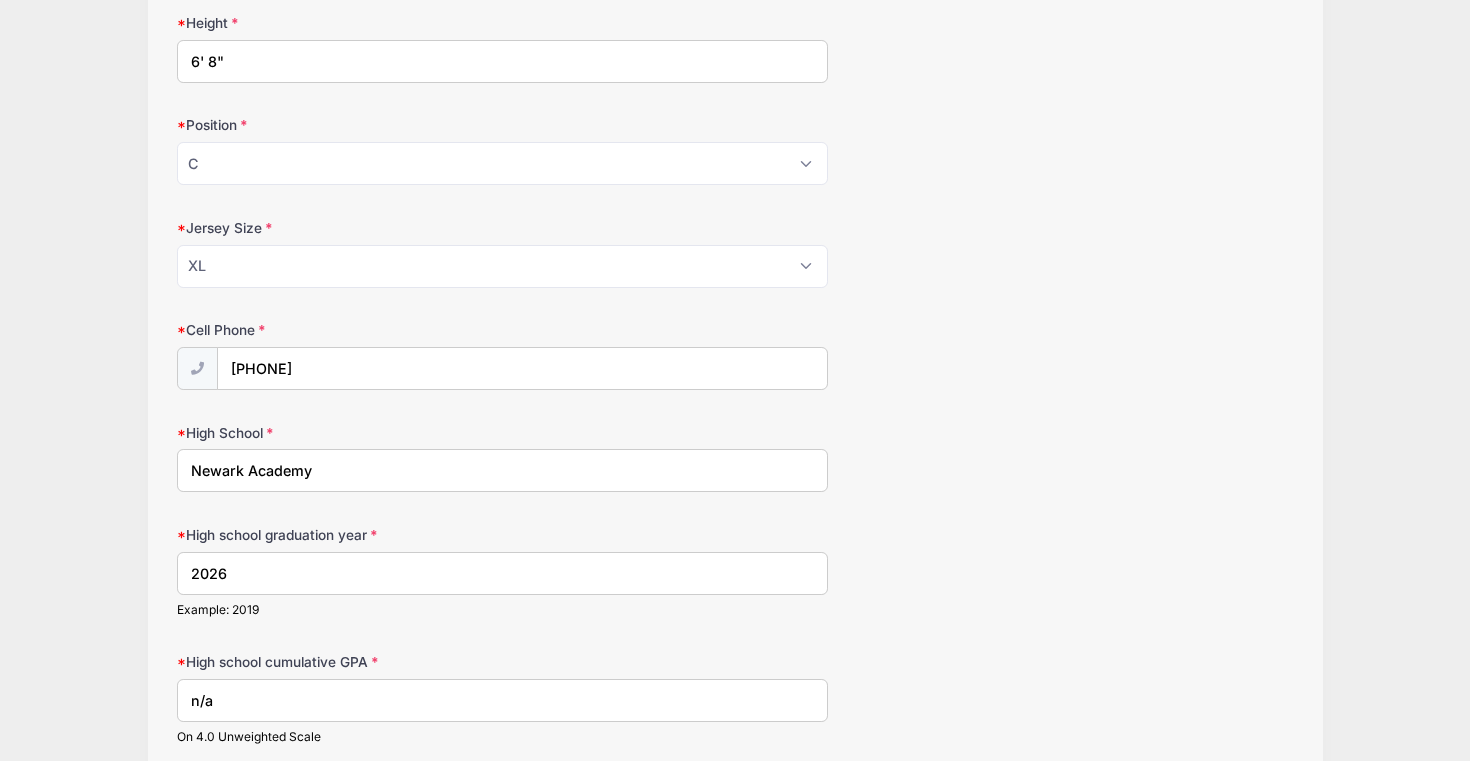 scroll, scrollTop: 0, scrollLeft: 0, axis: both 